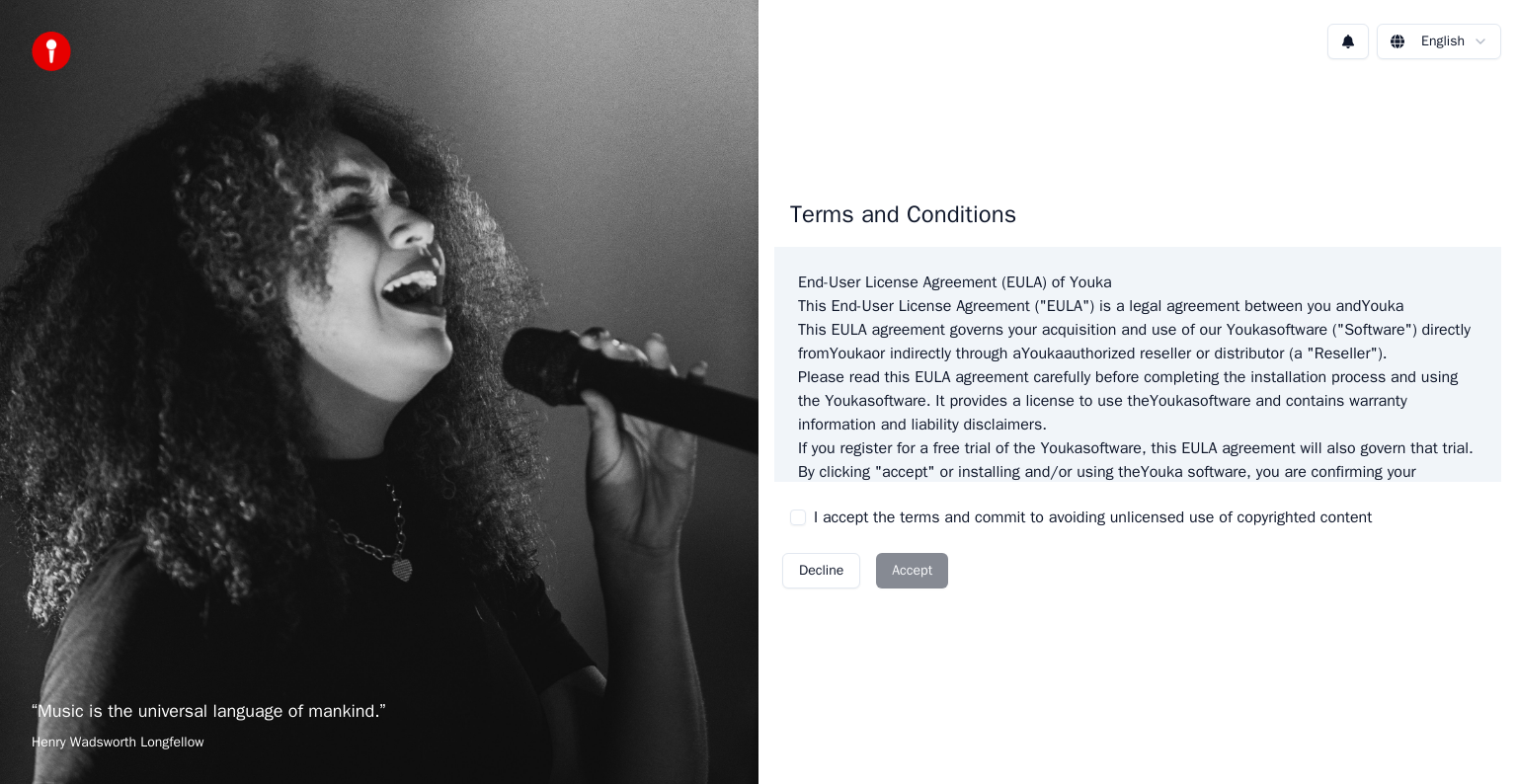 scroll, scrollTop: 0, scrollLeft: 0, axis: both 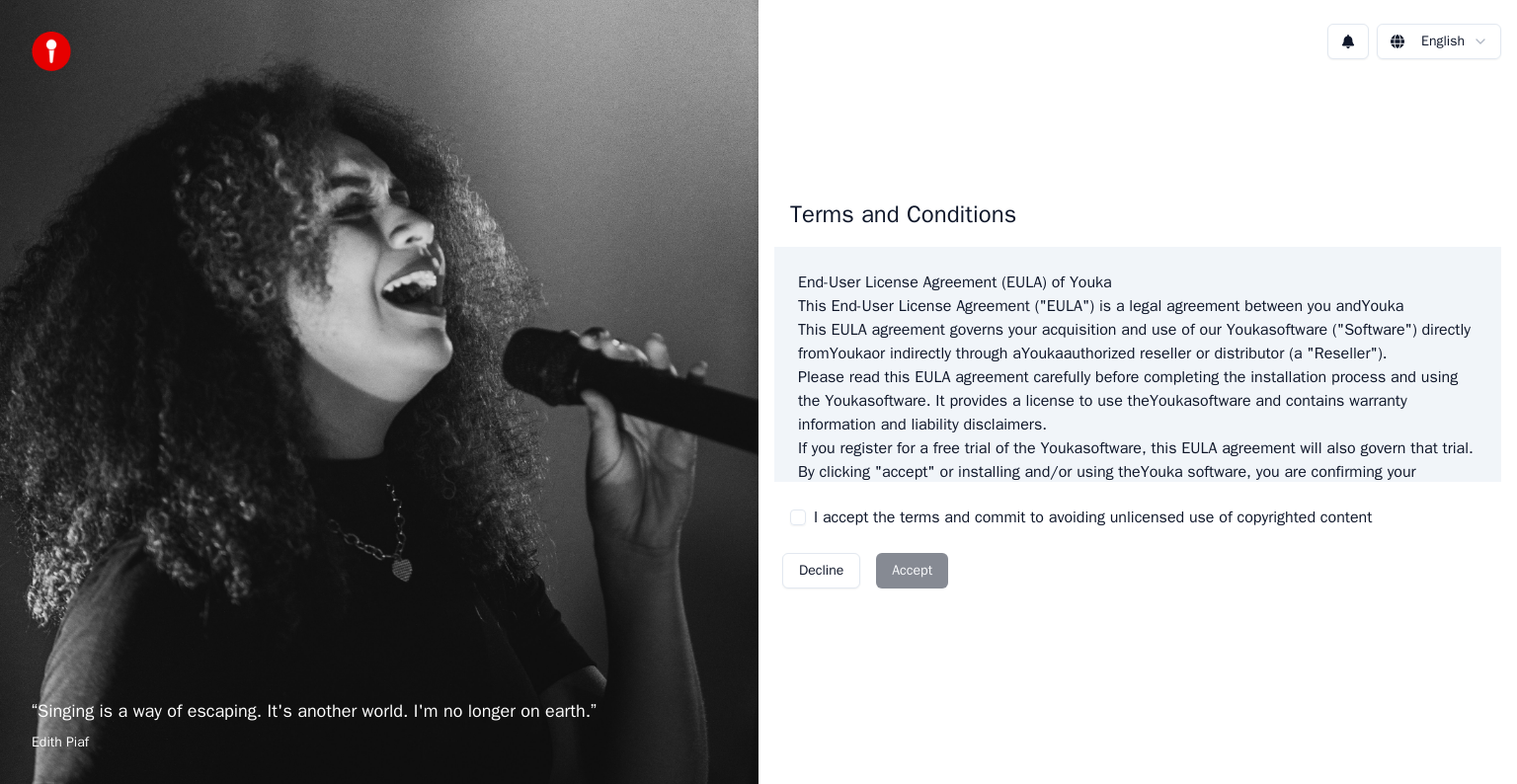 click on "I accept the terms and commit to avoiding unlicensed use of copyrighted content" at bounding box center [798, 517] 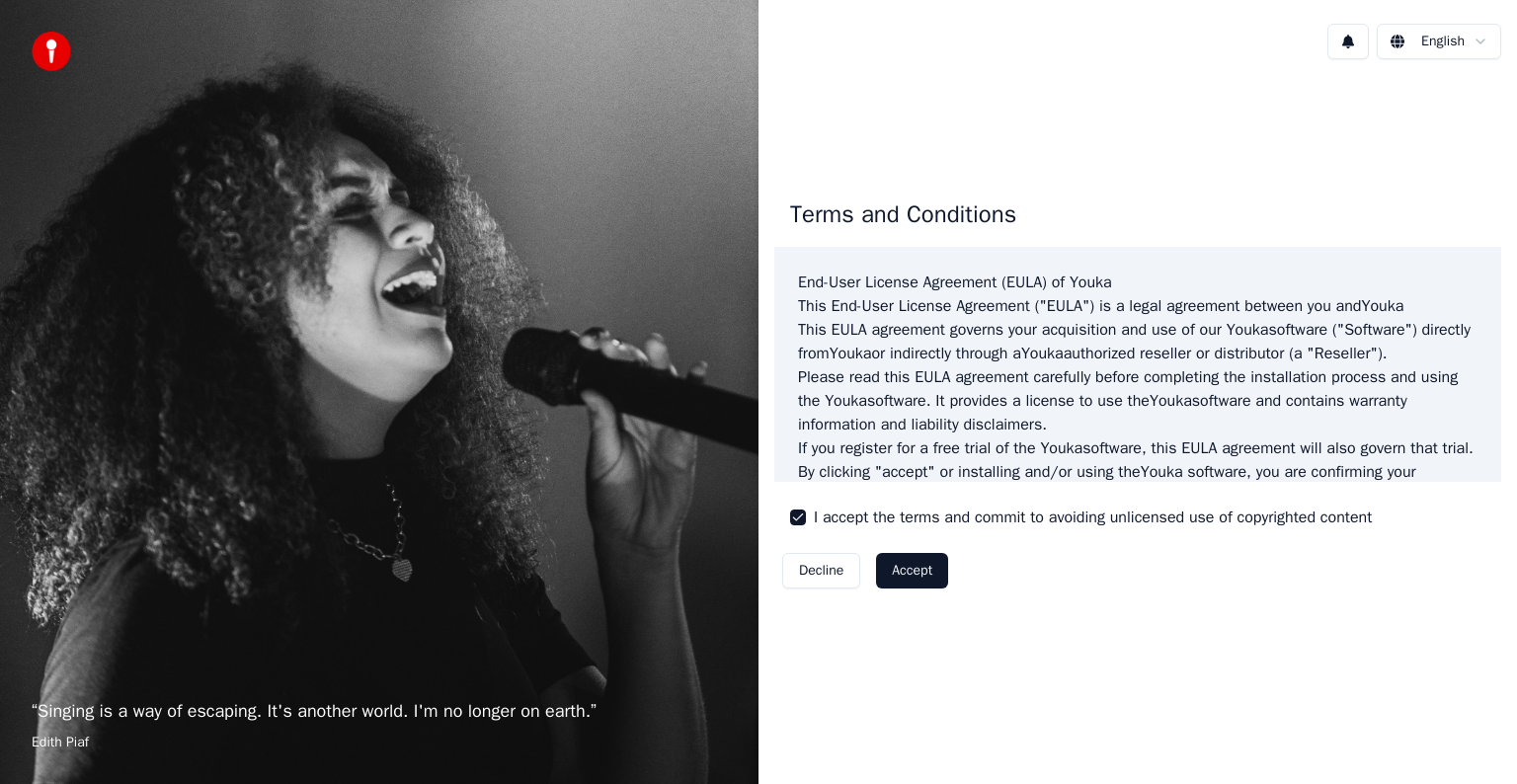click on "Accept" at bounding box center [912, 571] 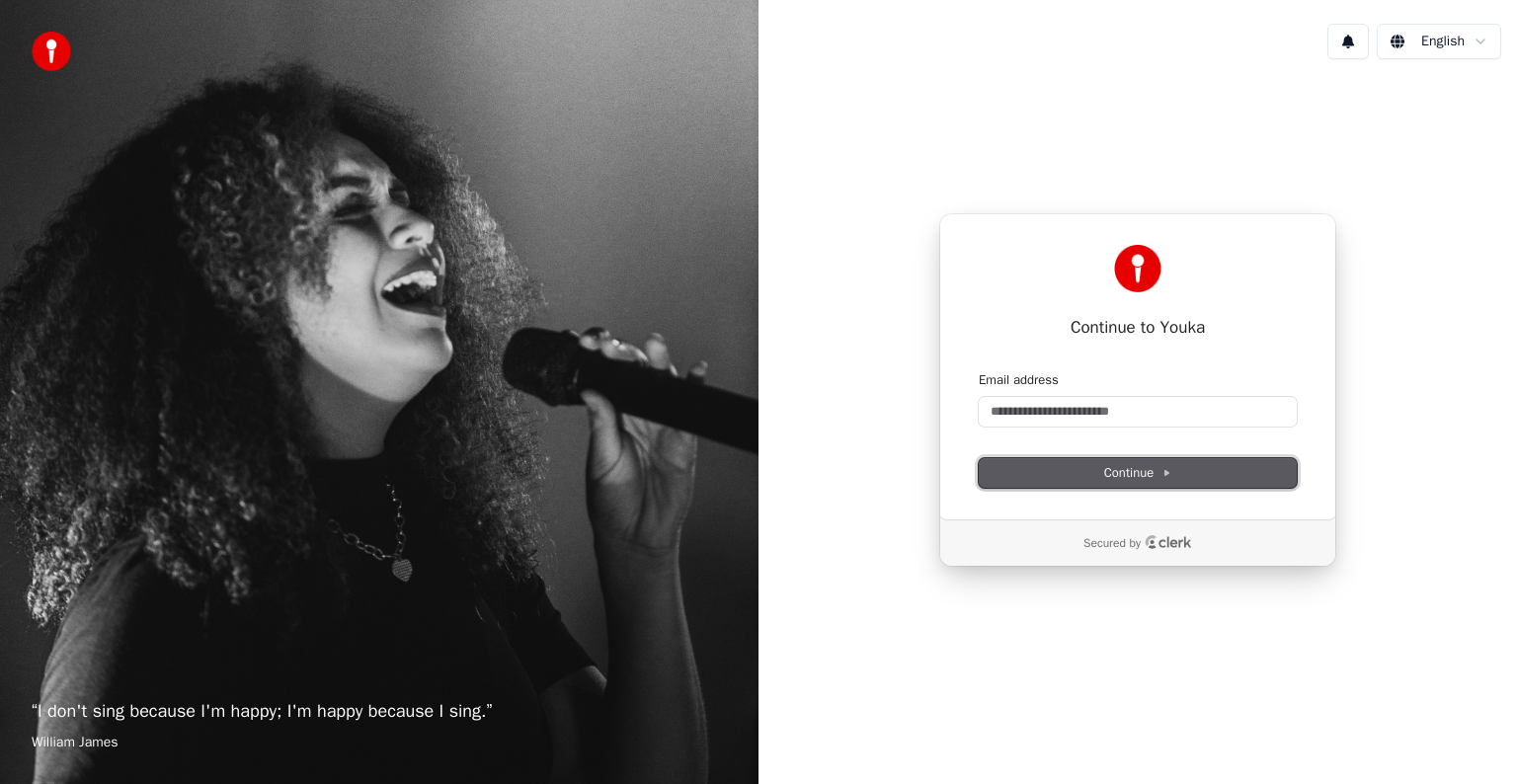 click on "Continue" at bounding box center [1138, 473] 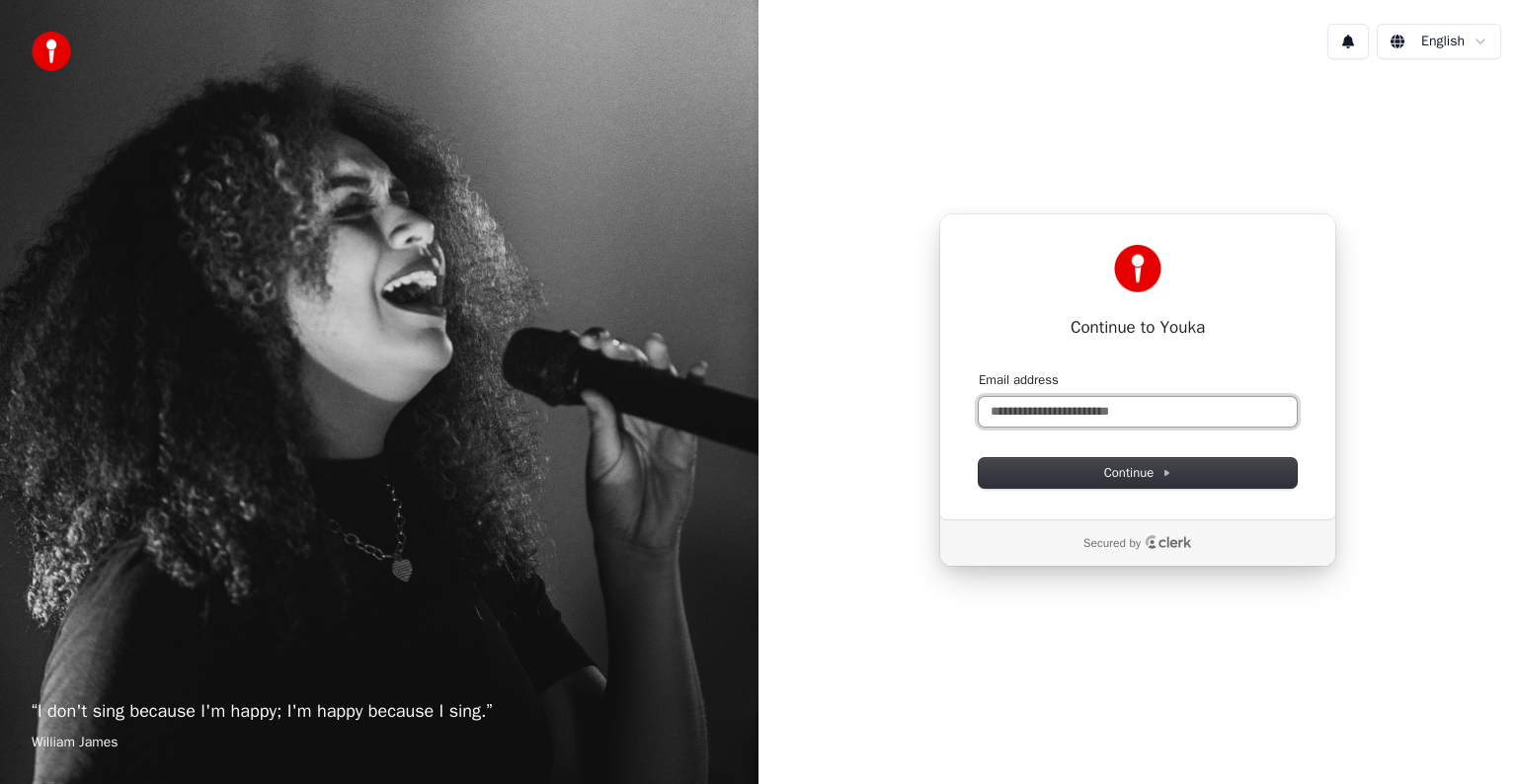 click on "Email address" at bounding box center (1138, 412) 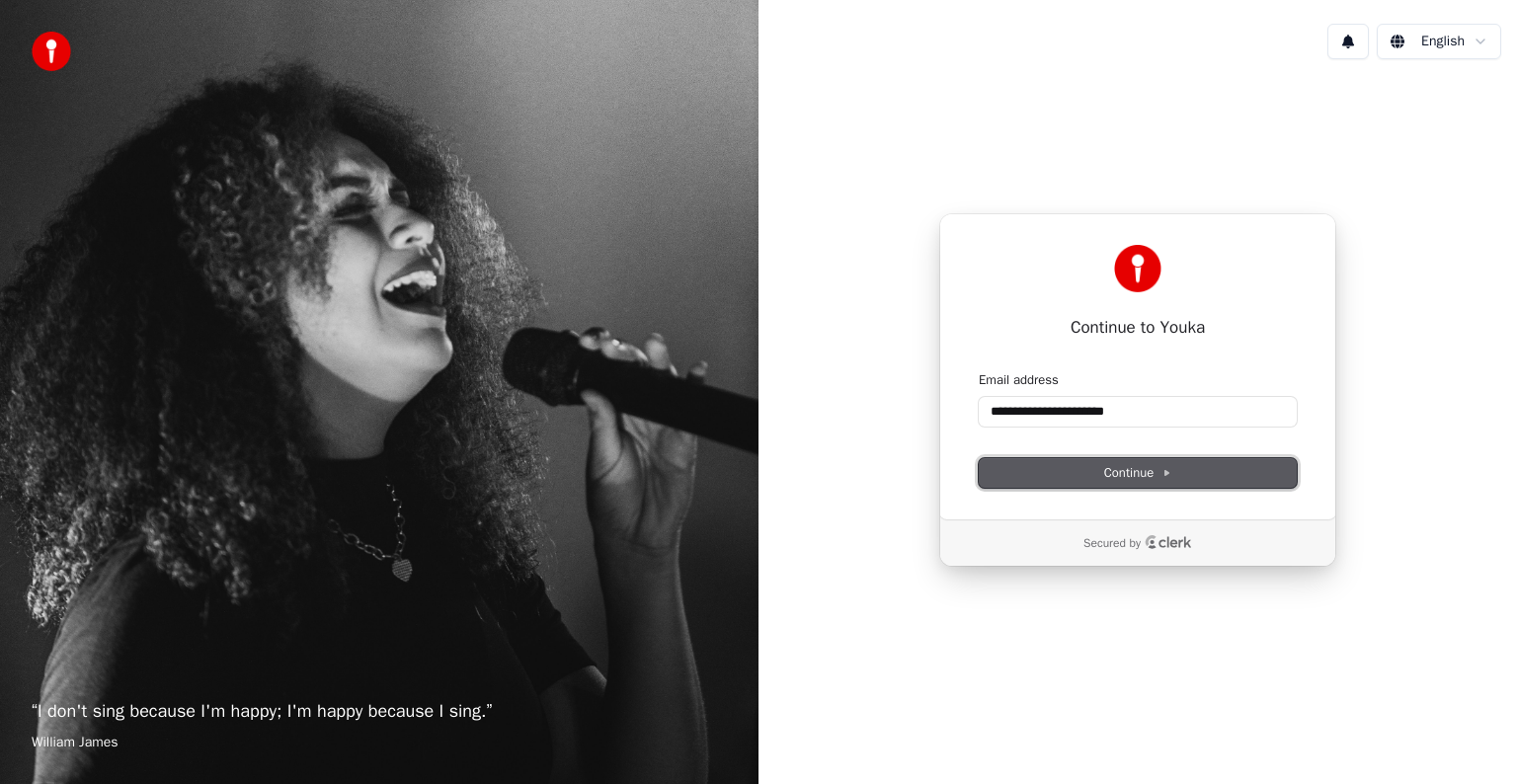 click on "Continue" at bounding box center (1138, 473) 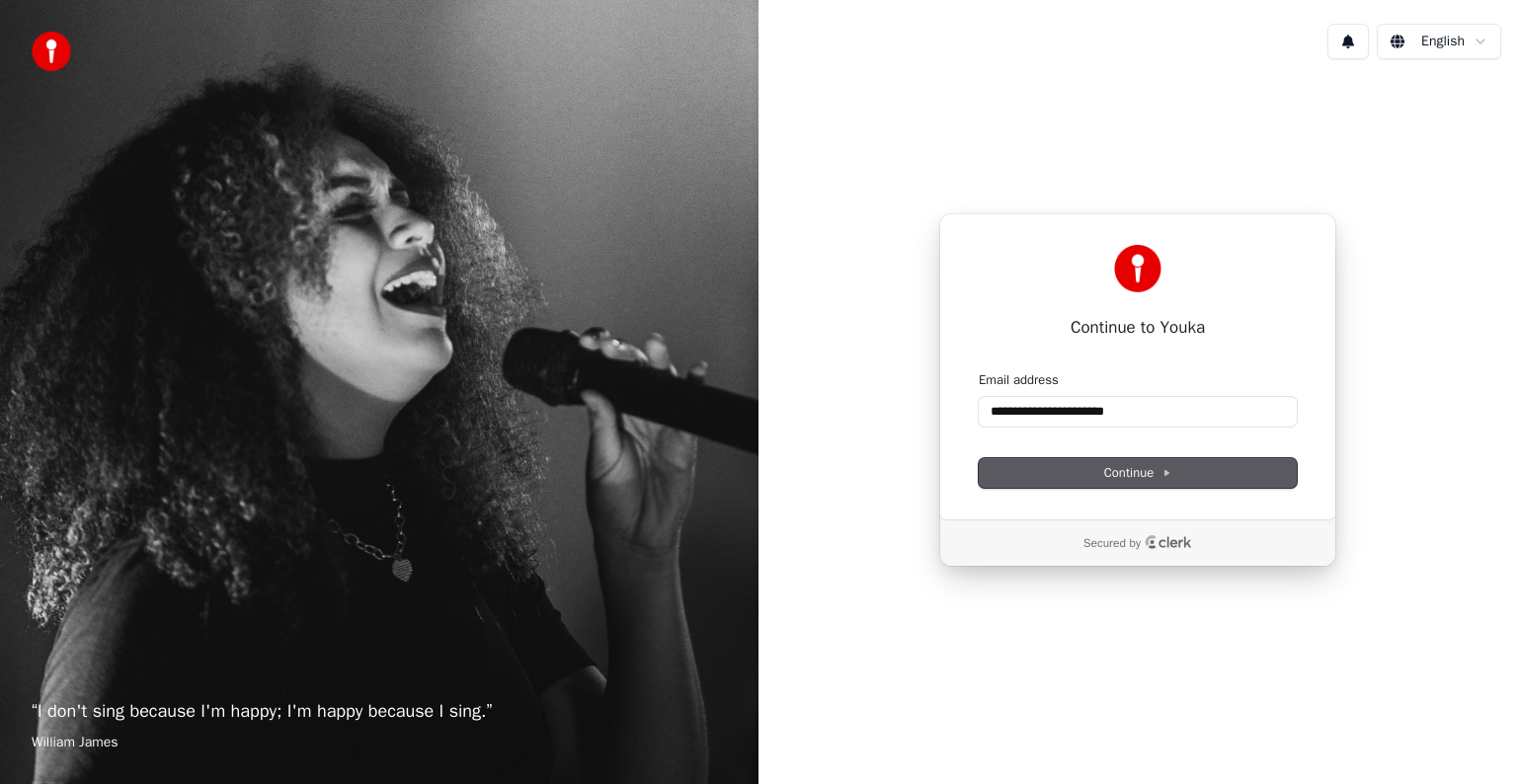 type on "**********" 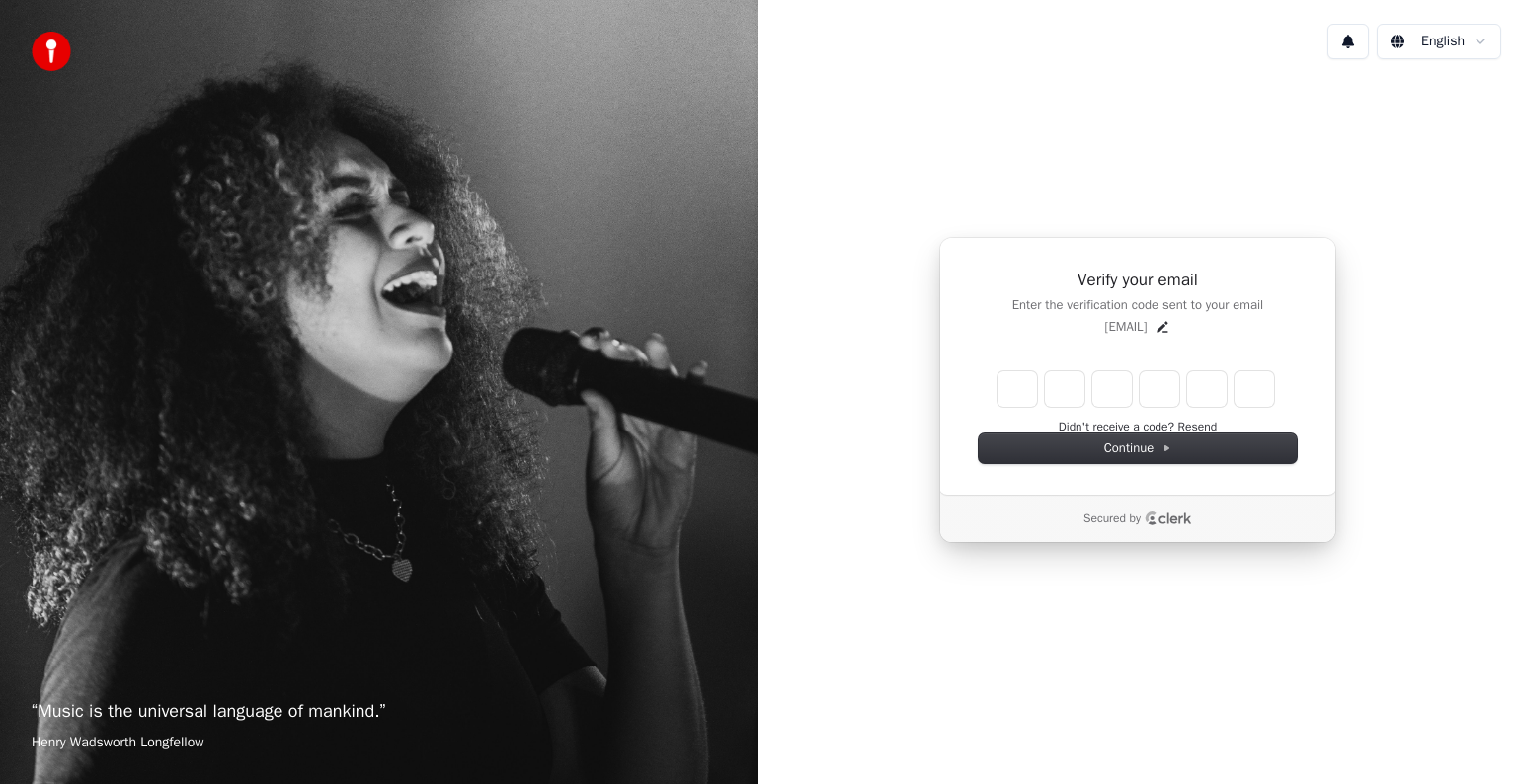 type on "*" 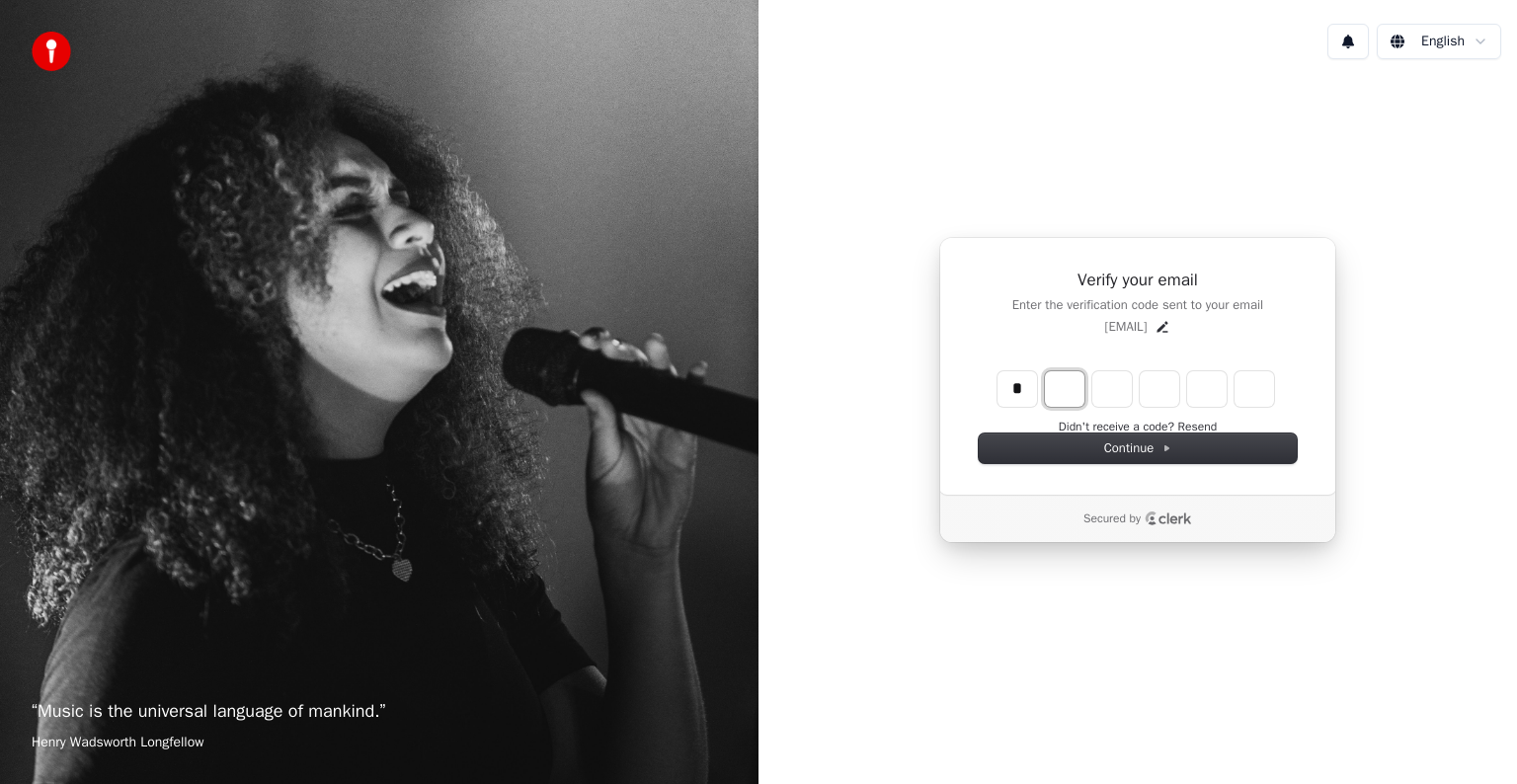 type on "*" 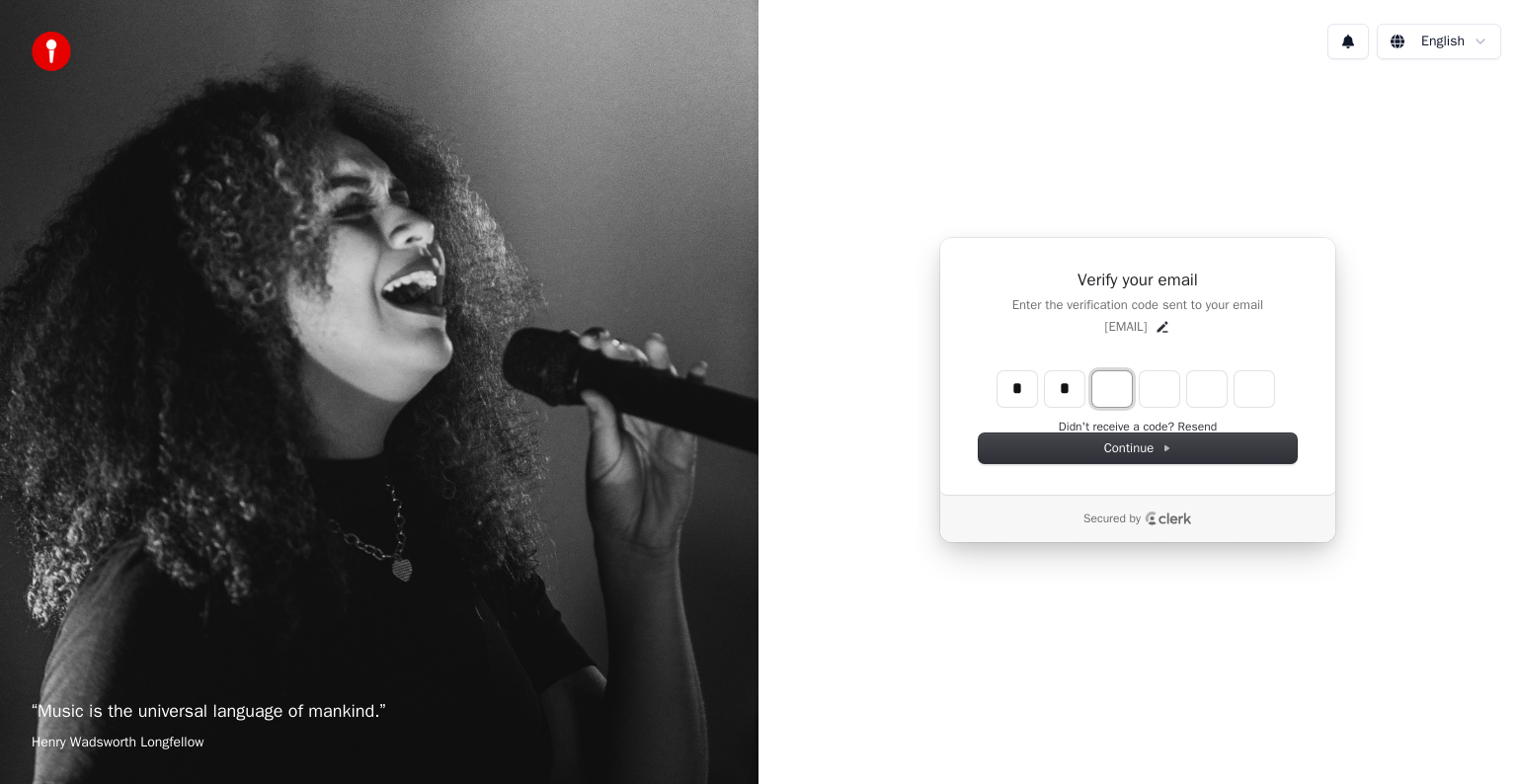 type on "**" 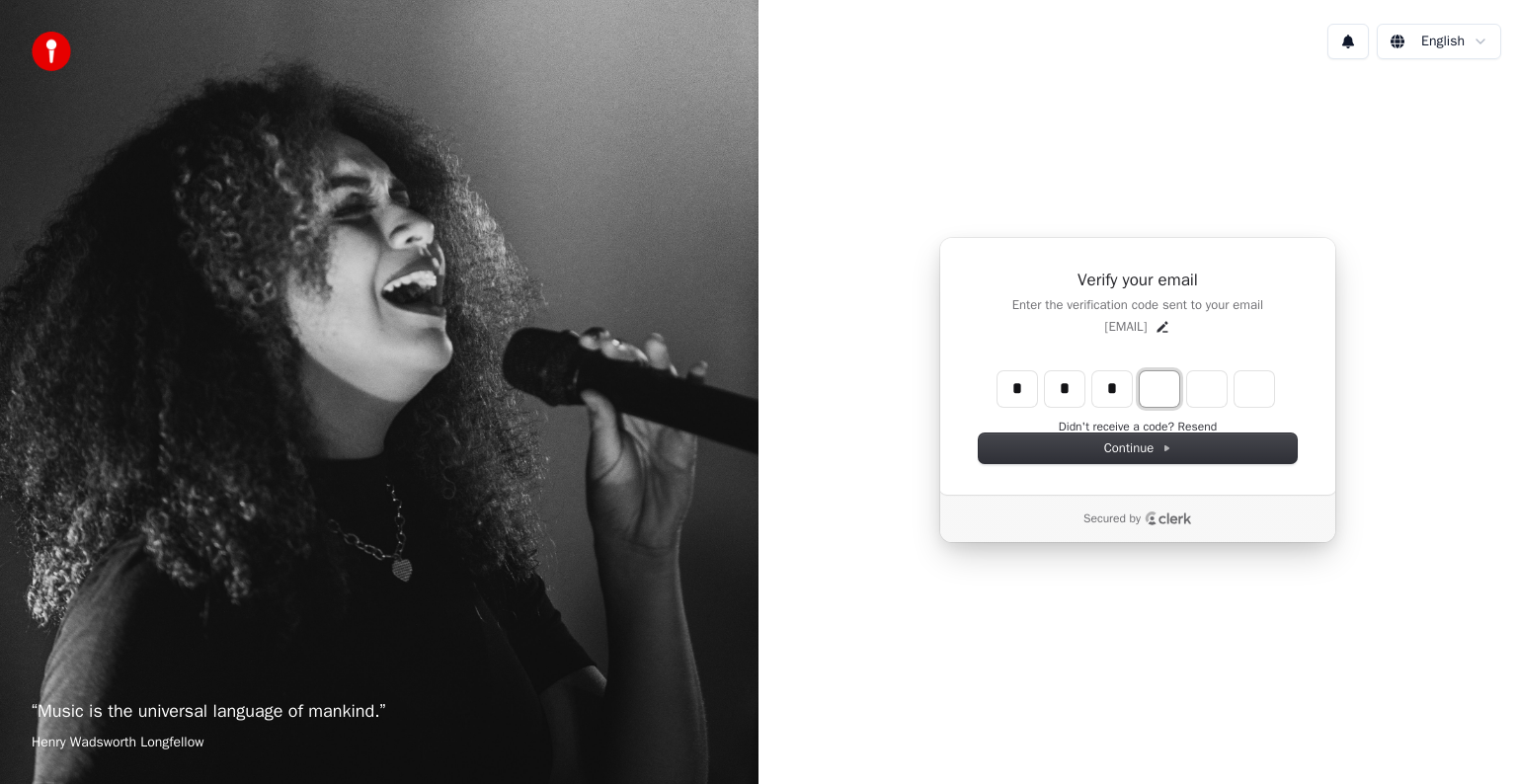 type on "***" 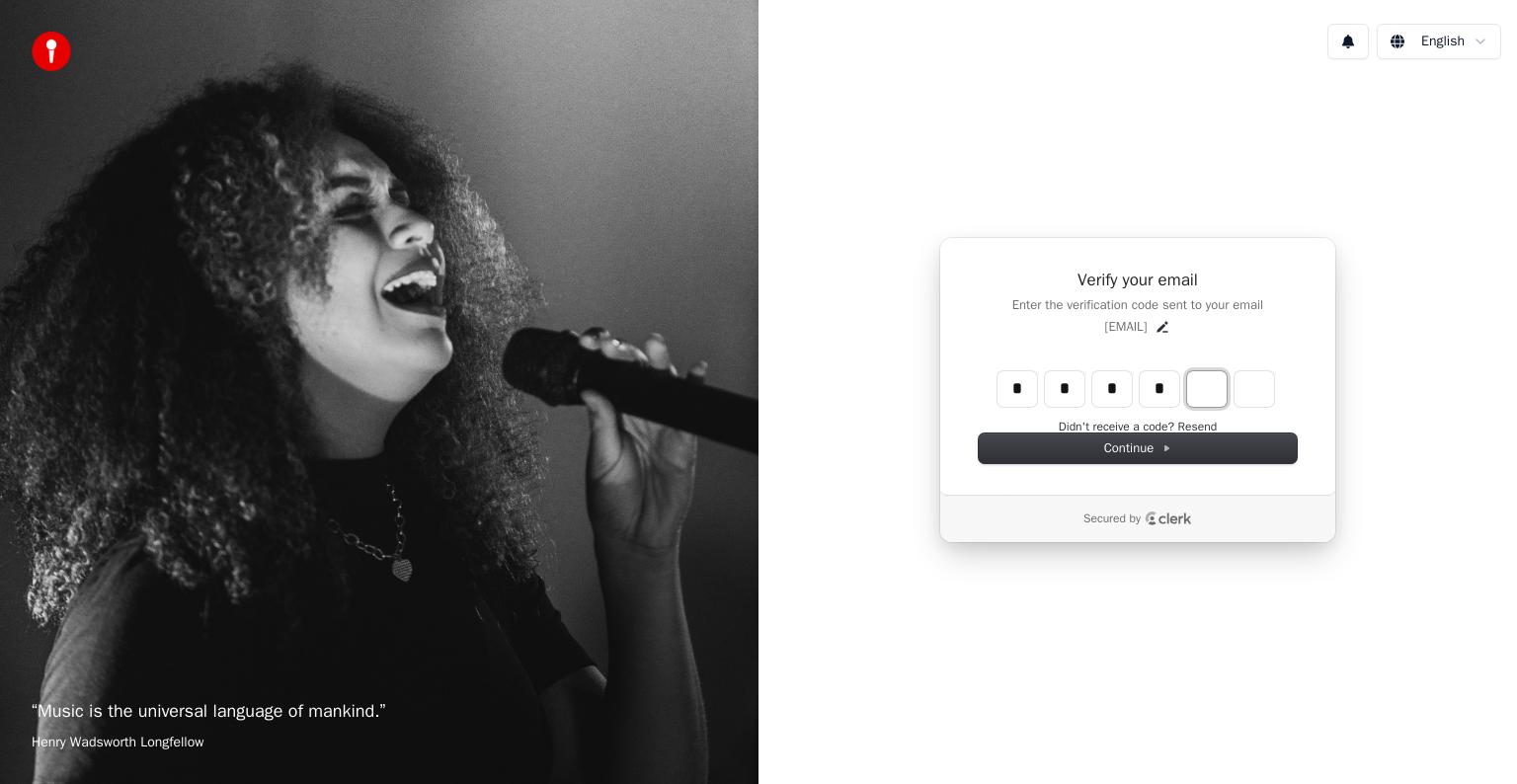 type on "****" 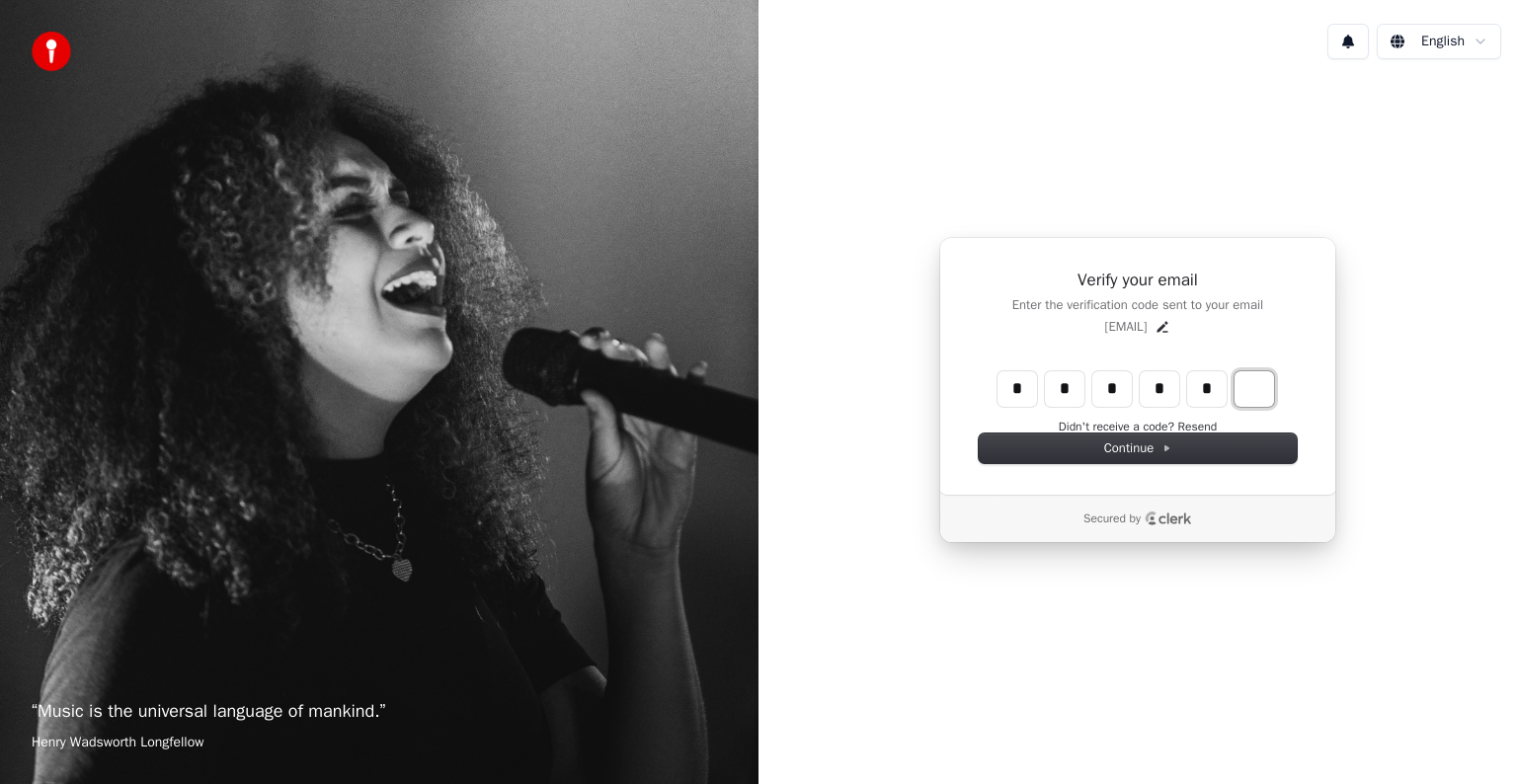type on "******" 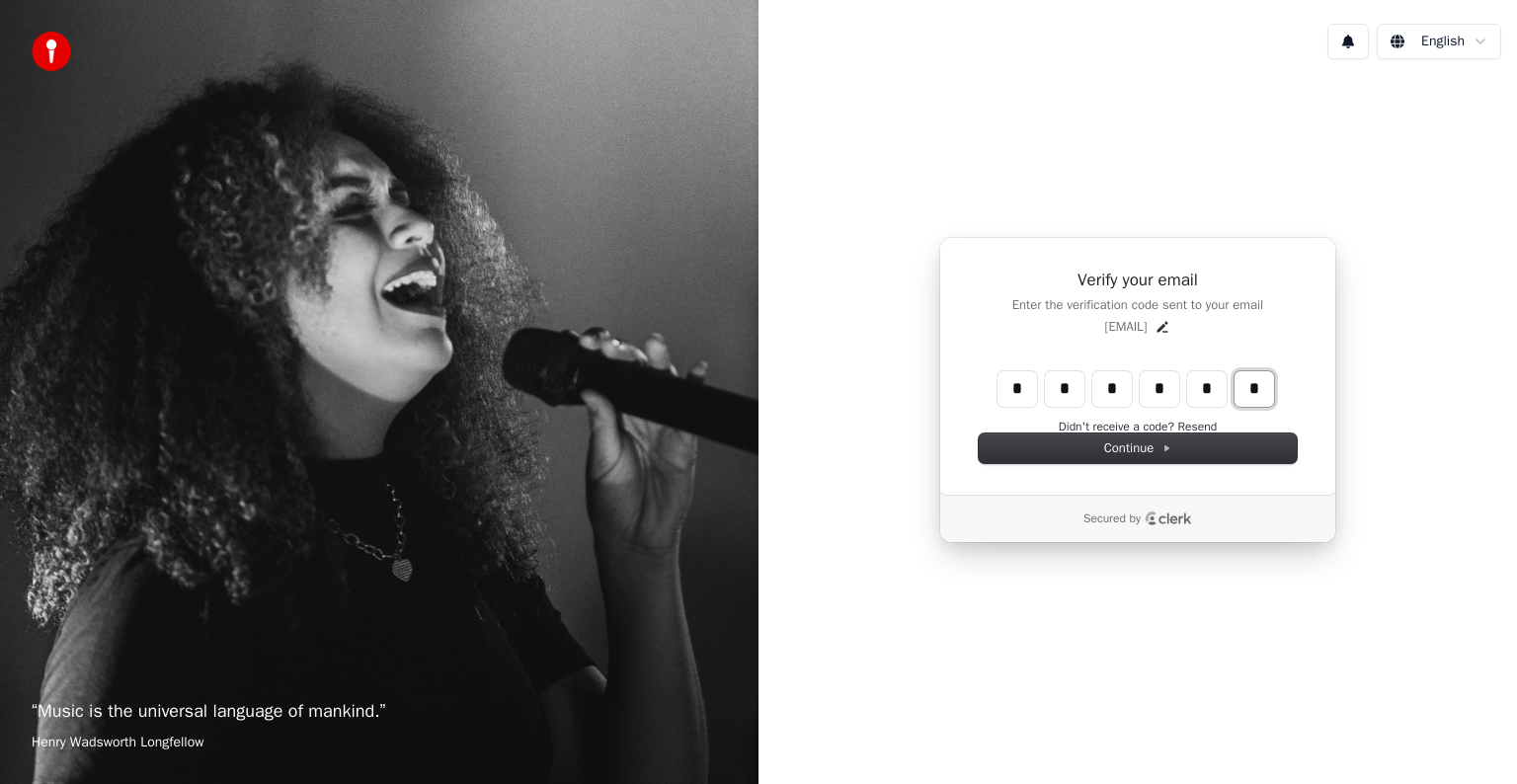 type on "*" 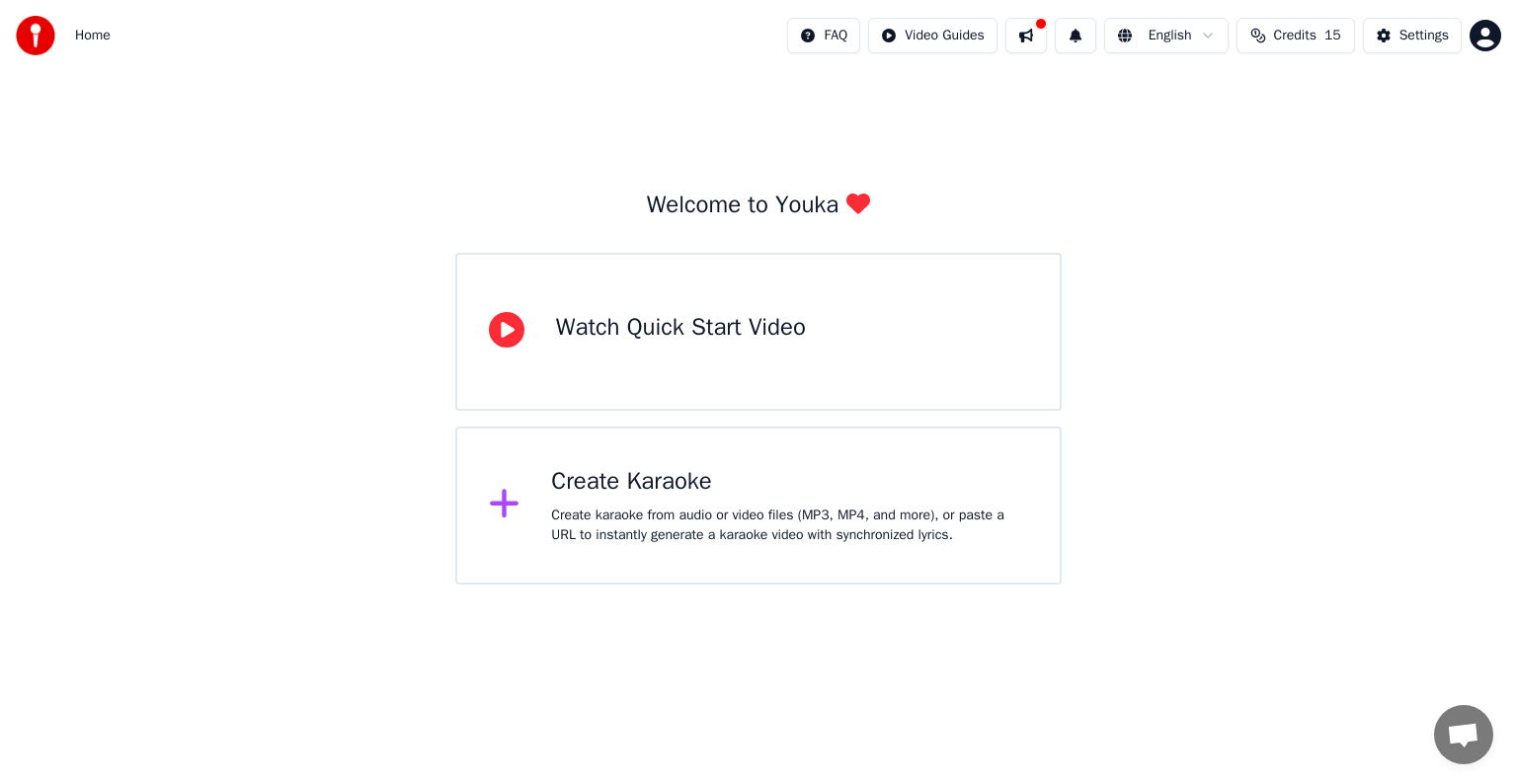 click on "Create karaoke from audio or video files (MP3, MP4, and more), or paste a URL to instantly generate a karaoke video with synchronized lyrics." at bounding box center [789, 525] 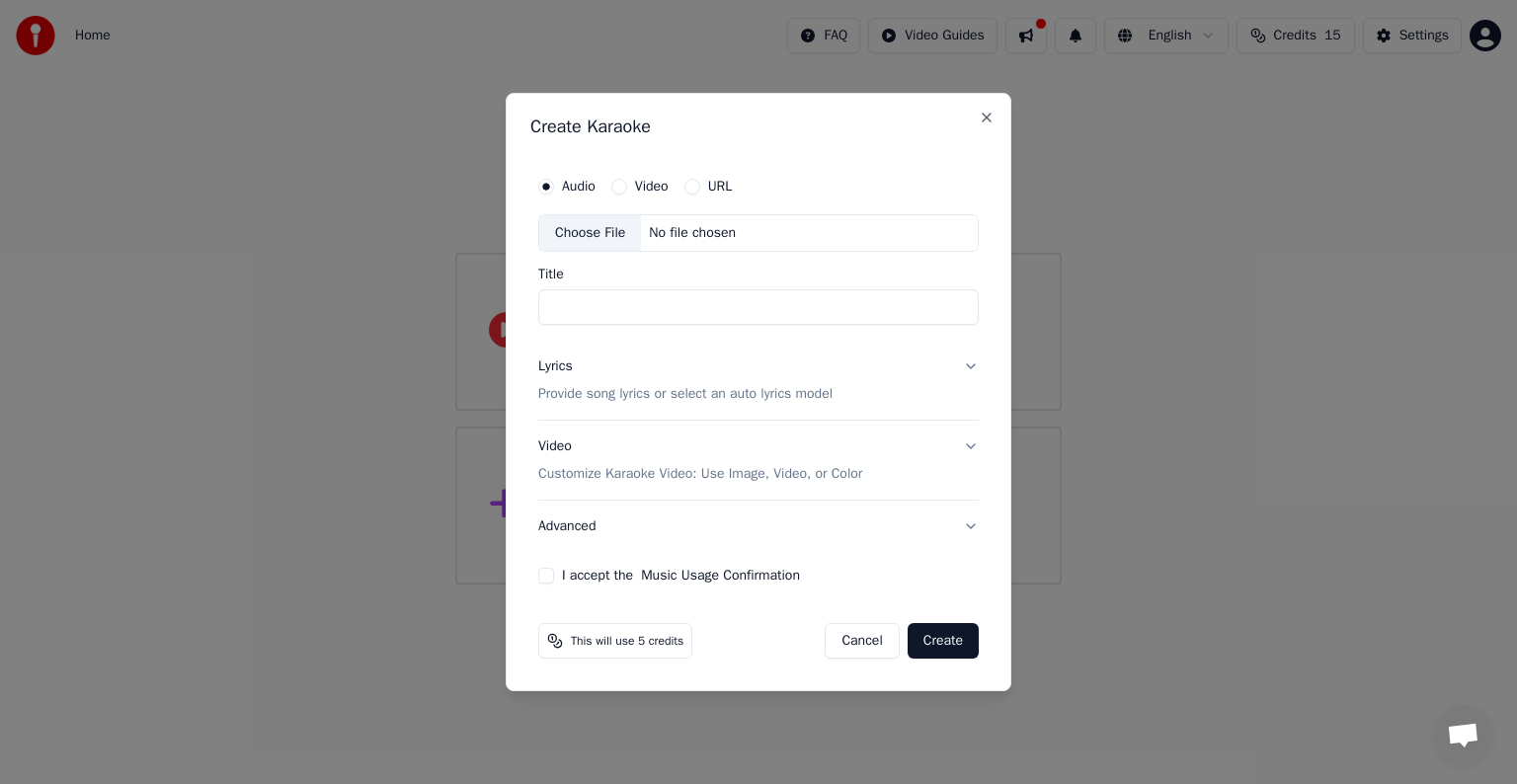 click on "Video" at bounding box center [619, 187] 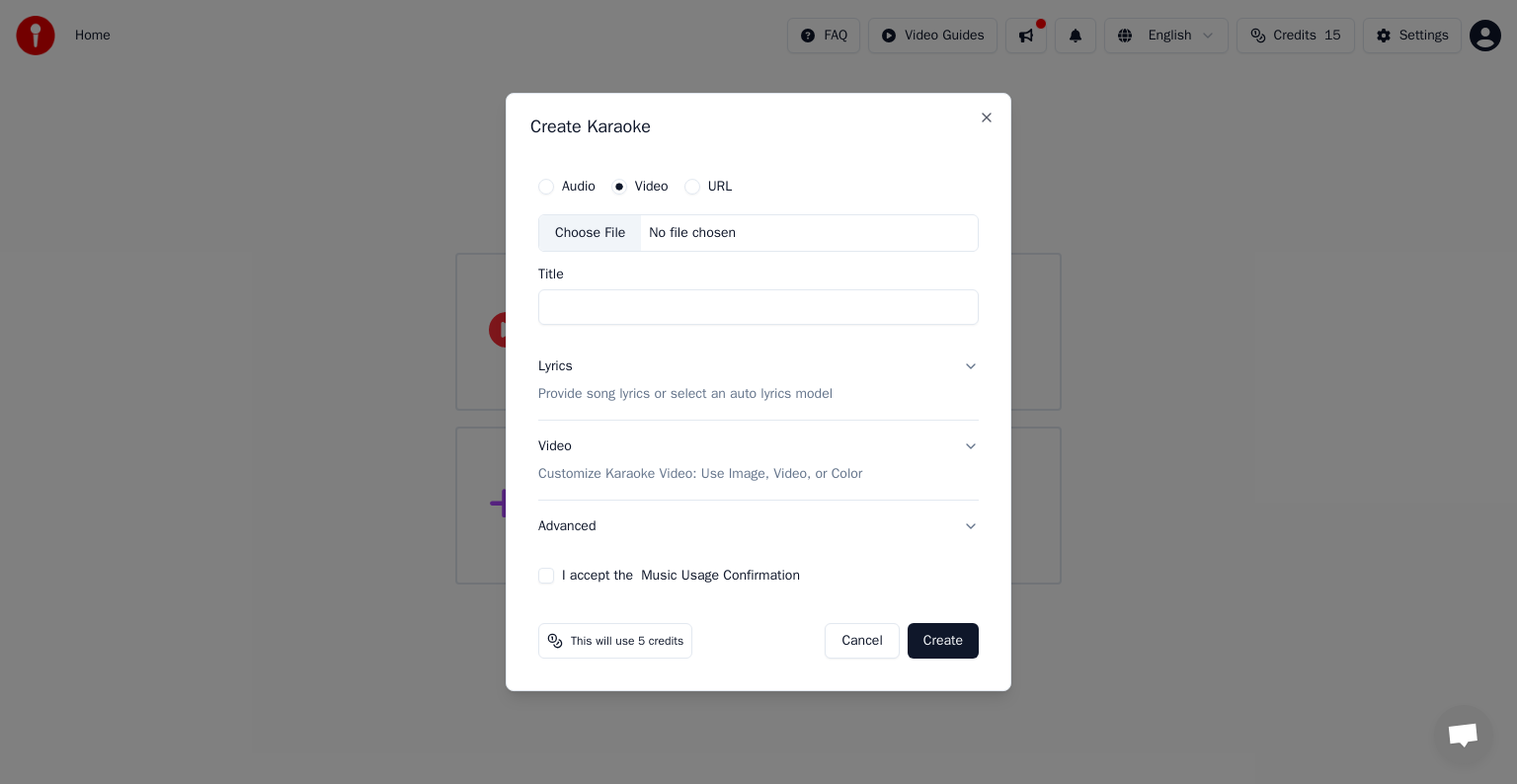 click on "URL" at bounding box center (720, 187) 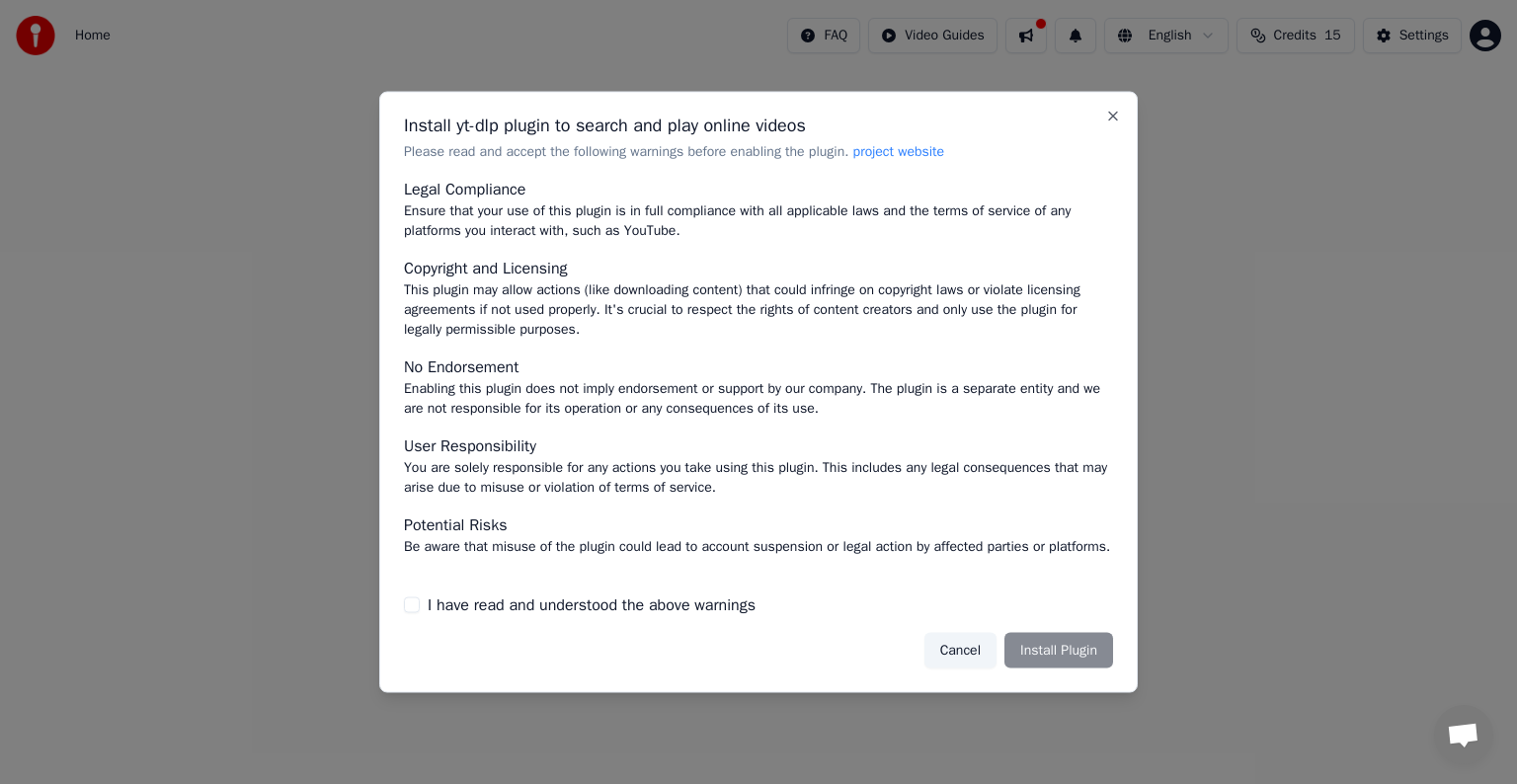 click on "Cancel Install Plugin" at bounding box center (1018, 650) 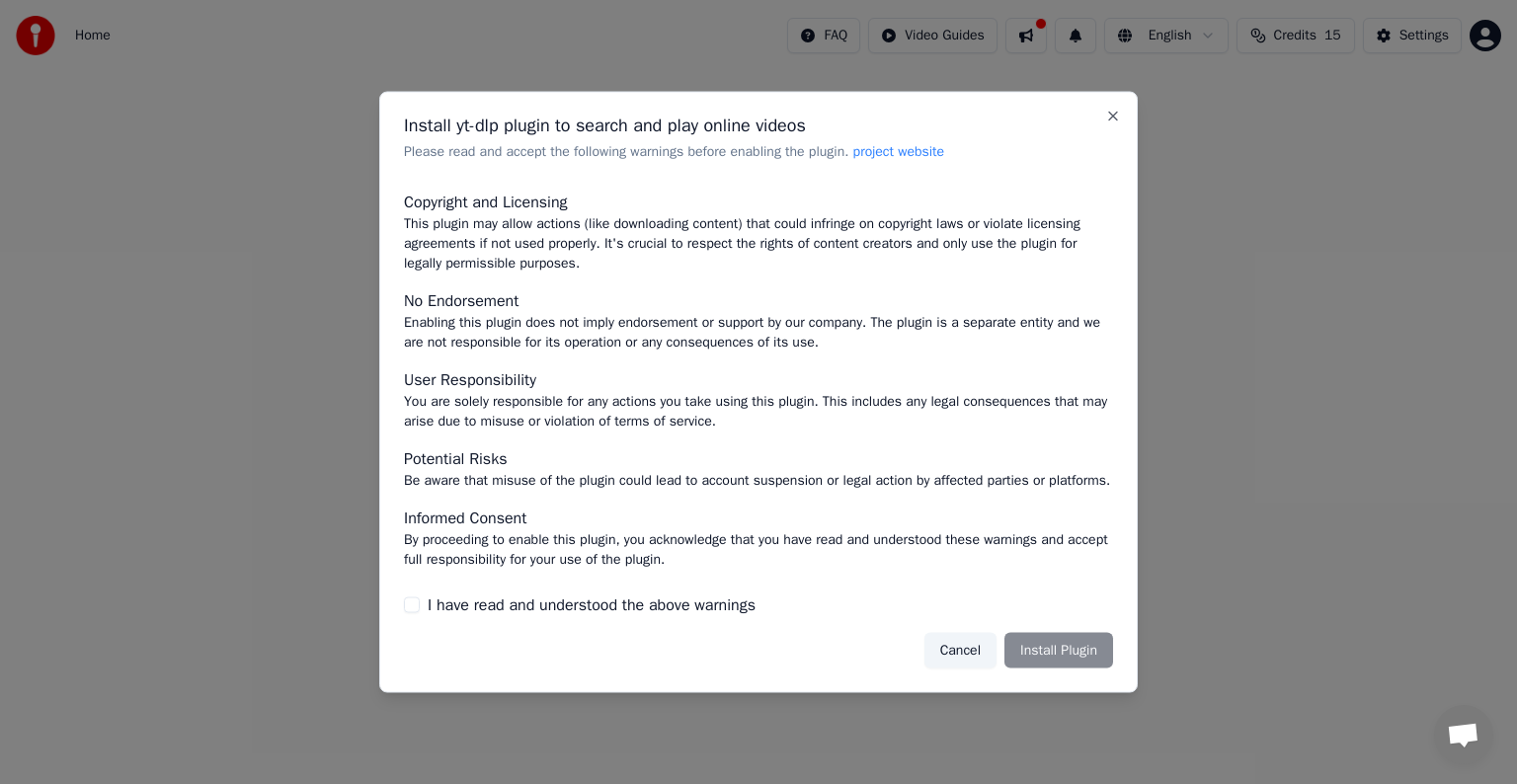 scroll, scrollTop: 86, scrollLeft: 0, axis: vertical 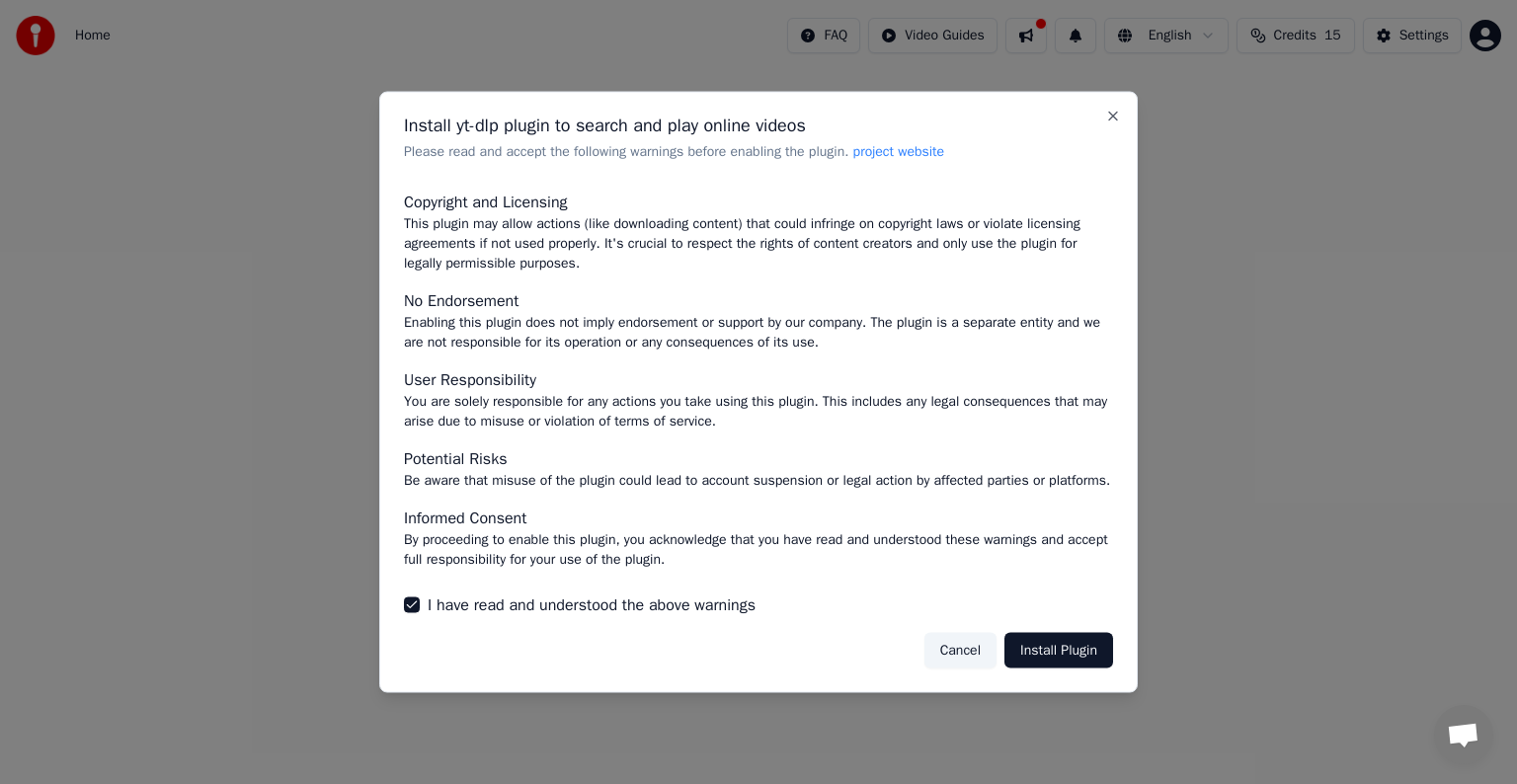 click on "Install Plugin" at bounding box center (1059, 650) 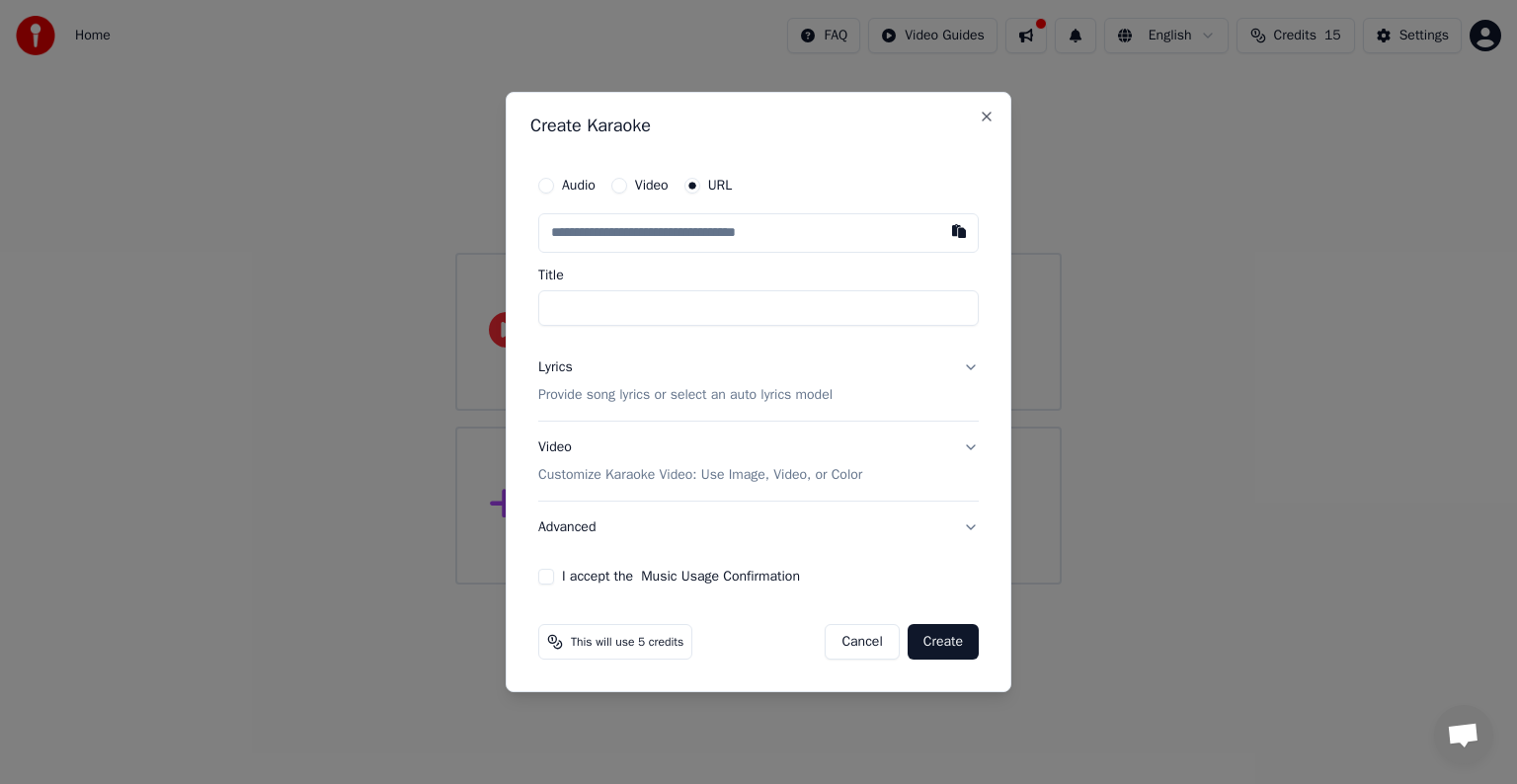 click on "I accept the   Music Usage Confirmation" at bounding box center [546, 577] 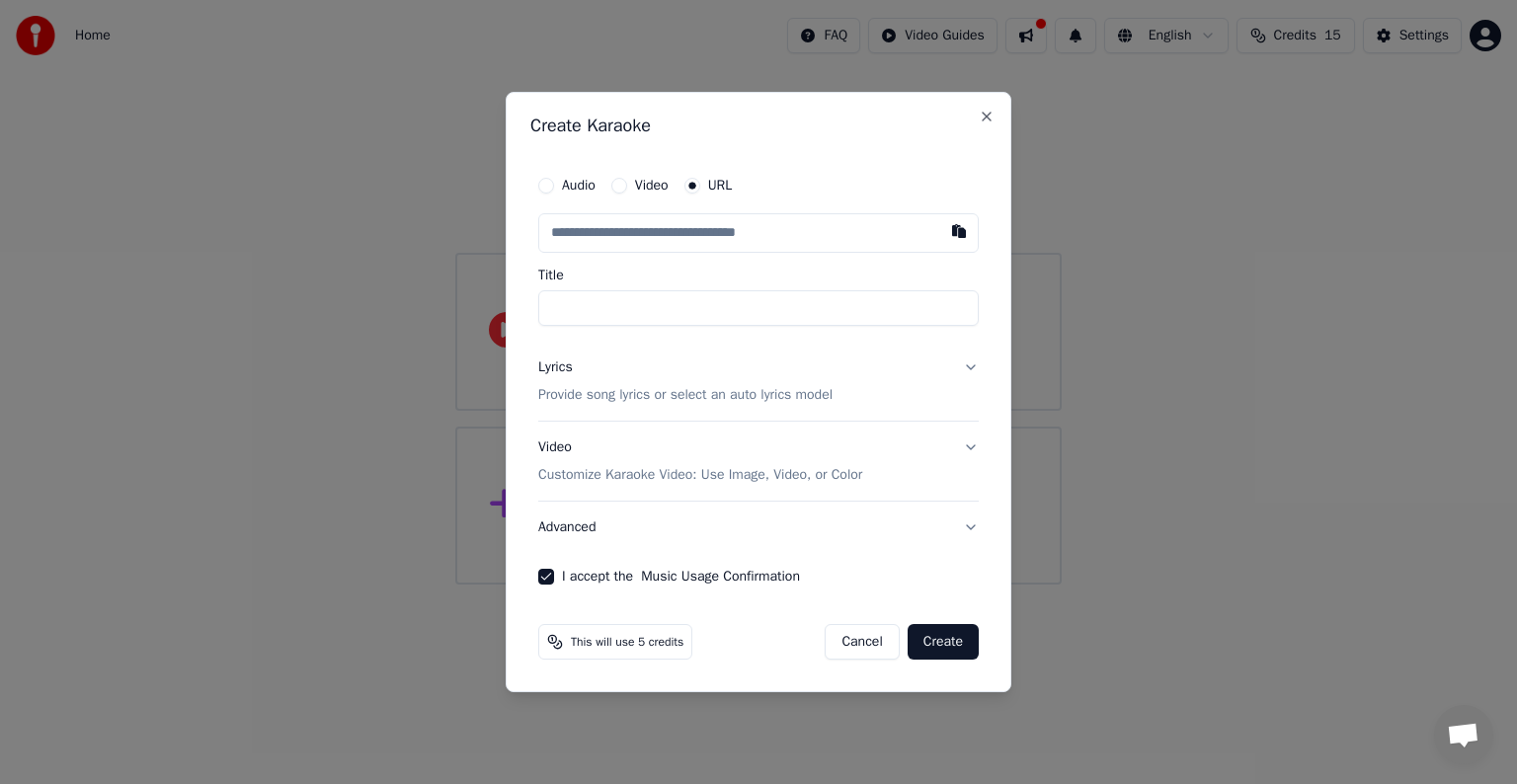 click at bounding box center [758, 233] 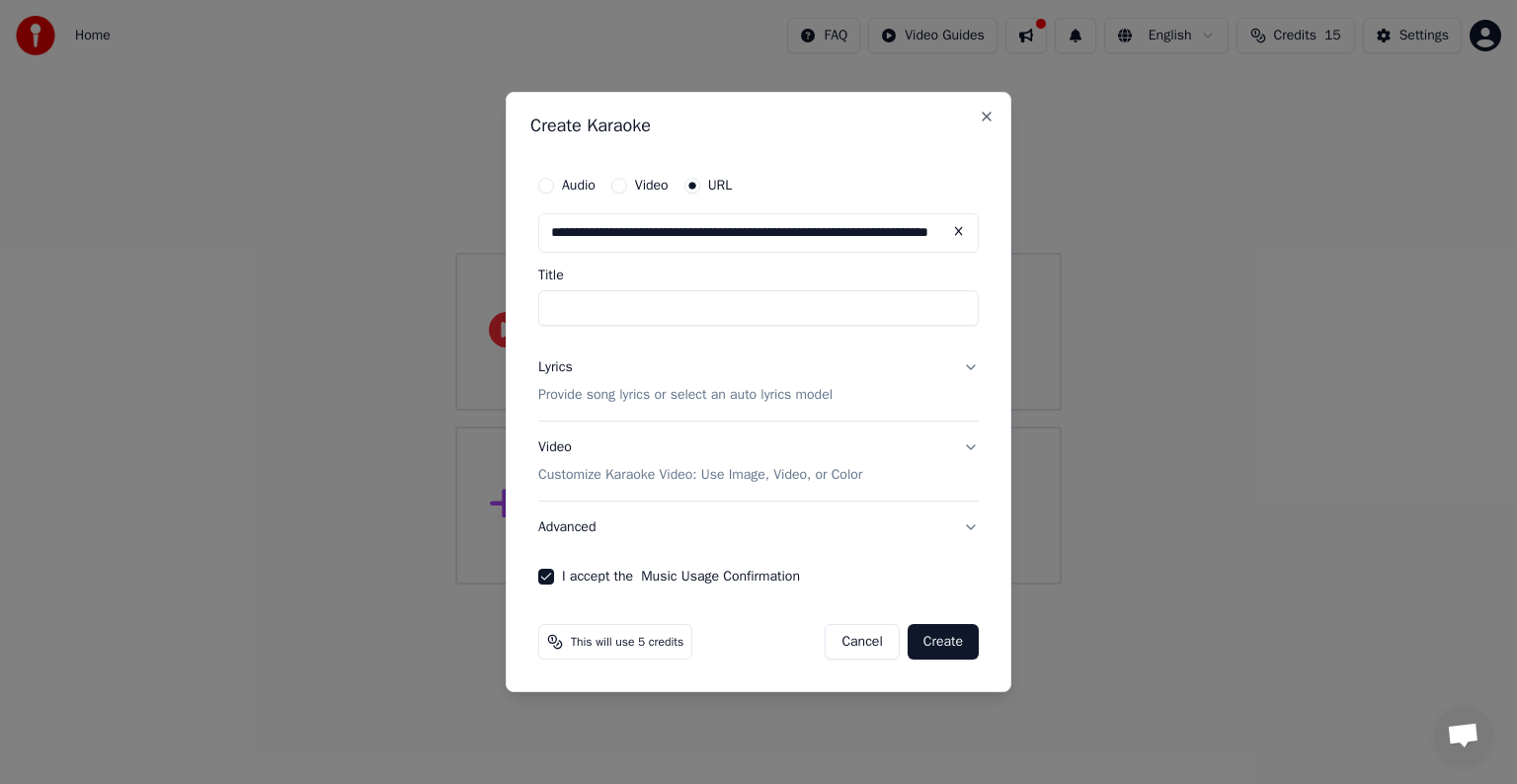 scroll, scrollTop: 0, scrollLeft: 126, axis: horizontal 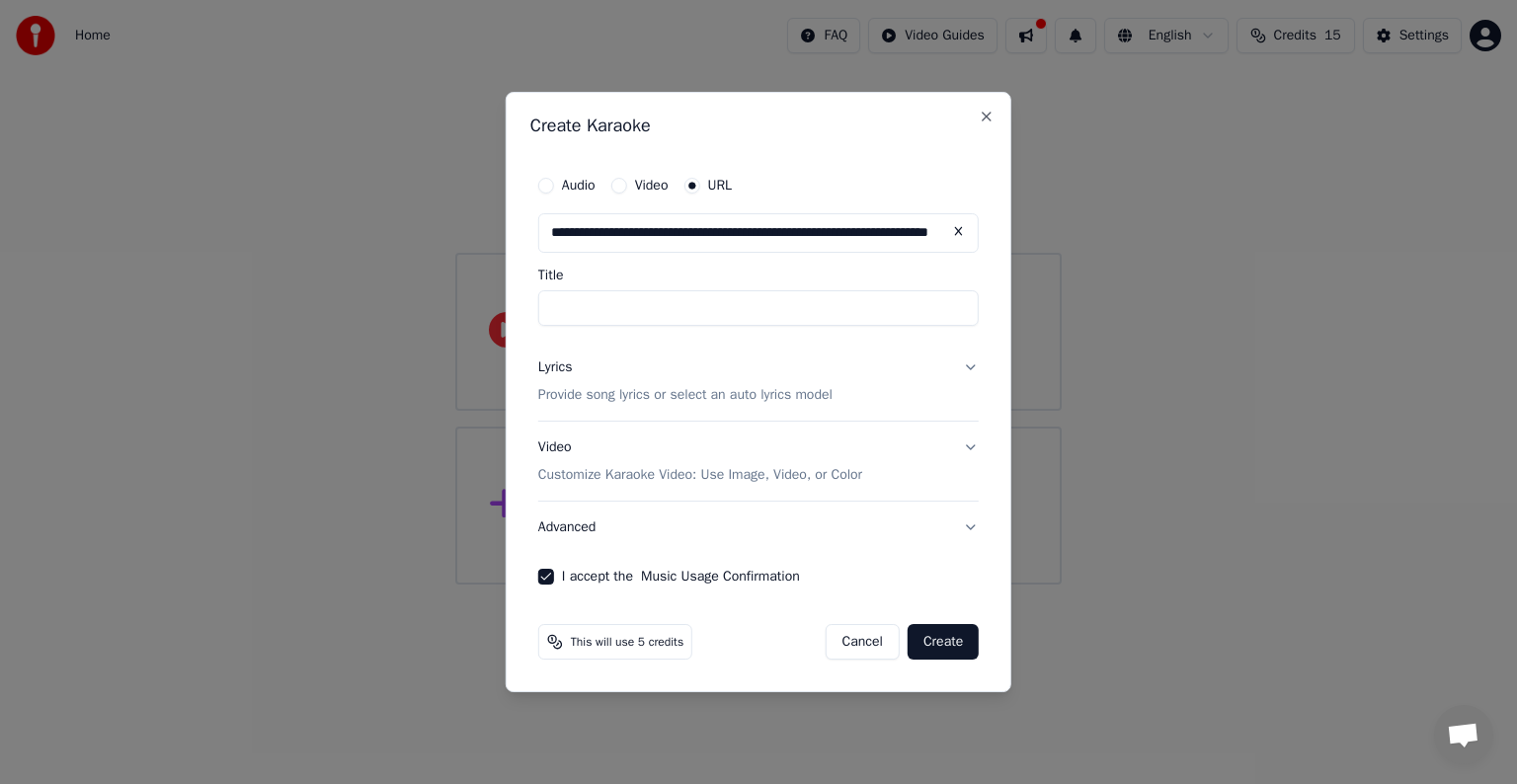 type on "**********" 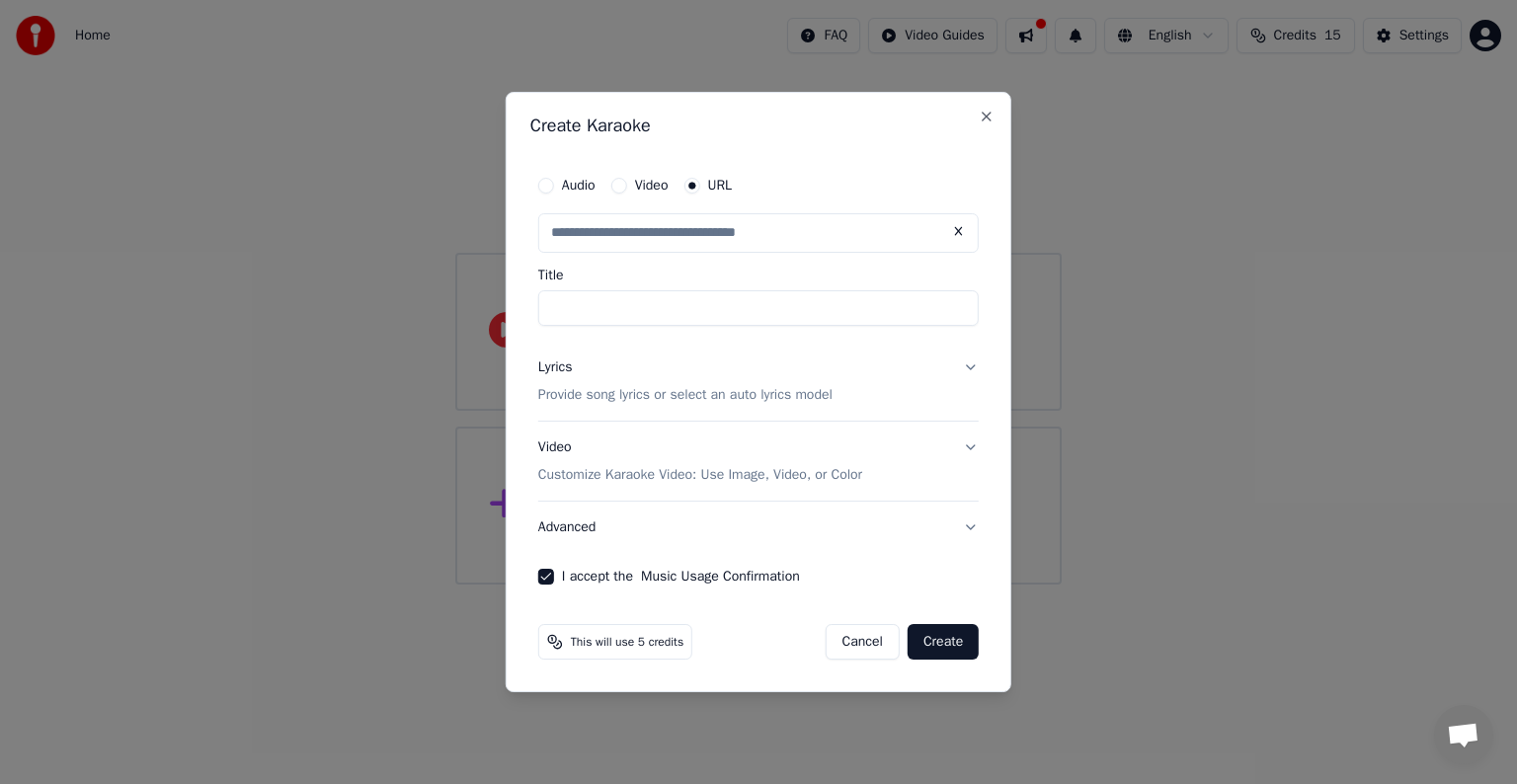 scroll, scrollTop: 0, scrollLeft: 0, axis: both 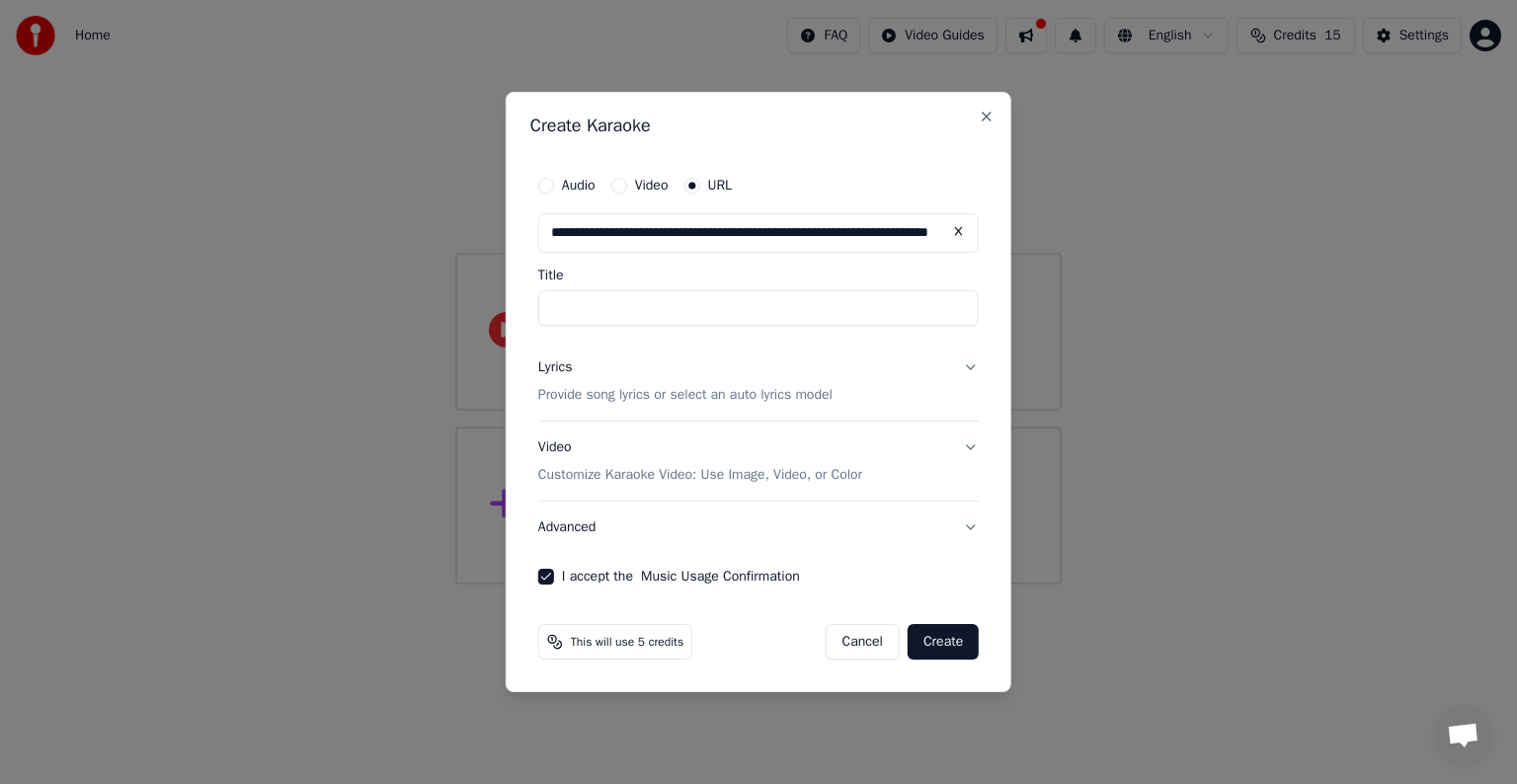 type on "*********" 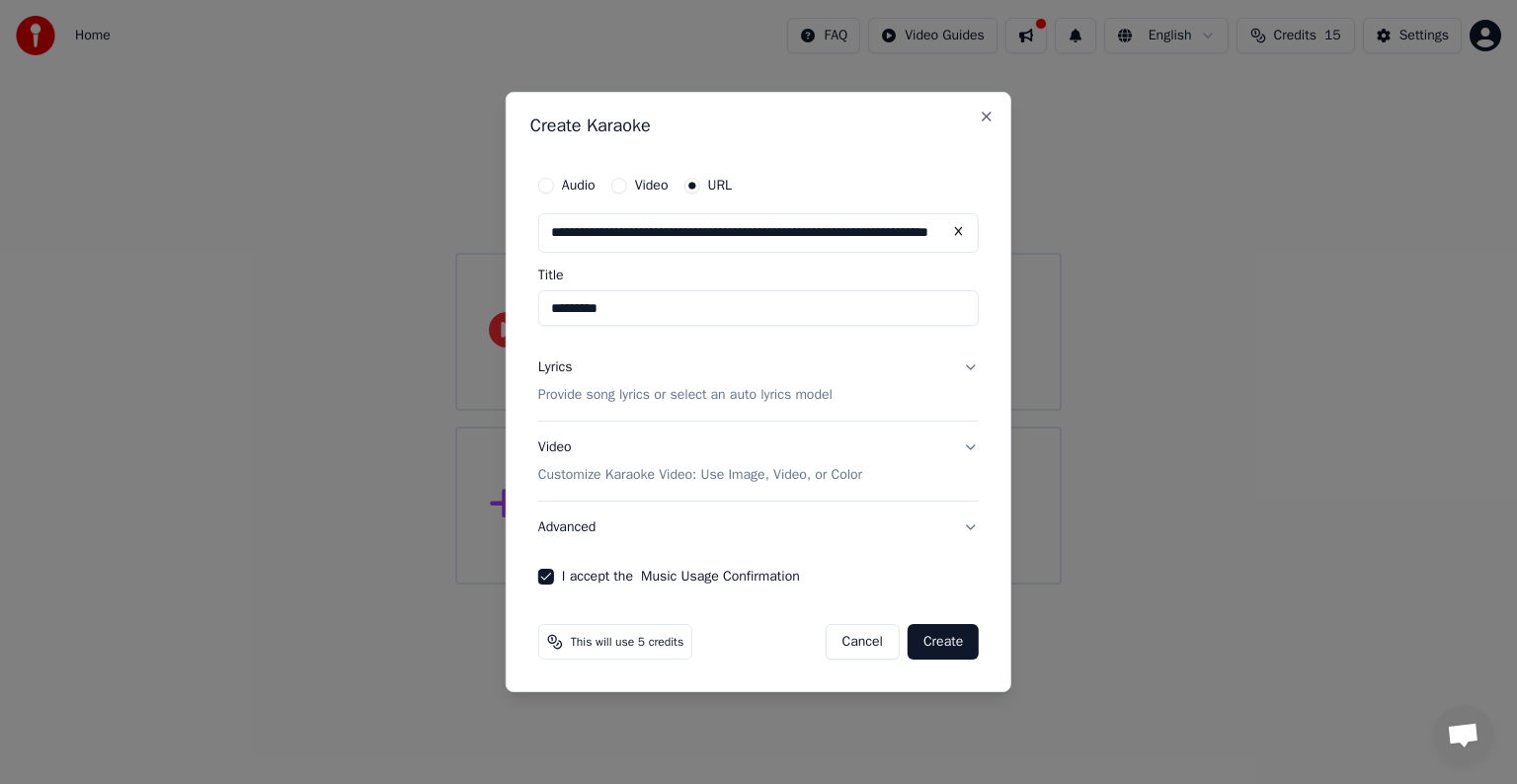 click on "Lyrics Provide song lyrics or select an auto lyrics model" at bounding box center [758, 381] 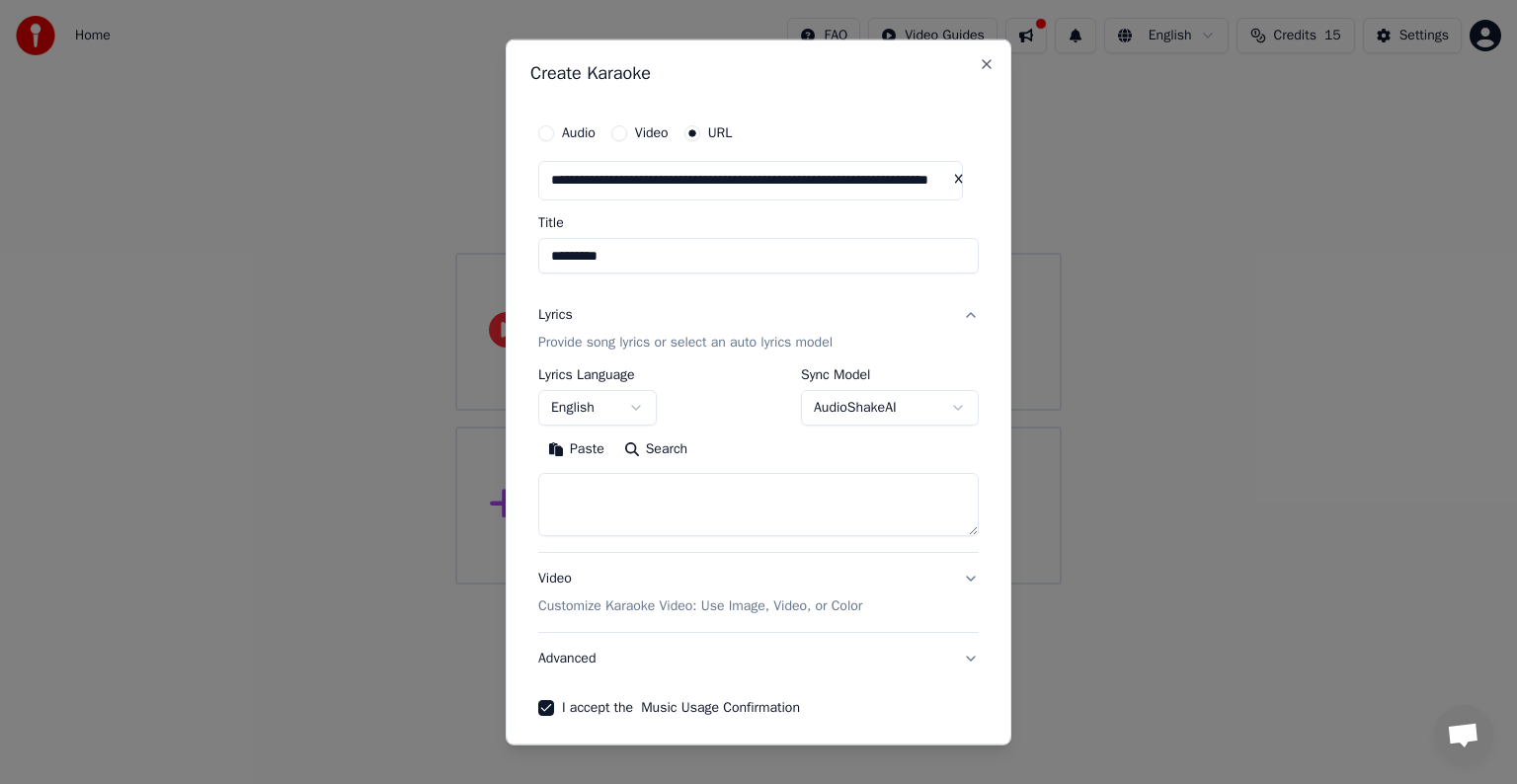 click on "**********" at bounding box center (758, 392) 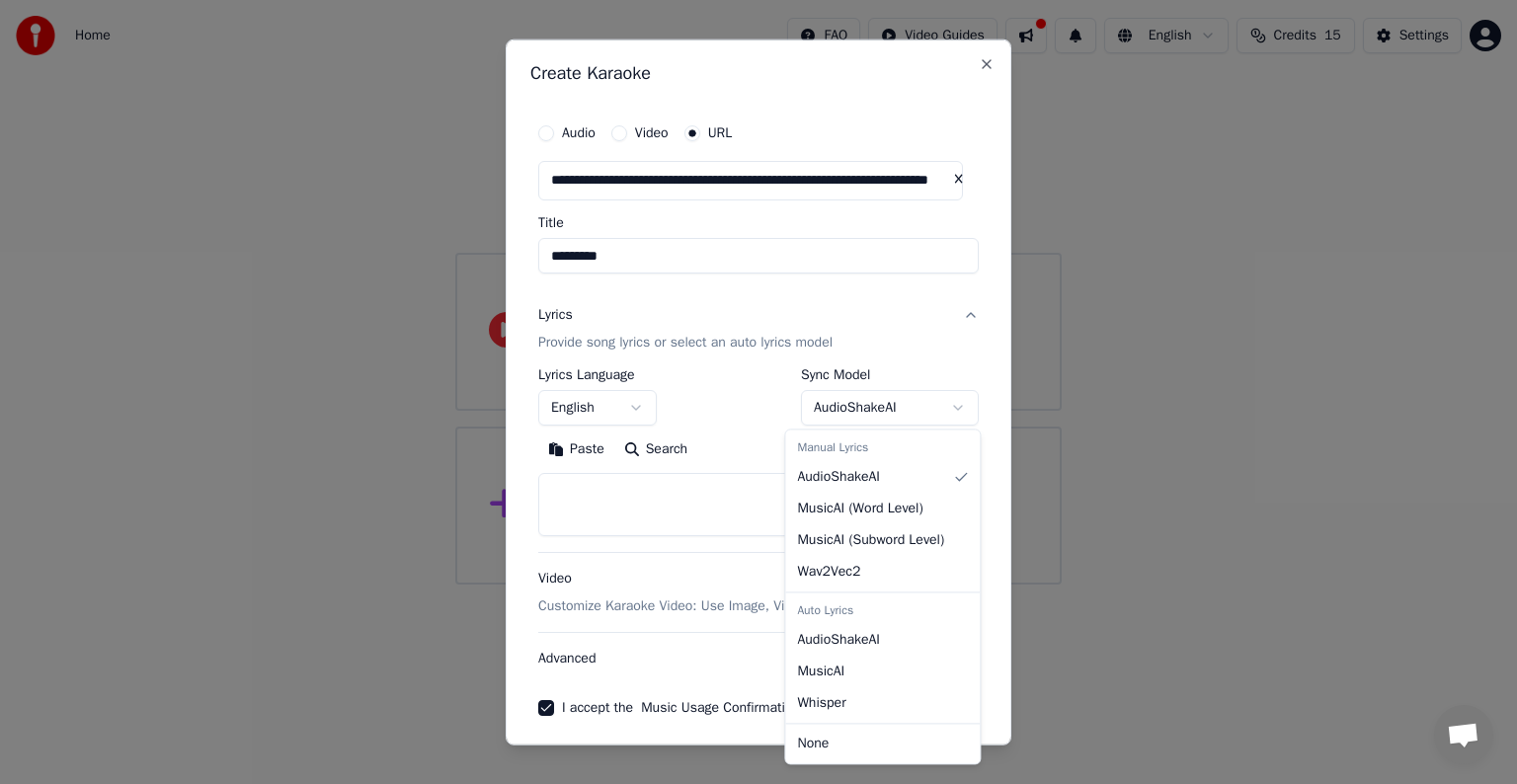 click on "**********" at bounding box center (758, 292) 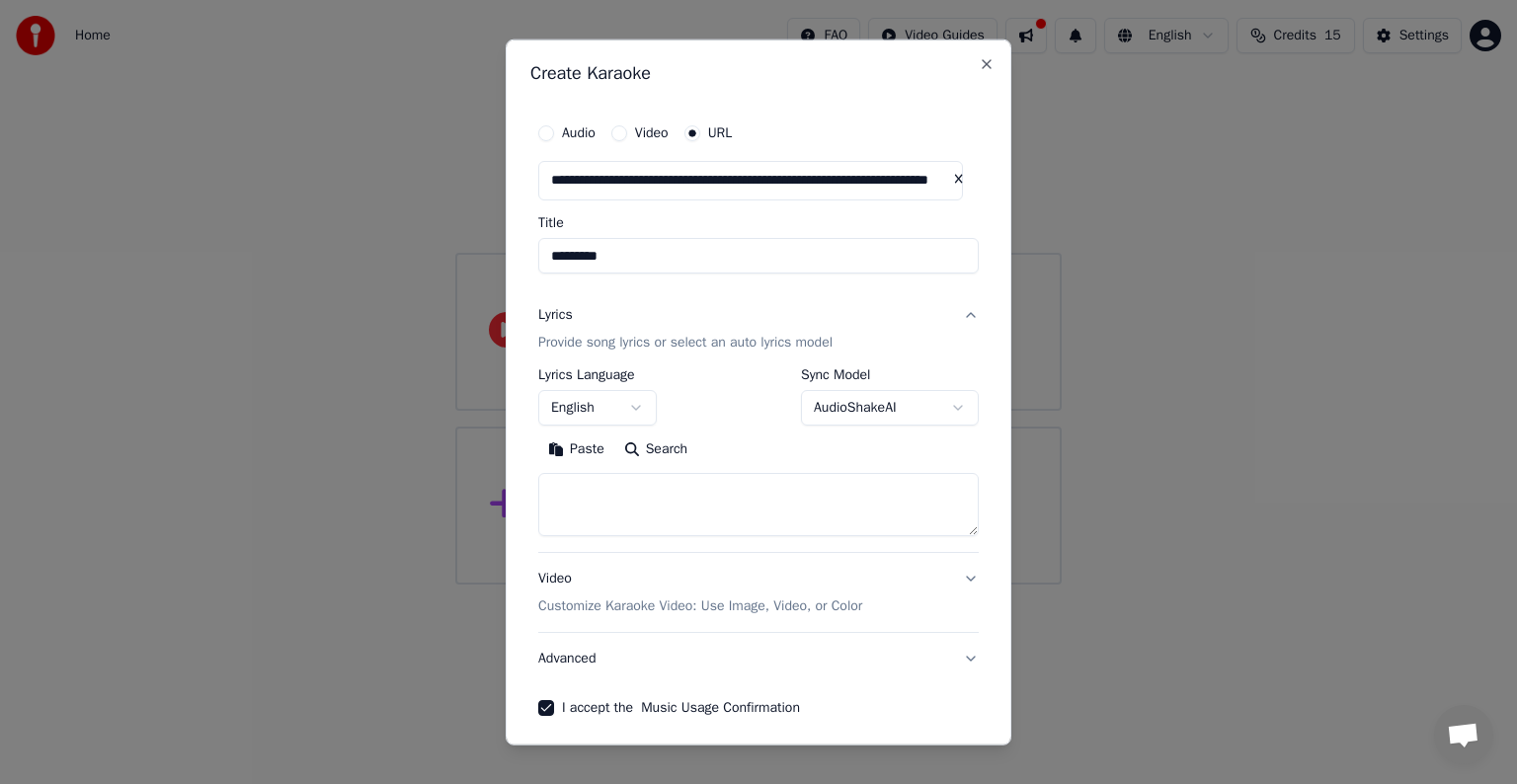 click on "**********" at bounding box center [758, 292] 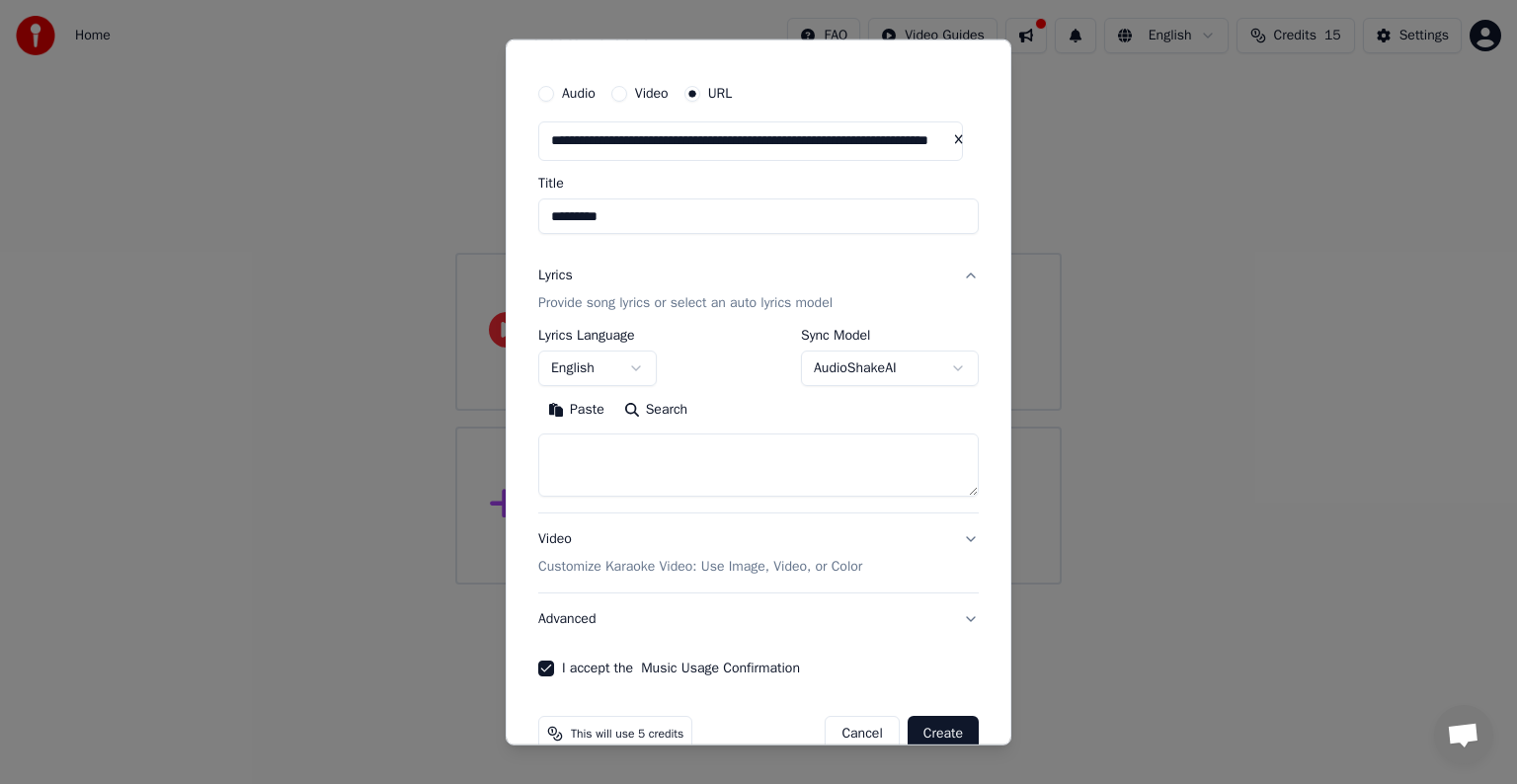 scroll, scrollTop: 77, scrollLeft: 0, axis: vertical 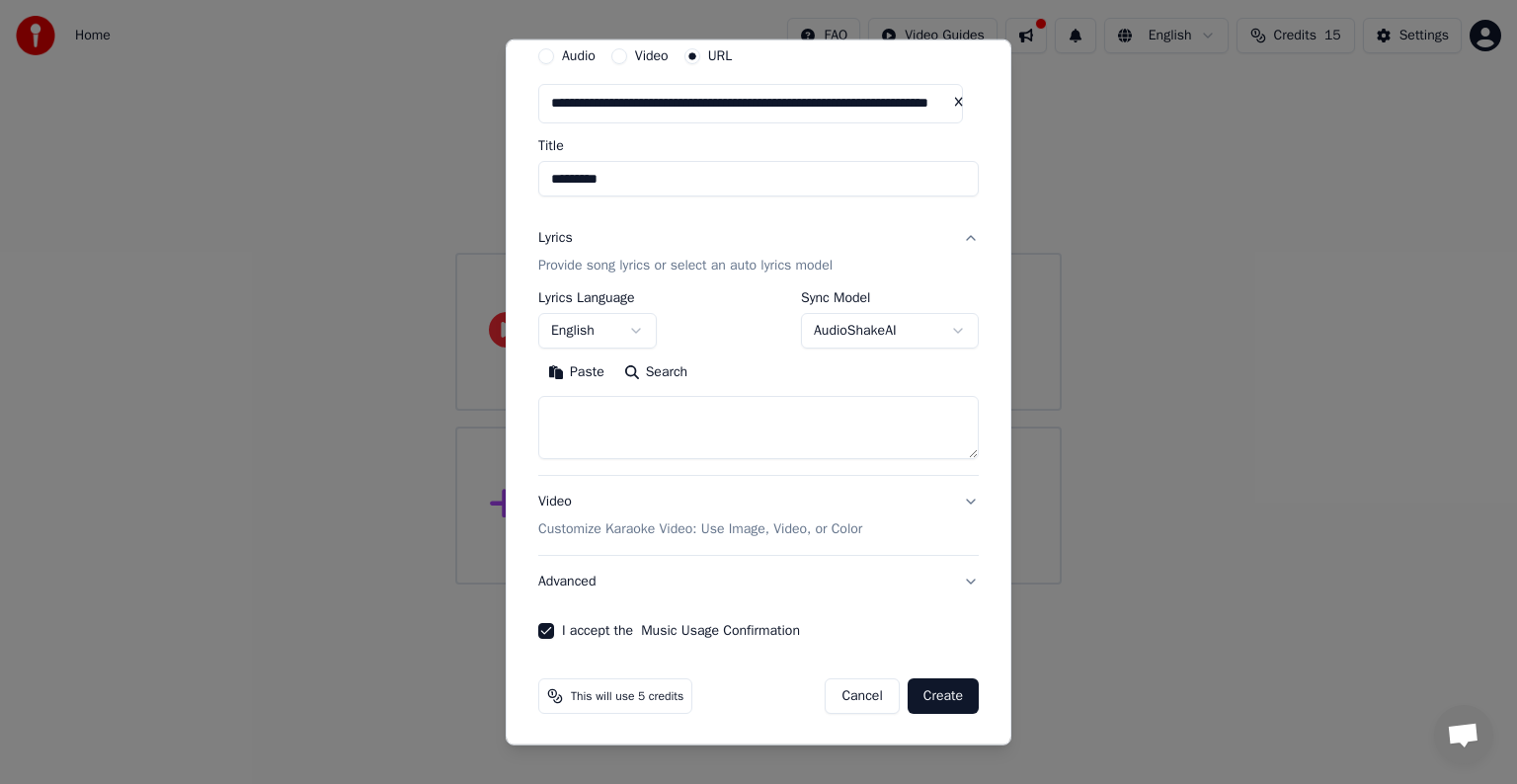 click on "Create" at bounding box center [943, 696] 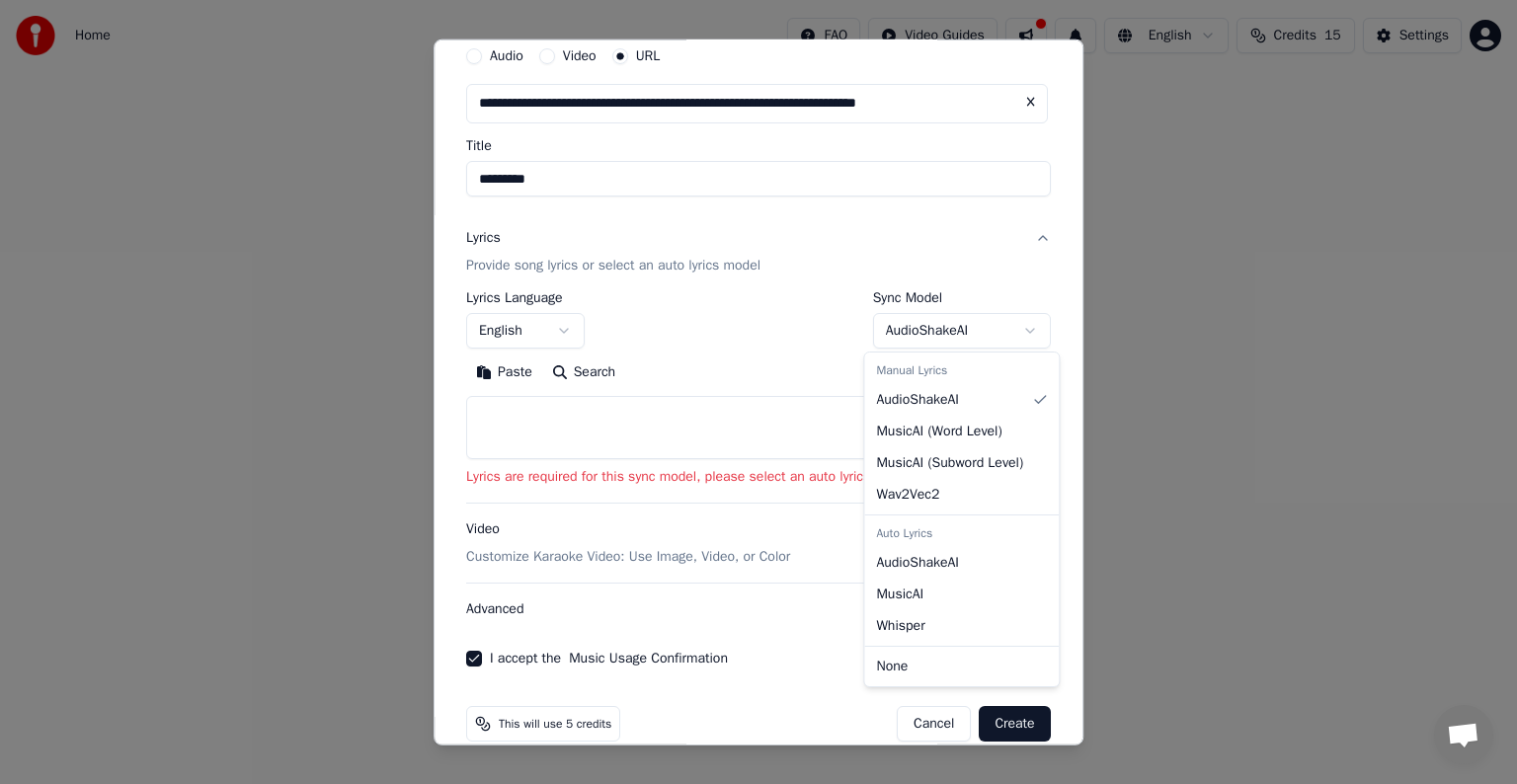 click on "**********" at bounding box center [758, 292] 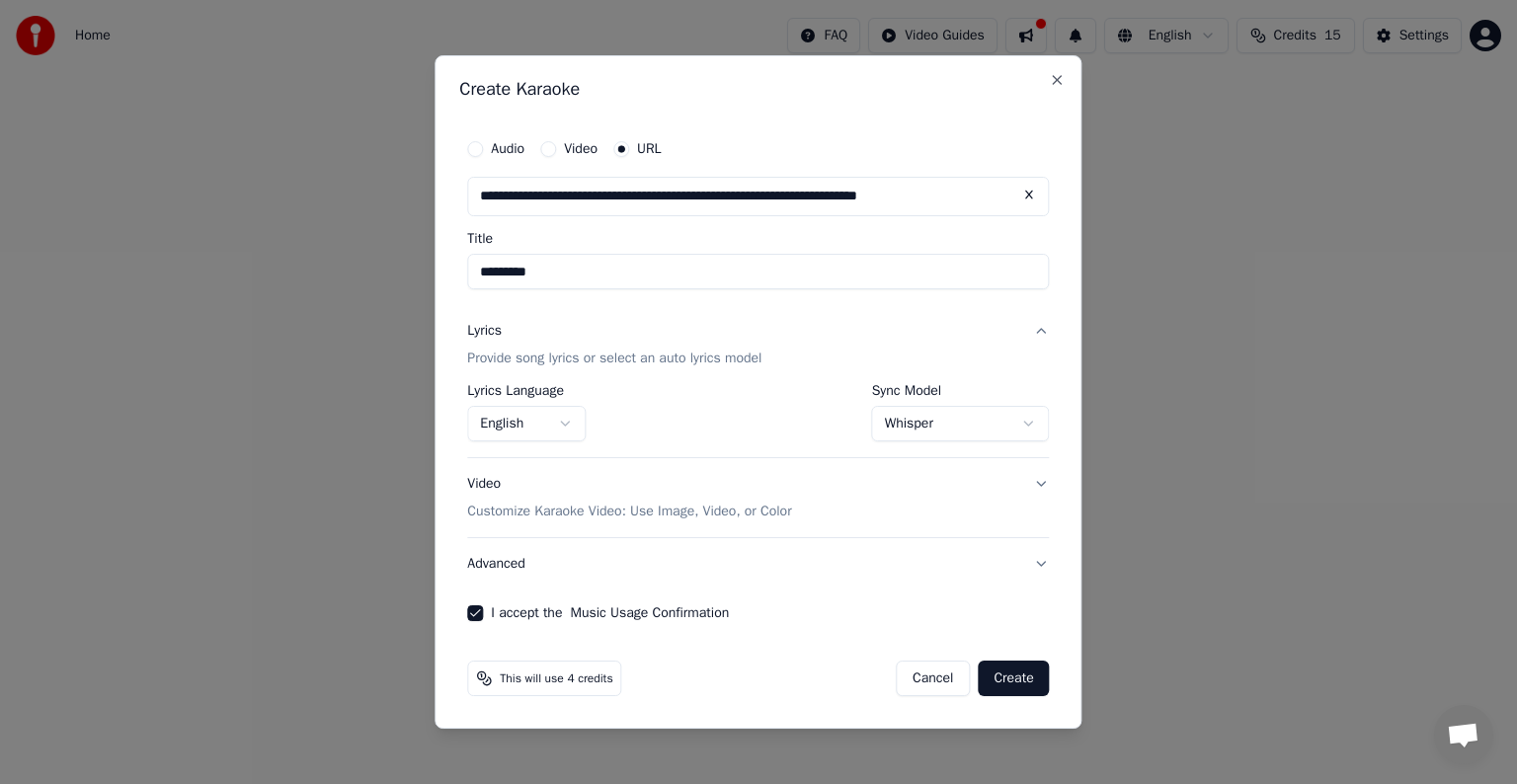 scroll, scrollTop: 0, scrollLeft: 0, axis: both 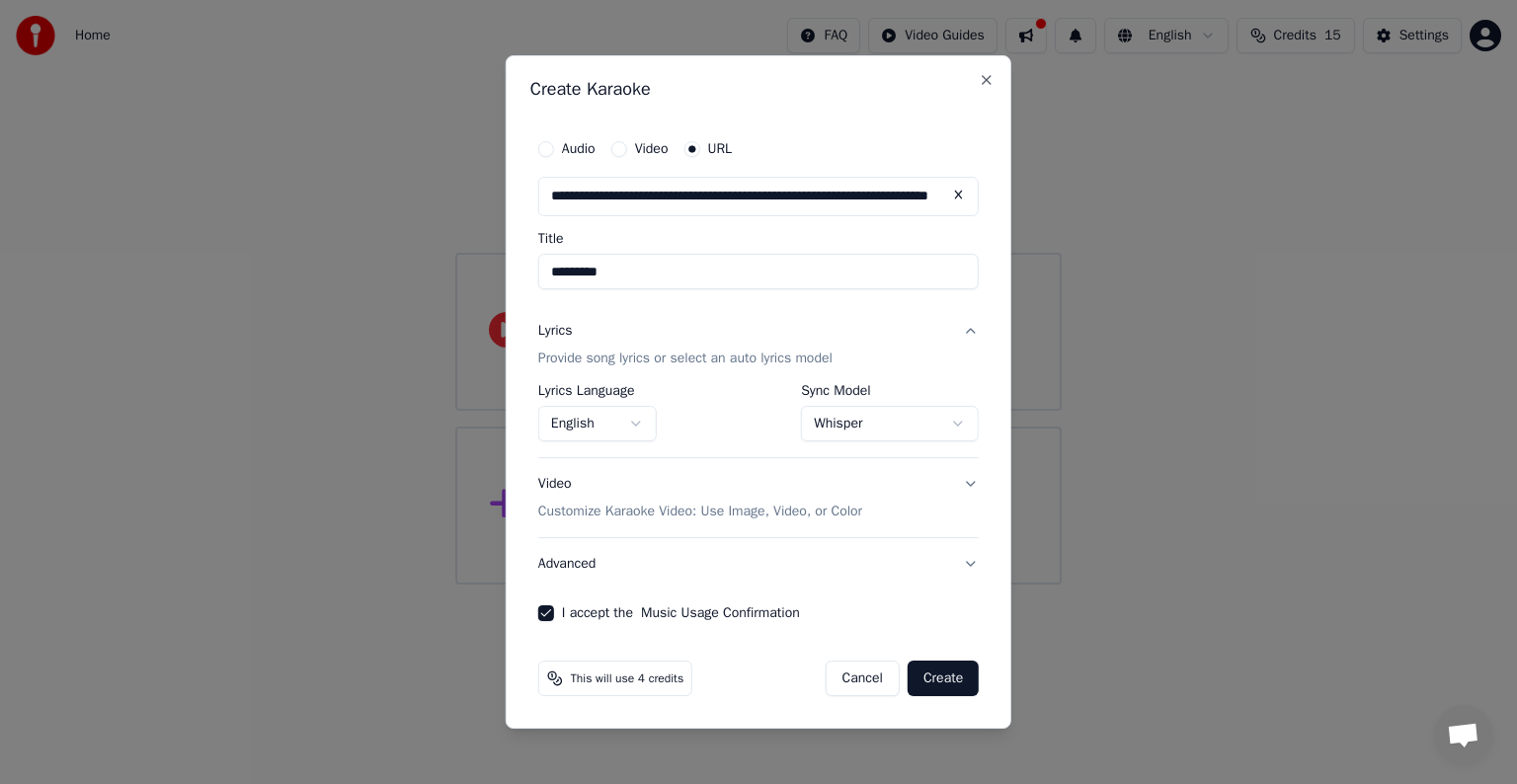 click on "Create" at bounding box center [943, 678] 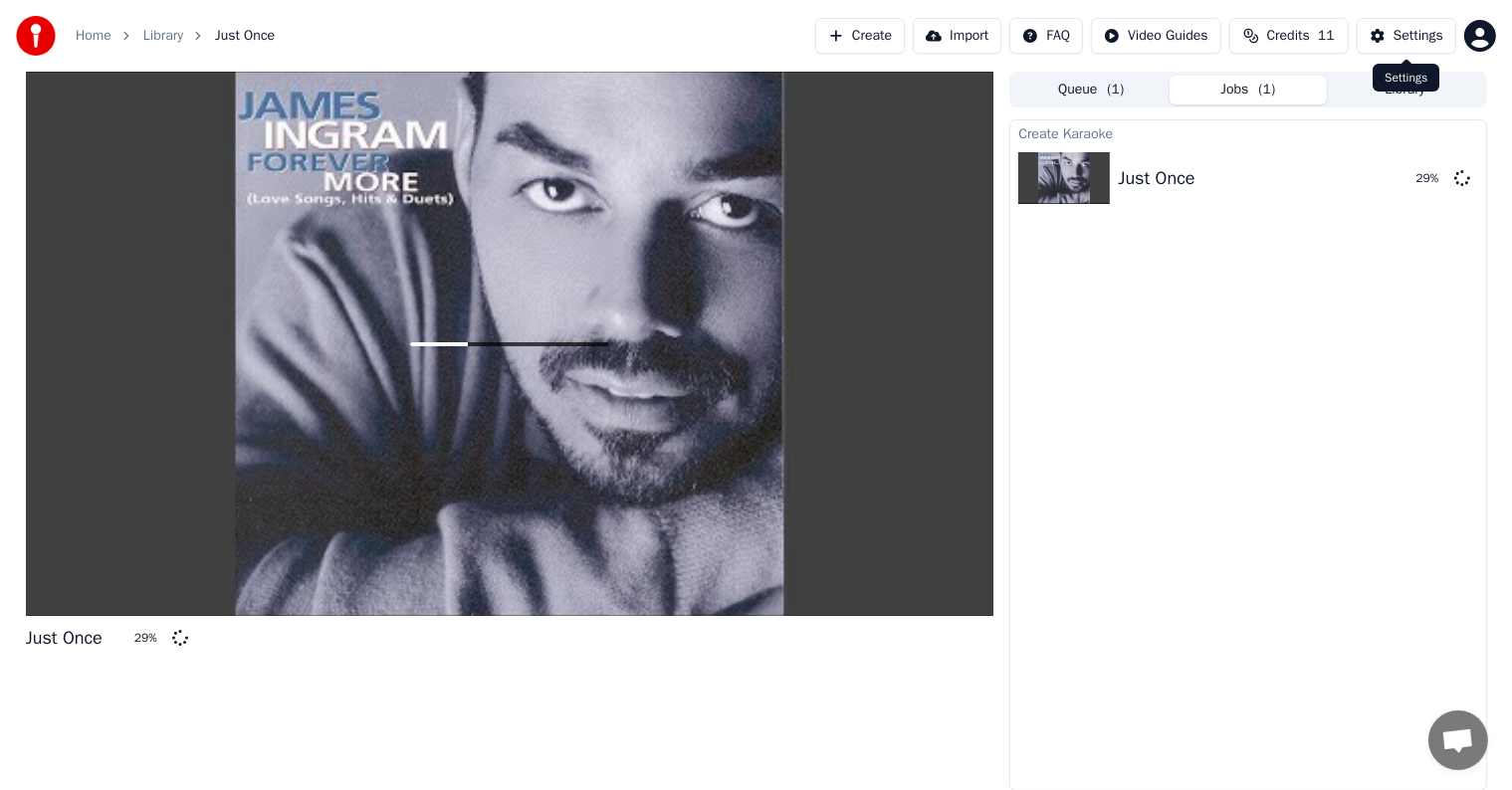 click on "Settings" at bounding box center (1418, 36) 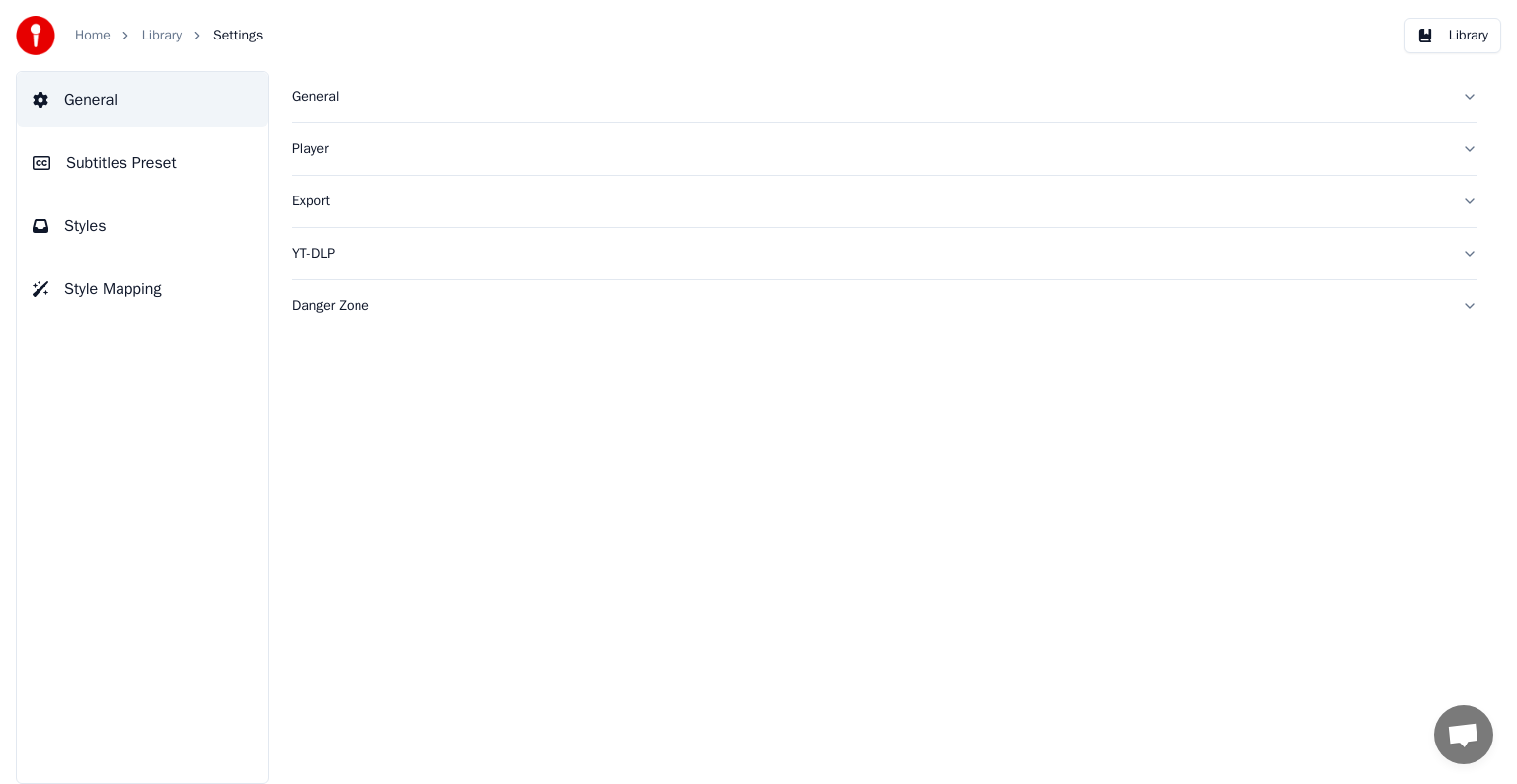click on "Home" at bounding box center [93, 36] 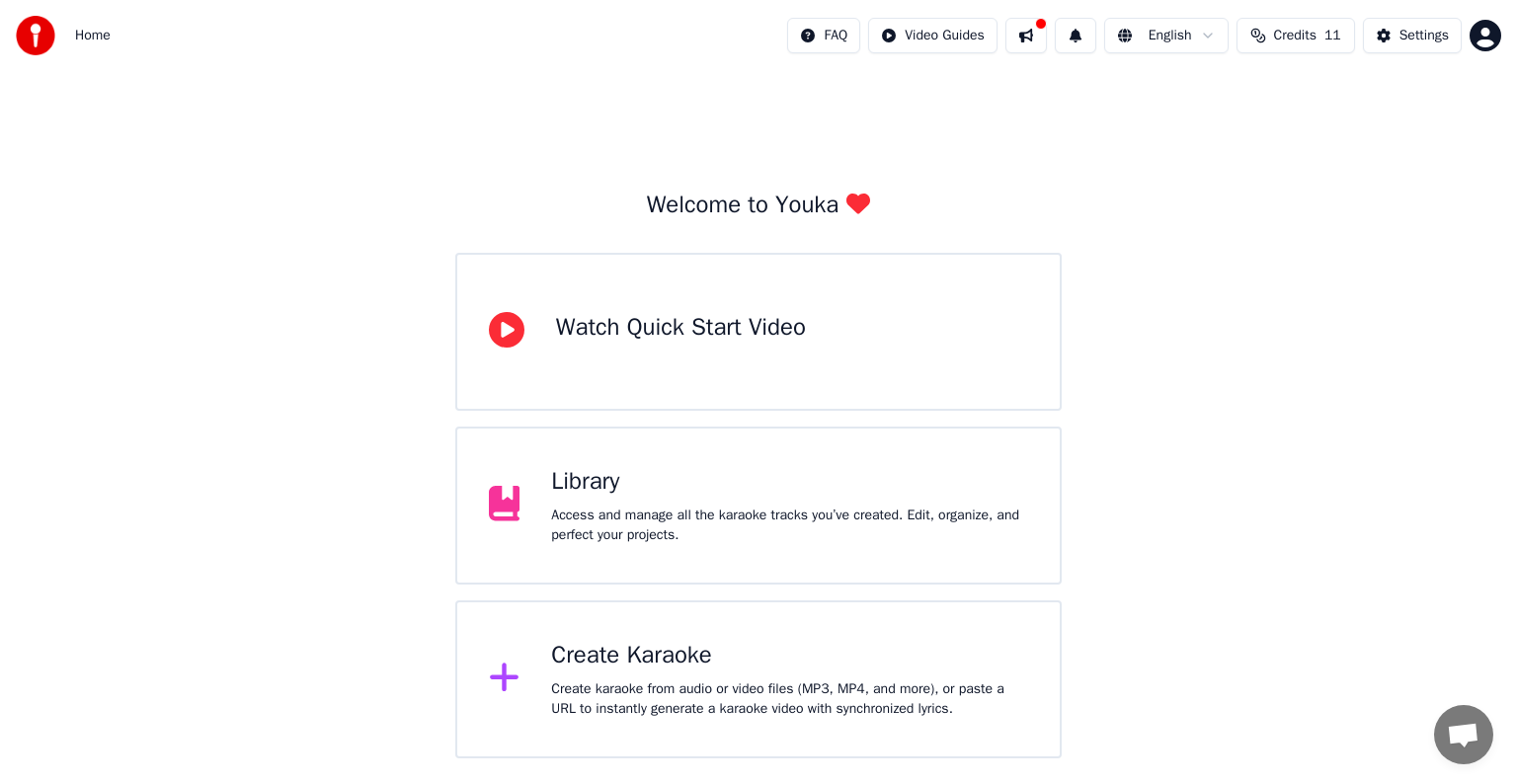 click on "Credits" at bounding box center [1295, 36] 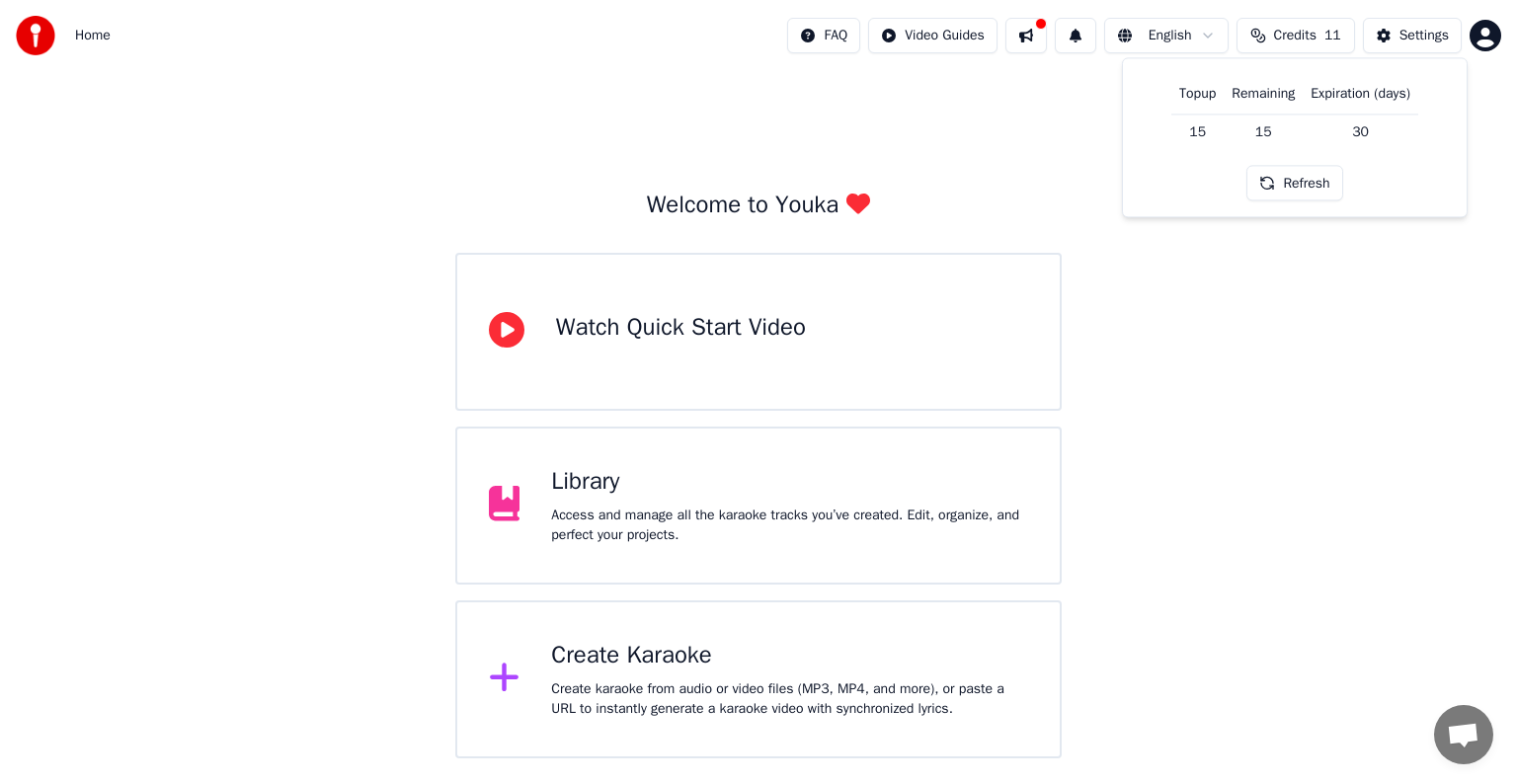 click on "Refresh" at bounding box center [1294, 184] 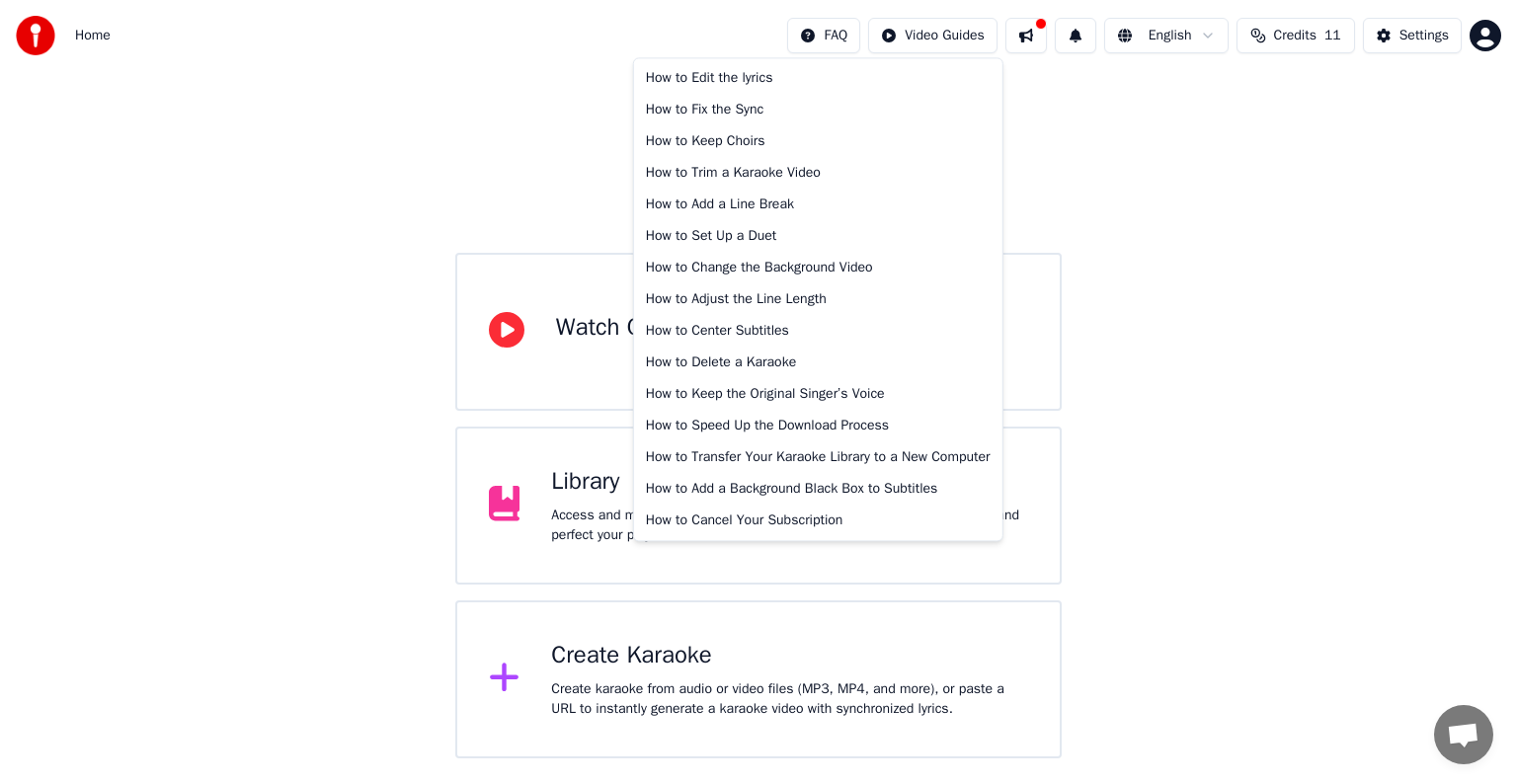 click on "Home FAQ Video Guides English Credits 11 Settings Welcome to Youka Watch Quick Start Video Library Access and manage all the karaoke tracks you’ve created. Edit, organize, and perfect your projects. Create Karaoke Create karaoke from audio or video files (MP3, MP4, and more), or paste a URL to instantly generate a karaoke video with synchronized lyrics.
How to Edit the lyrics How to Fix the Sync How to Keep Choirs How to Trim a Karaoke Video How to Add a Line Break How to Set Up a Duet How to Change the Background Video How to Adjust the Line Length How to Center Subtitles How to Delete a Karaoke How to Keep the Original Singer’s Voice How to Speed Up the Download Process How to Transfer Your Karaoke Library to a New Computer How to Add a Background Black Box to Subtitles How to Cancel Your Subscription" at bounding box center [758, 379] 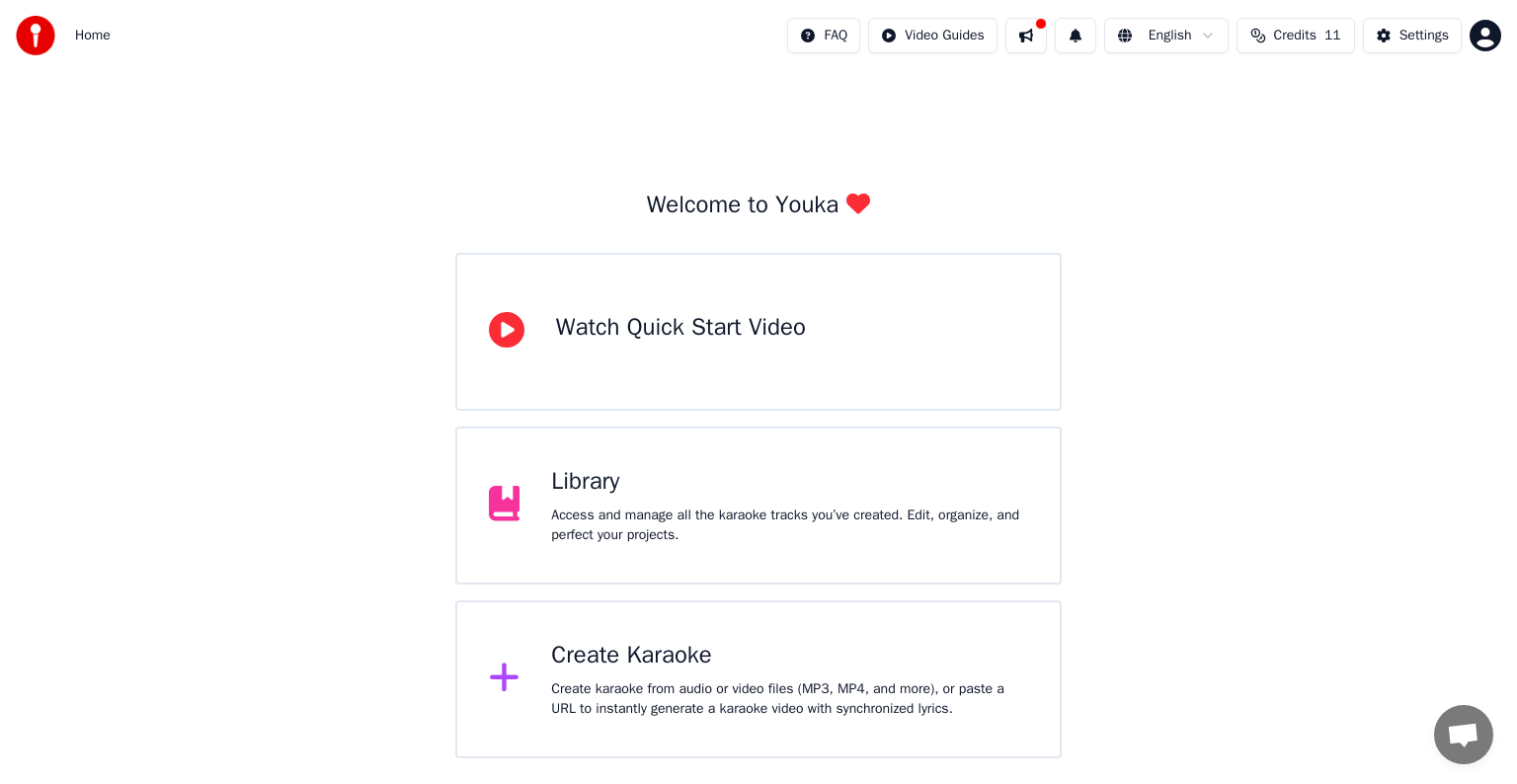 click on "Home" at bounding box center (63, 36) 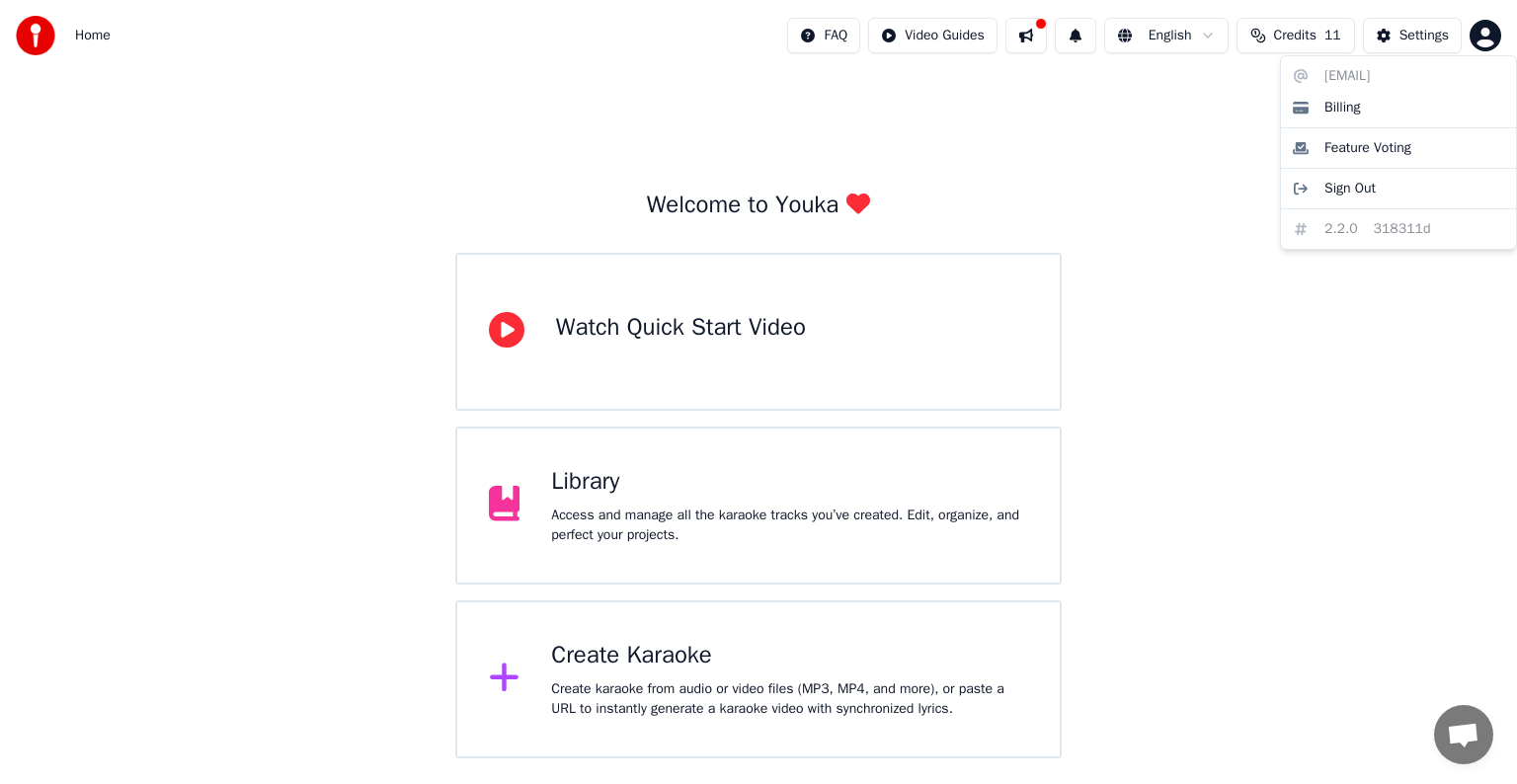 click on "Home FAQ Video Guides English Credits 11 Settings Welcome to Youka Watch Quick Start Video Library Access and manage all the karaoke tracks you’ve created. Edit, organize, and perfect your projects. Create Karaoke Create karaoke from audio or video files (MP3, MP4, and more), or paste a URL to instantly generate a karaoke video with synchronized lyrics.
[EMAIL] Billing Feature Voting Sign Out 2.2.0 318311d" at bounding box center (758, 379) 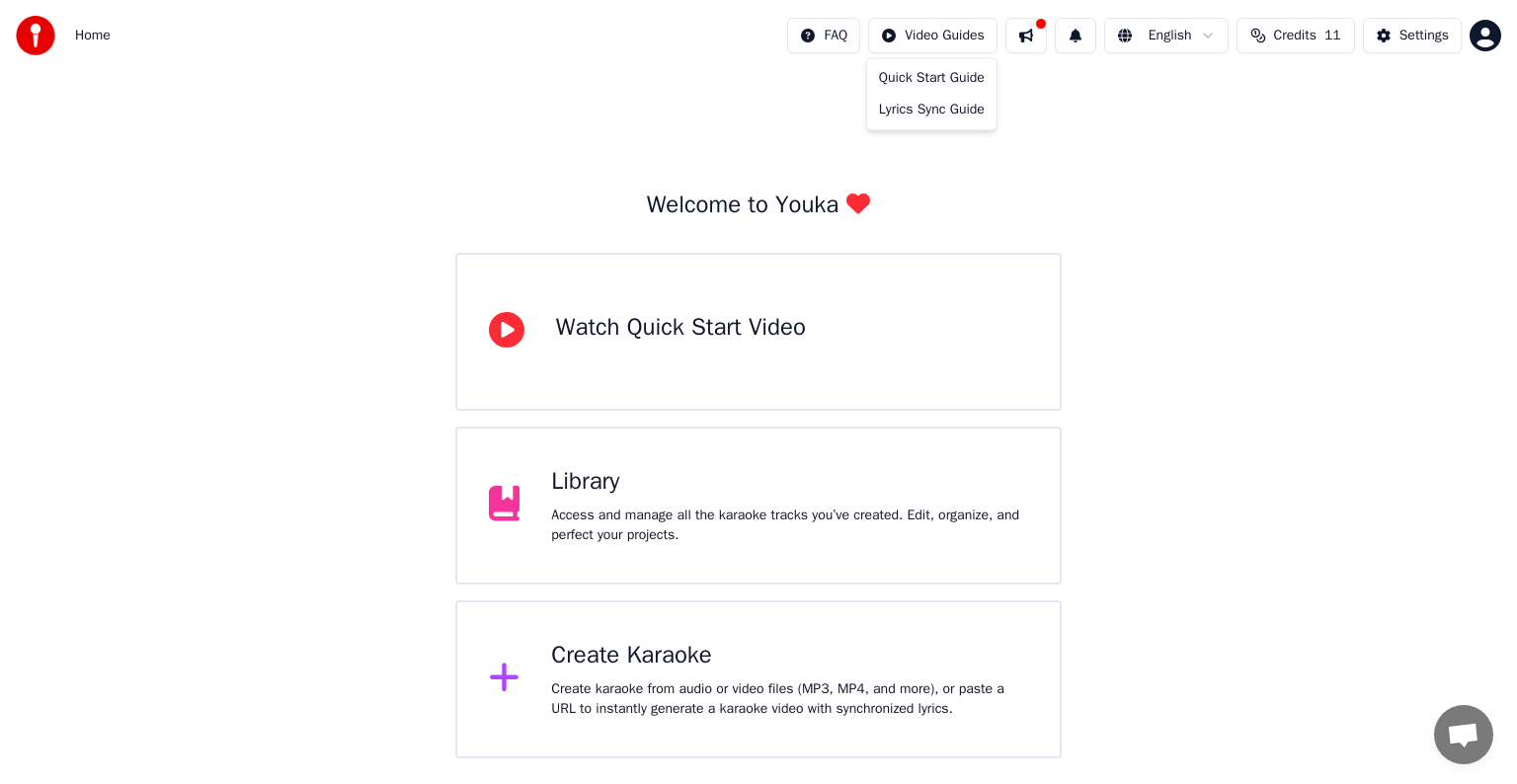 click on "Home FAQ Video Guides English Credits 11 Settings Welcome to Youka Watch Quick Start Video Library Access and manage all the karaoke tracks you’ve created. Edit, organize, and perfect your projects. Create Karaoke Create karaoke from audio or video files (MP3, MP4, and more), or paste a URL to instantly generate a karaoke video with synchronized lyrics.
Quick Start Guide Lyrics Sync Guide" at bounding box center (758, 379) 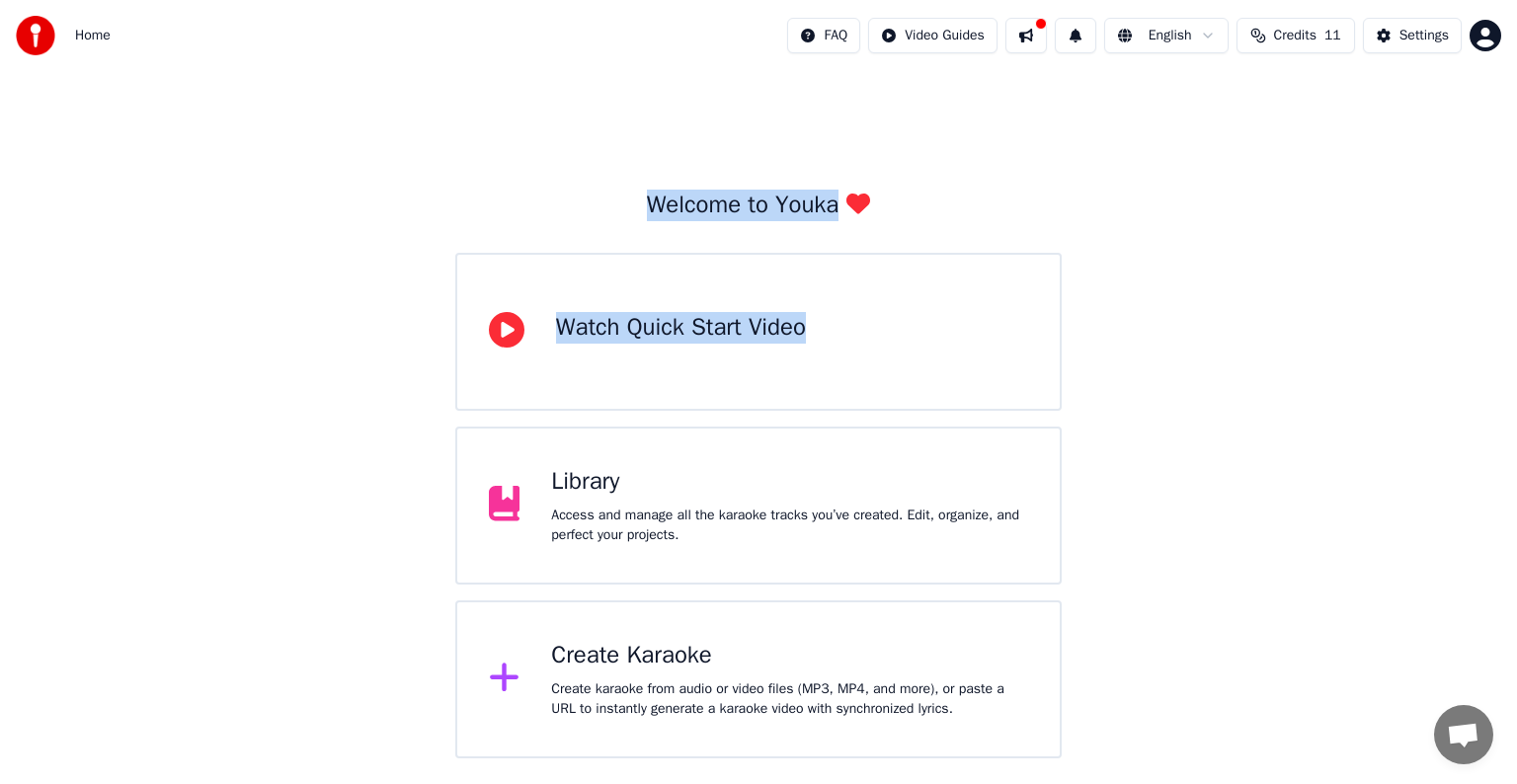 drag, startPoint x: 1181, startPoint y: 127, endPoint x: 1304, endPoint y: 40, distance: 150.65855 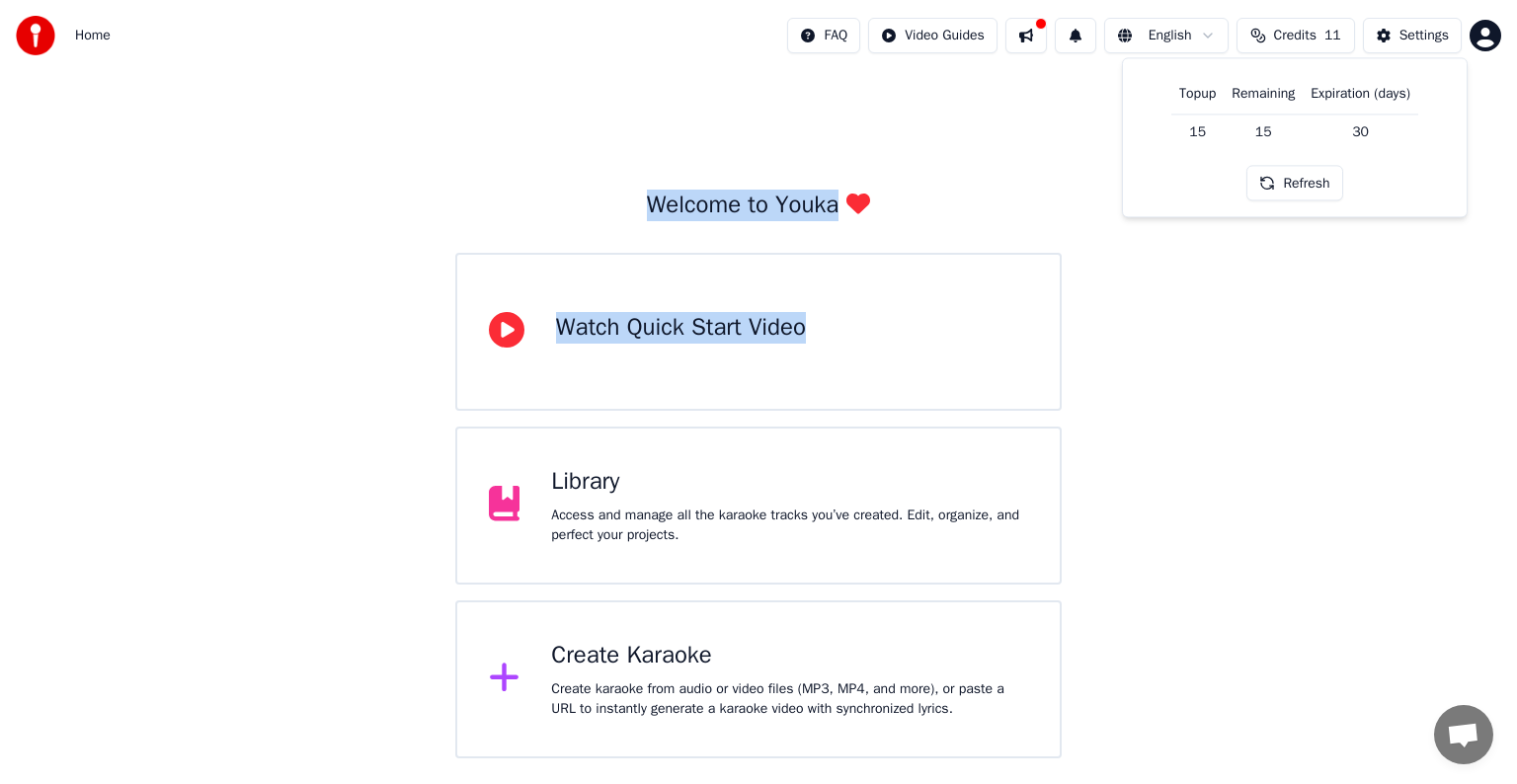 type 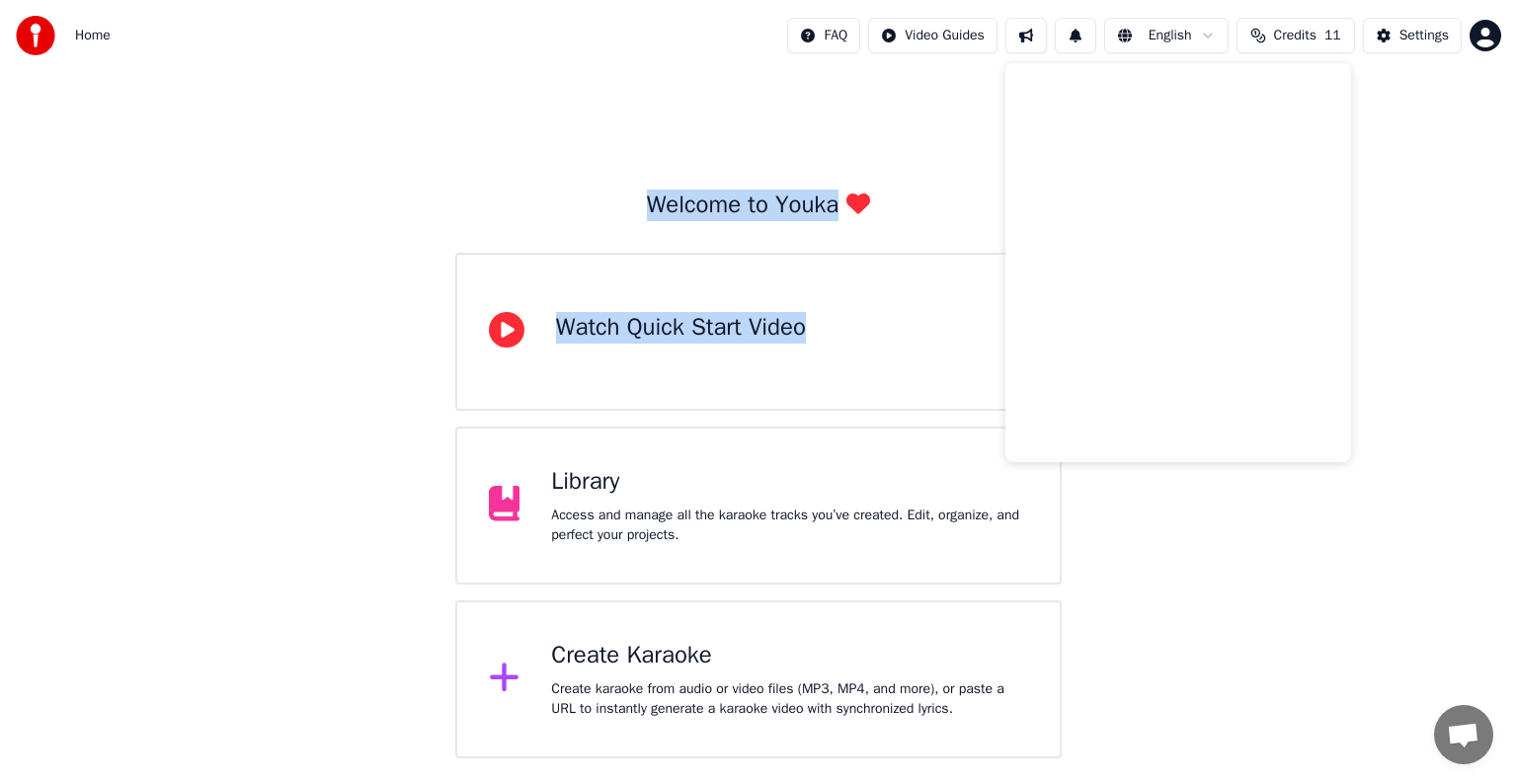 click on "Credits" at bounding box center (1295, 36) 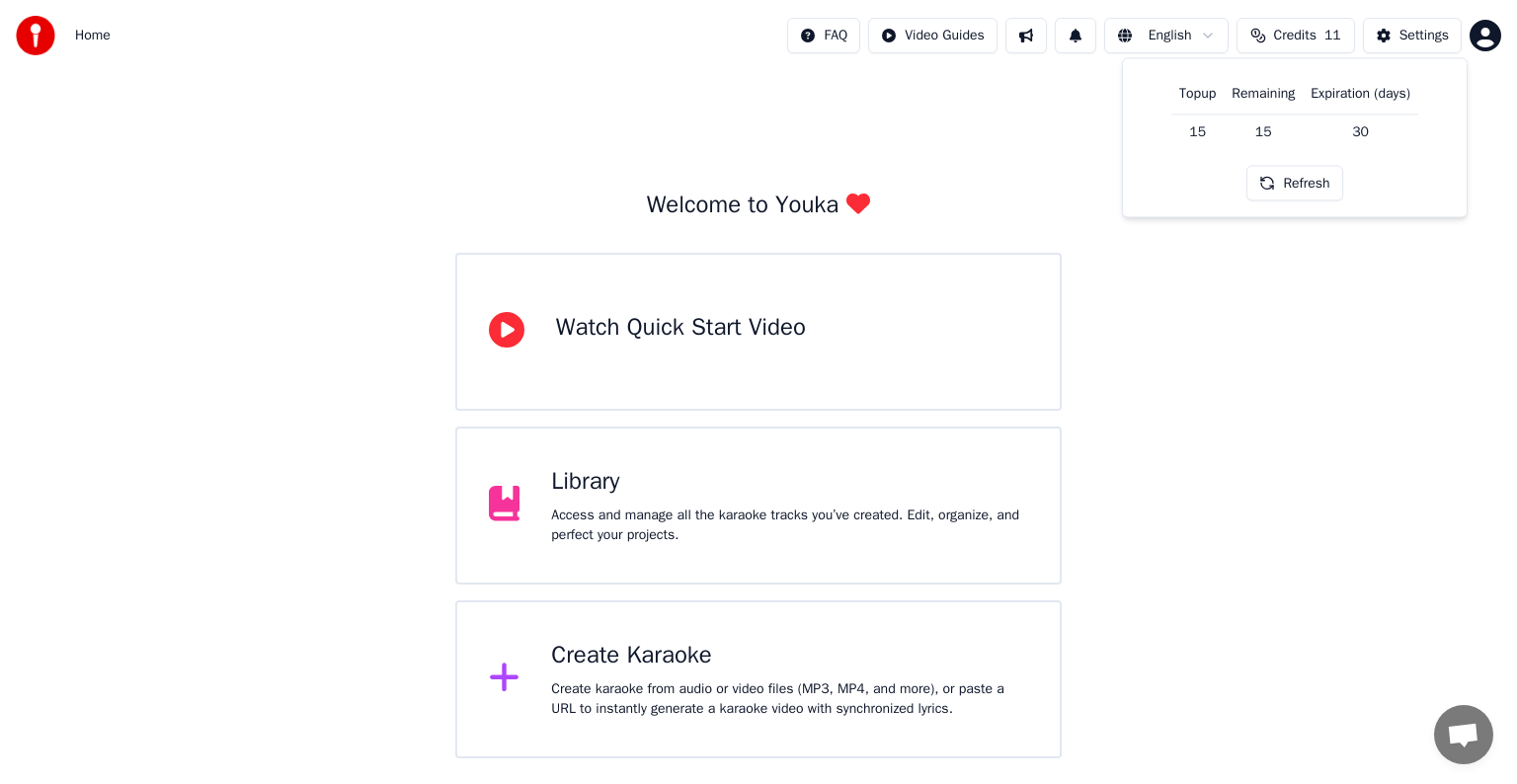 click on "Expiration (days)" at bounding box center (1360, 94) 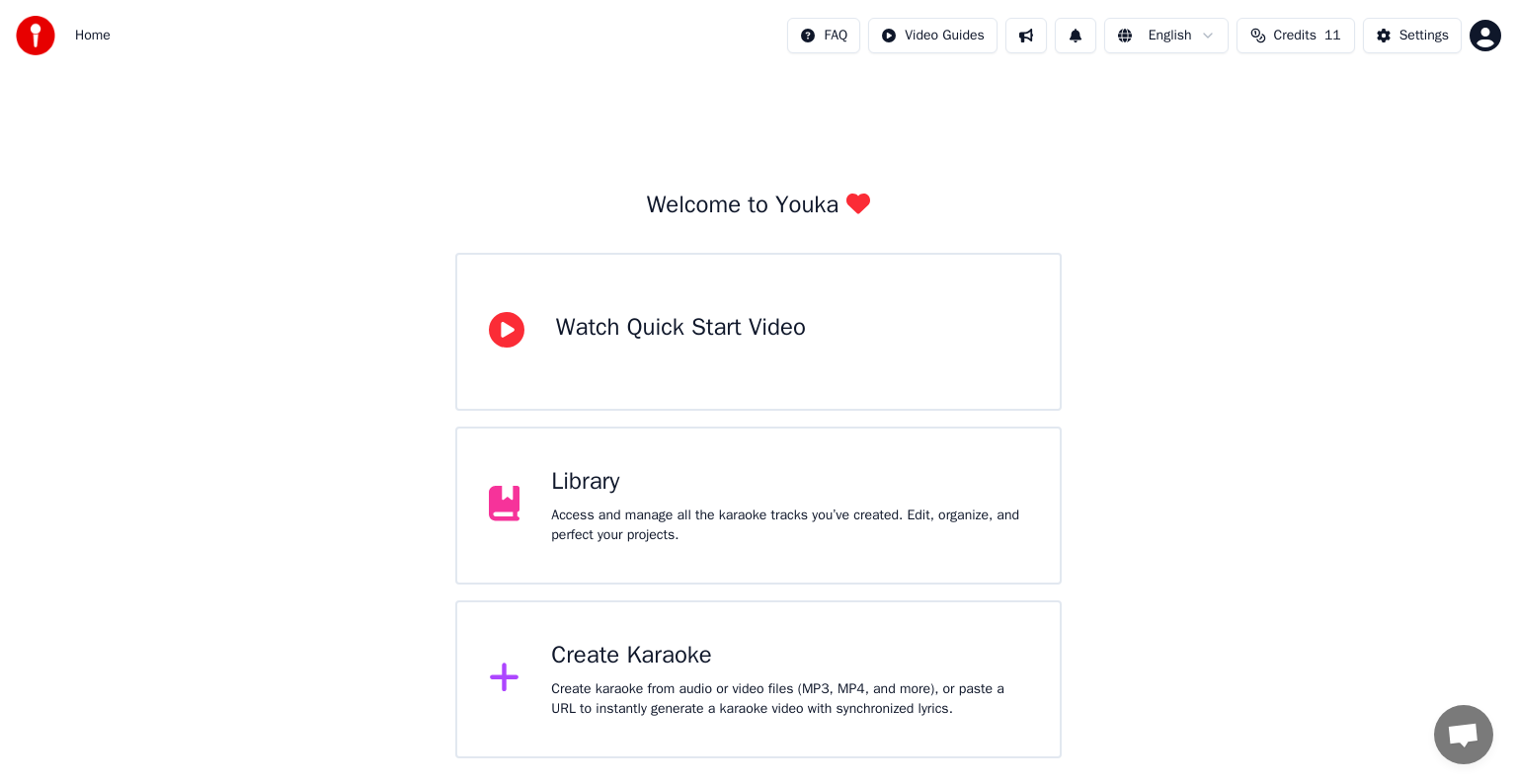 click on "Create karaoke from audio or video files (MP3, MP4, and more), or paste a URL to instantly generate a karaoke video with synchronized lyrics." at bounding box center [789, 699] 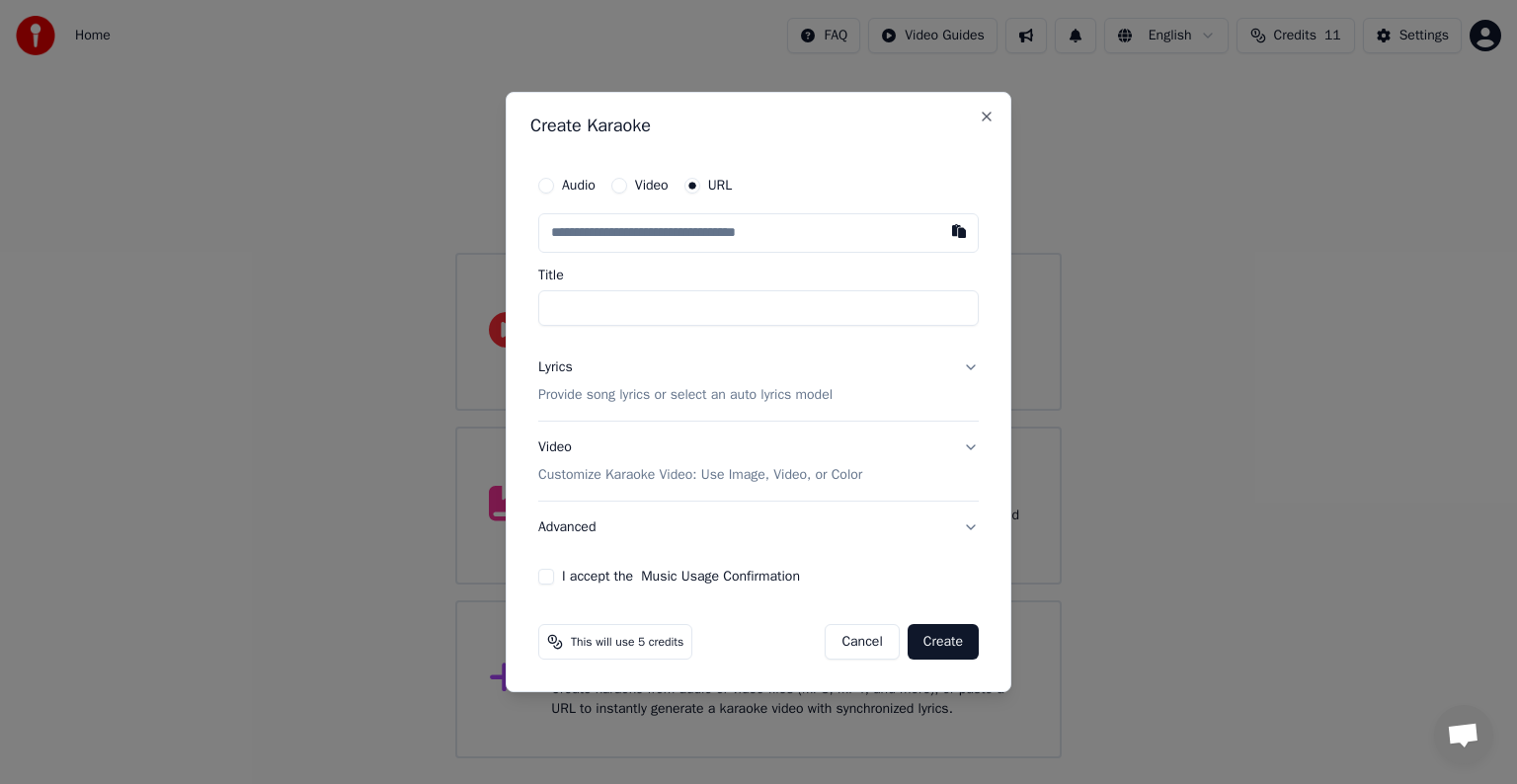 click on "Cancel" at bounding box center (861, 642) 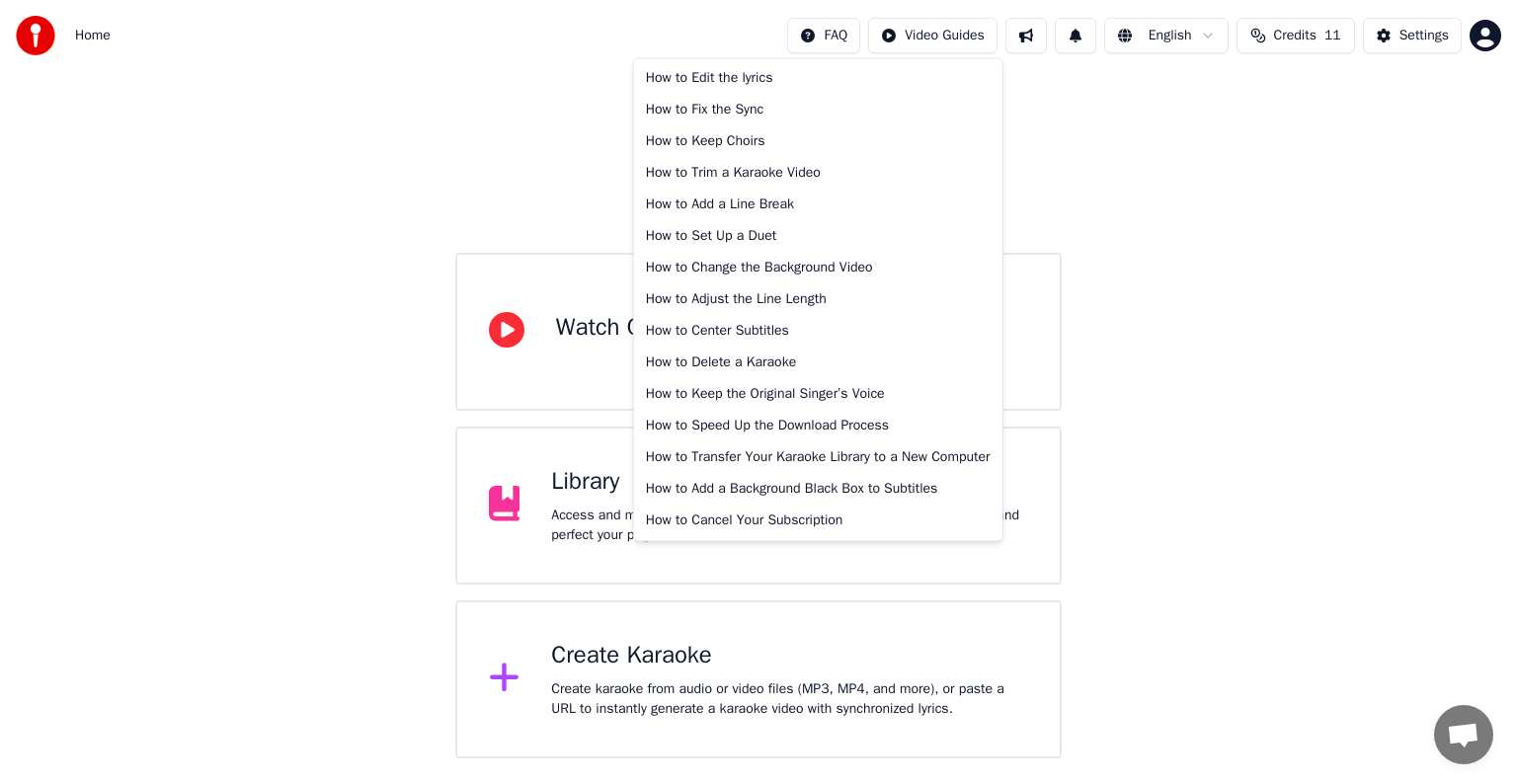 click on "Home FAQ Video Guides English Credits 11 Settings Welcome to Youka Watch Quick Start Video Library Access and manage all the karaoke tracks you’ve created. Edit, organize, and perfect your projects. Create Karaoke Create karaoke from audio or video files (MP3, MP4, and more), or paste a URL to instantly generate a karaoke video with synchronized lyrics.
How to Edit the lyrics How to Fix the Sync How to Keep Choirs How to Trim a Karaoke Video How to Add a Line Break How to Set Up a Duet How to Change the Background Video How to Adjust the Line Length How to Center Subtitles How to Delete a Karaoke How to Keep the Original Singer’s Voice How to Speed Up the Download Process How to Transfer Your Karaoke Library to a New Computer How to Add a Background Black Box to Subtitles How to Cancel Your Subscription" at bounding box center [758, 379] 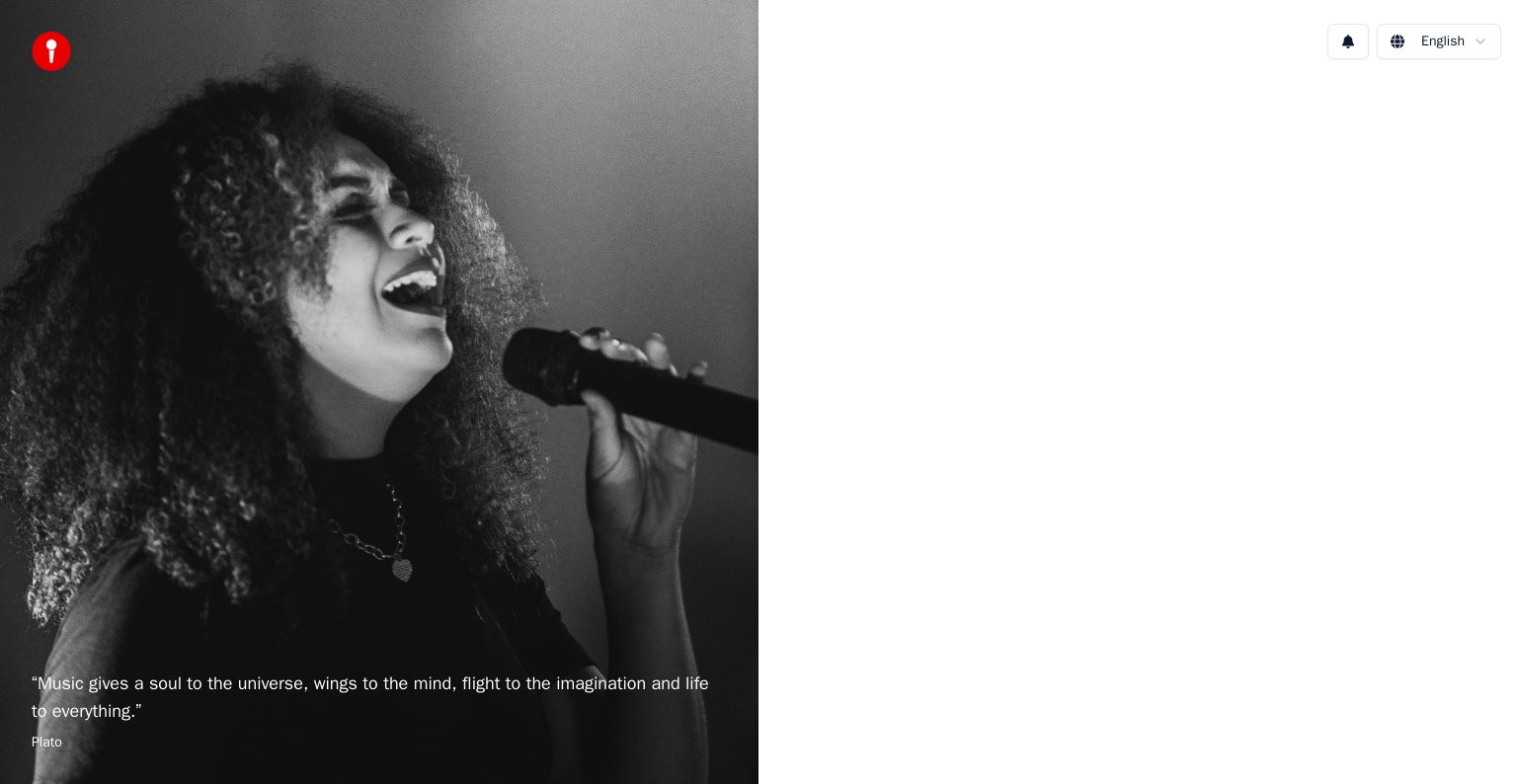 scroll, scrollTop: 0, scrollLeft: 0, axis: both 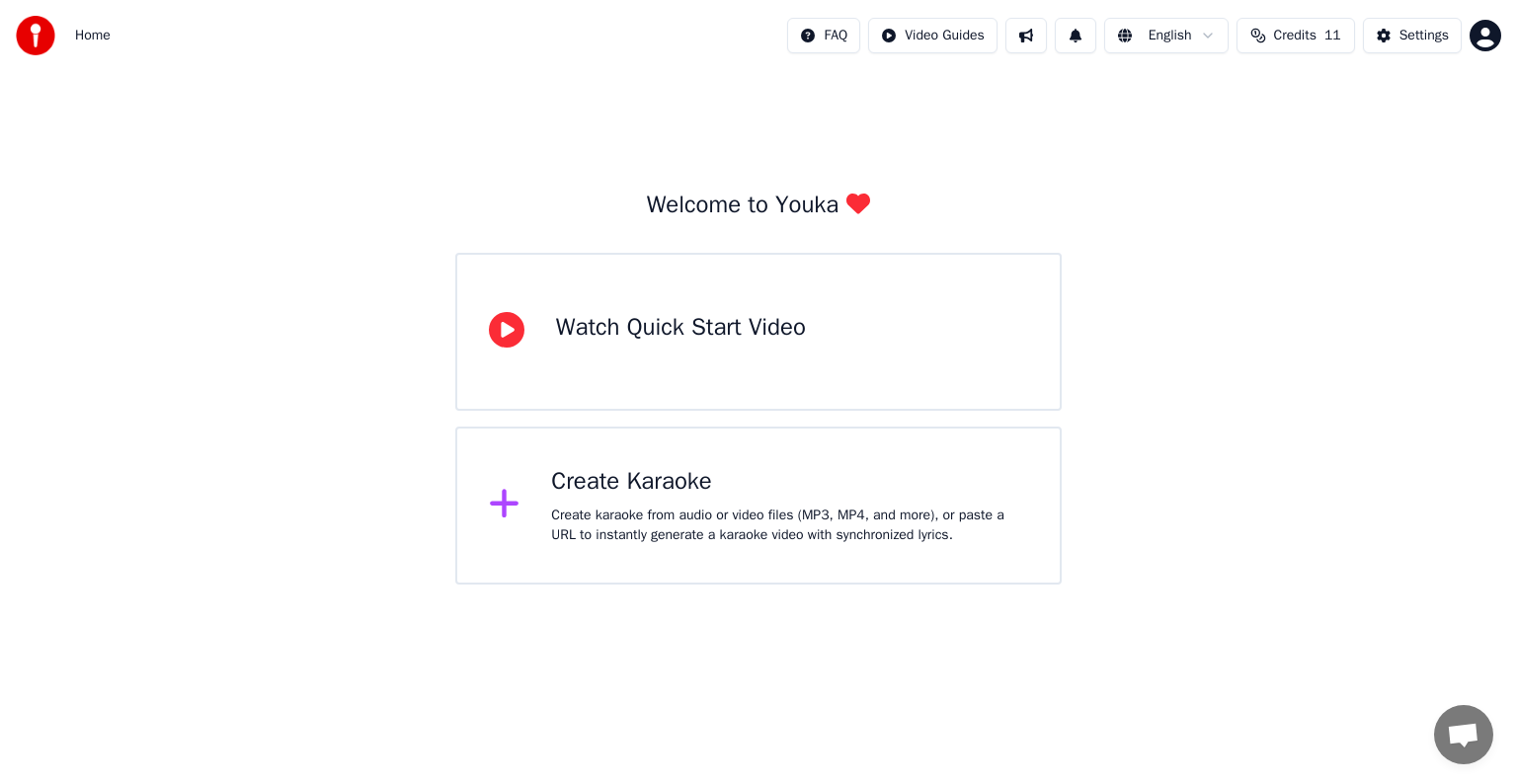 click on "Credits" at bounding box center (1295, 36) 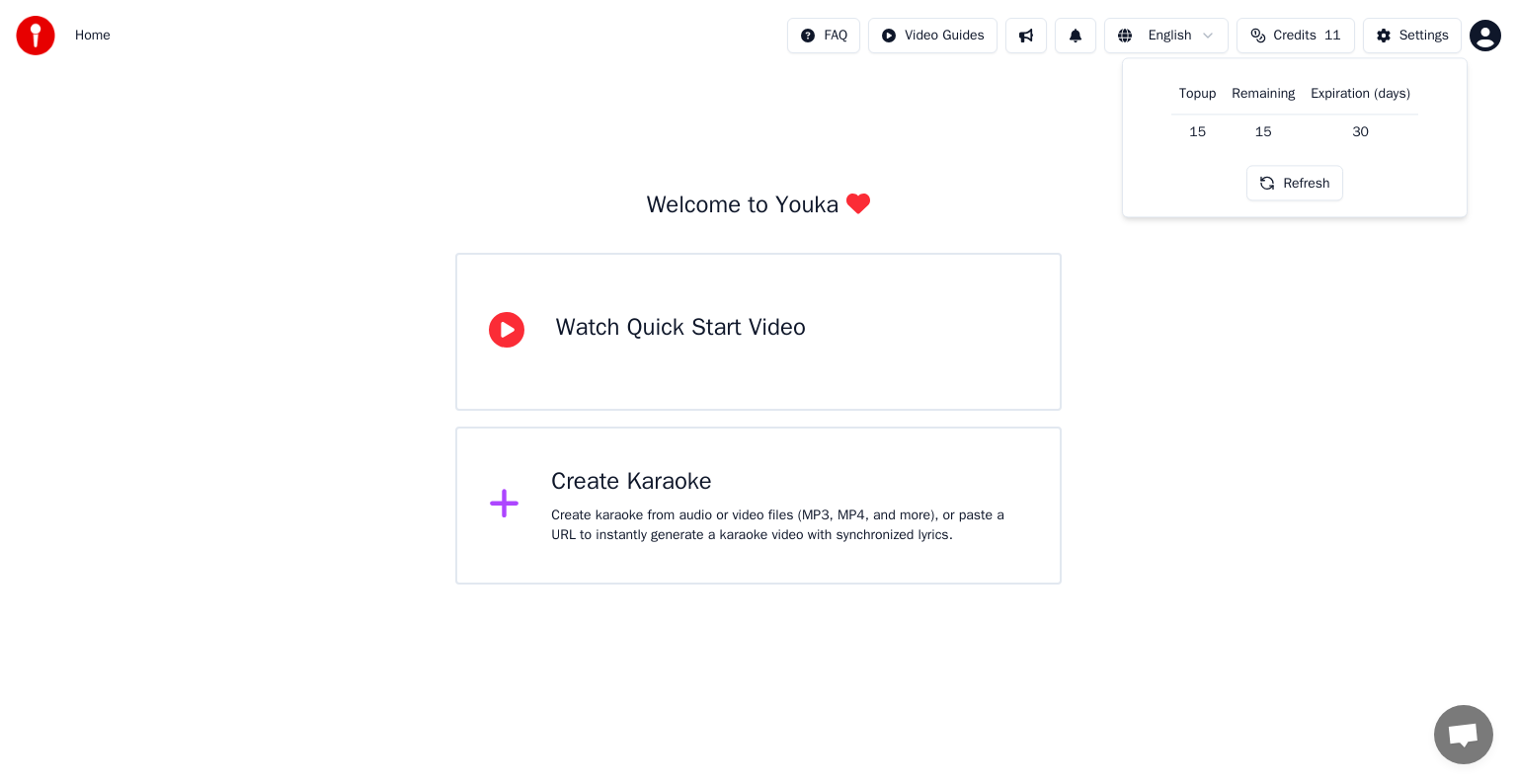 click on "Credits" at bounding box center [1295, 36] 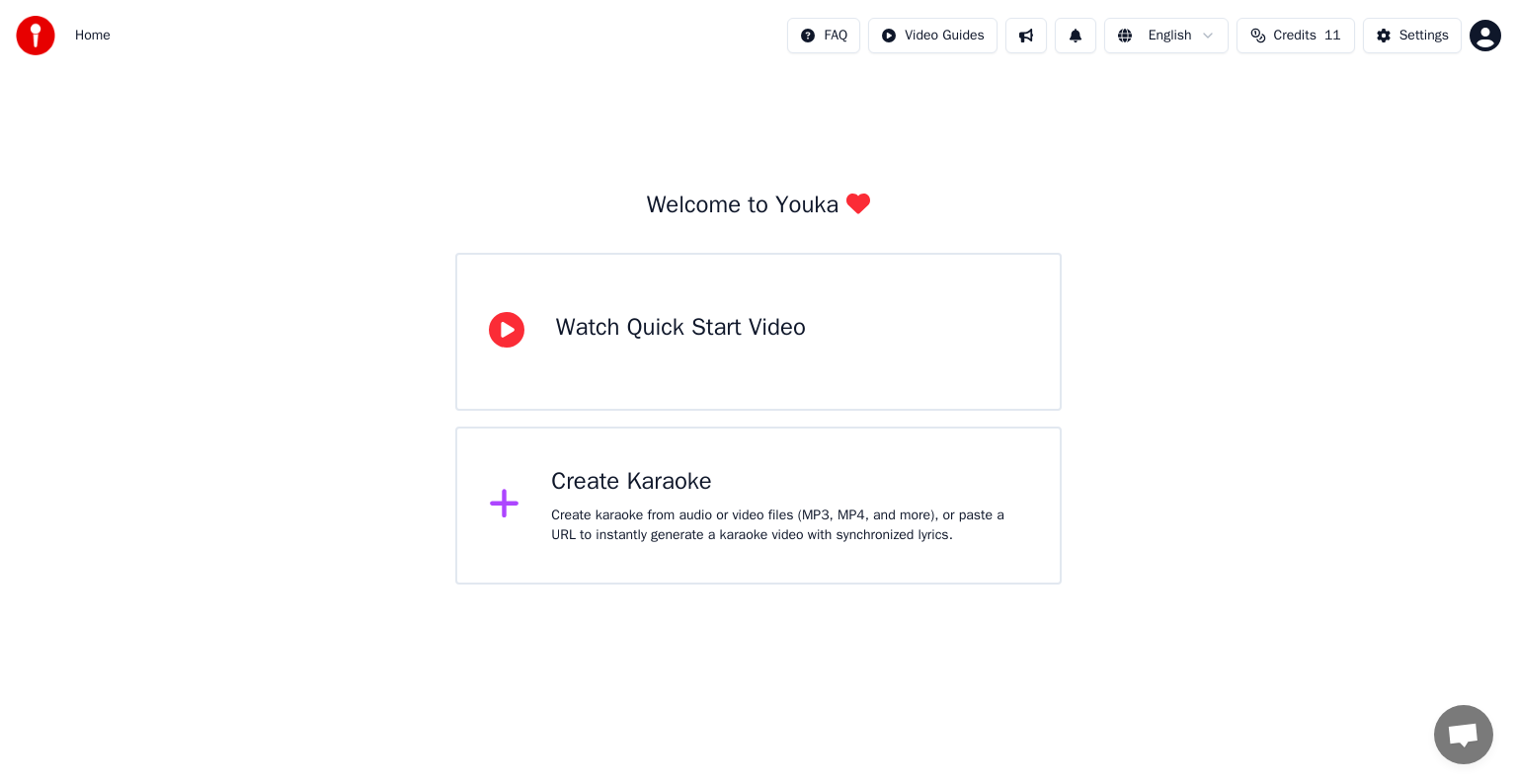 click on "Create karaoke from audio or video files (MP3, MP4, and more), or paste a URL to instantly generate a karaoke video with synchronized lyrics." at bounding box center [789, 525] 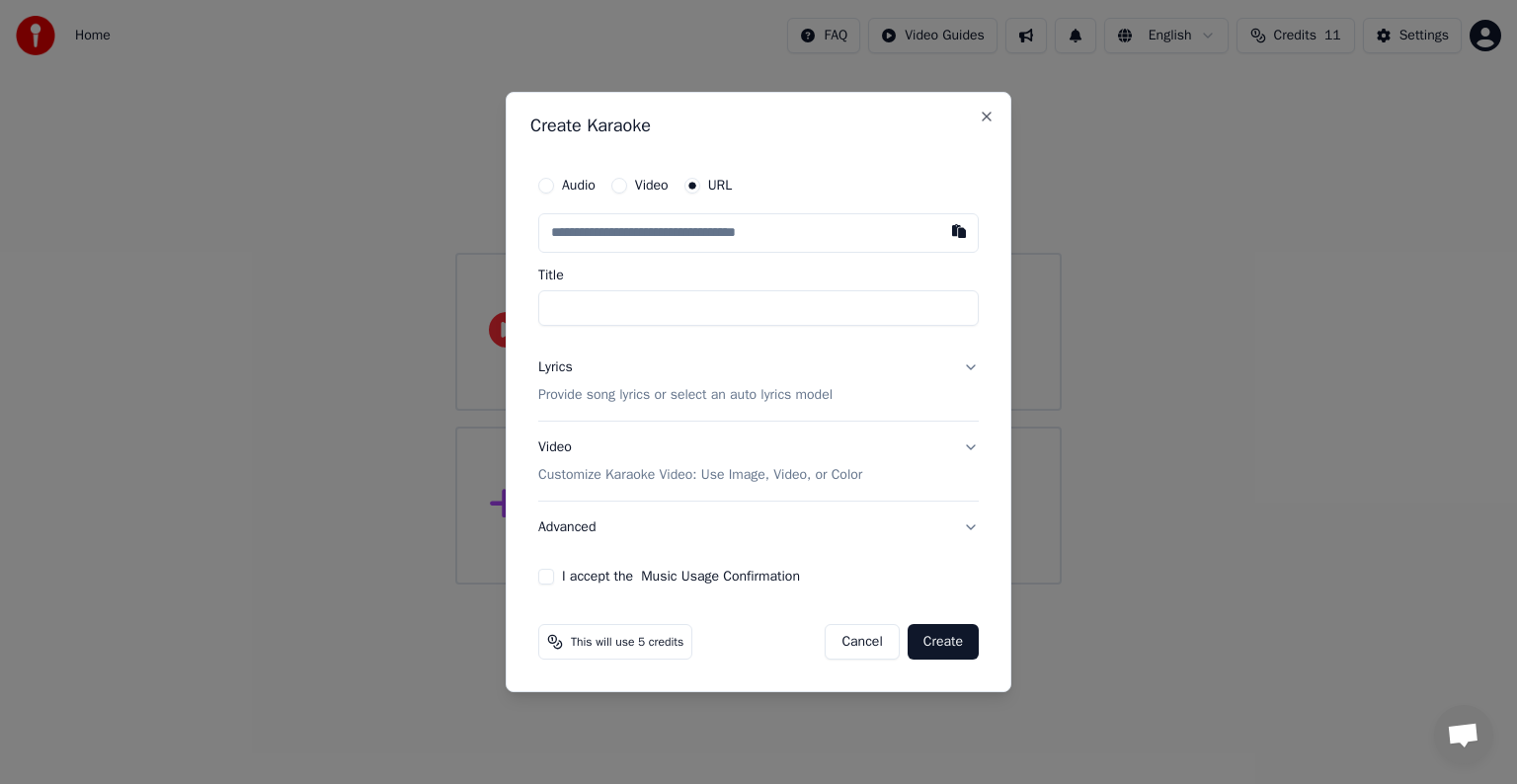 click at bounding box center [758, 233] 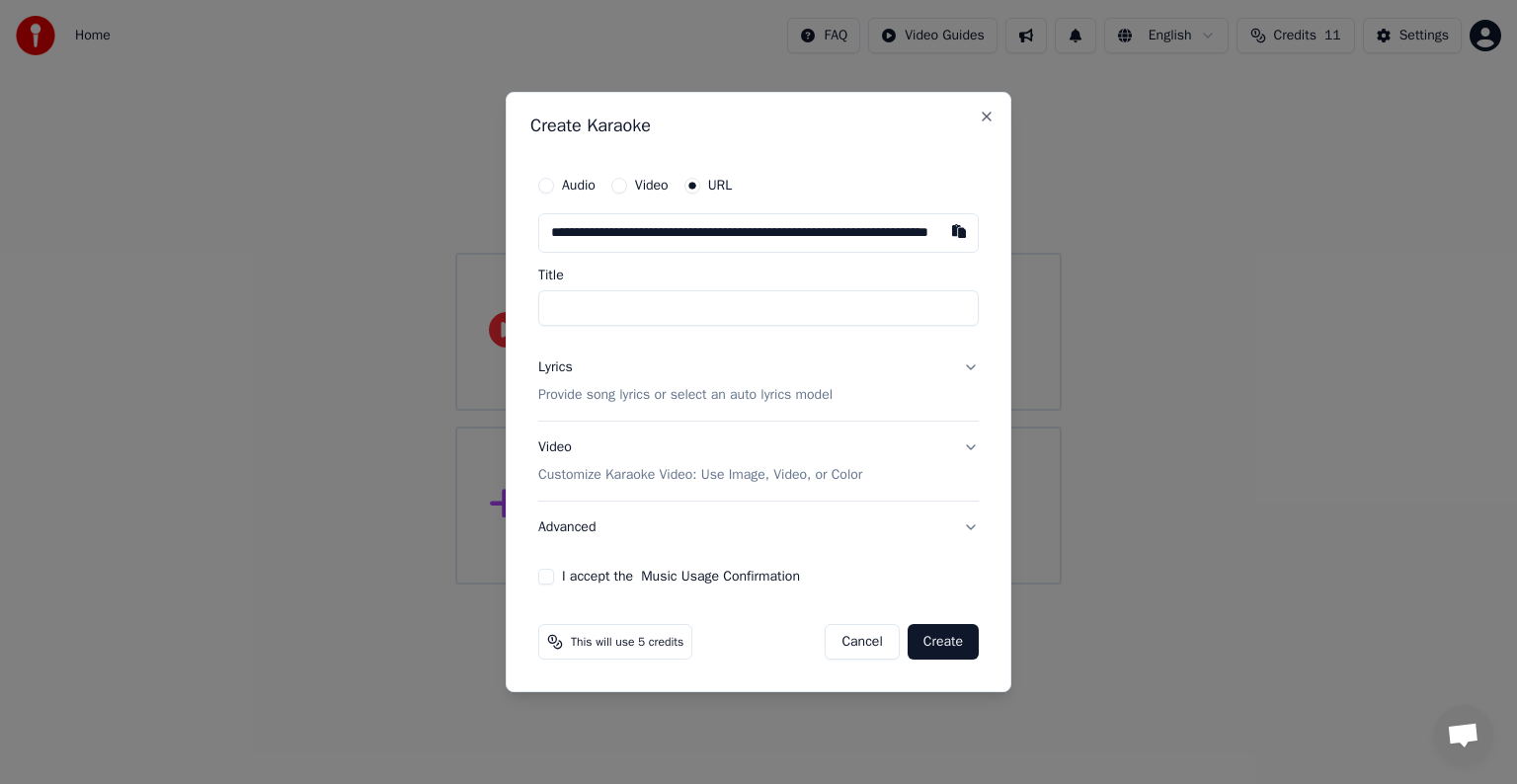 scroll, scrollTop: 0, scrollLeft: 126, axis: horizontal 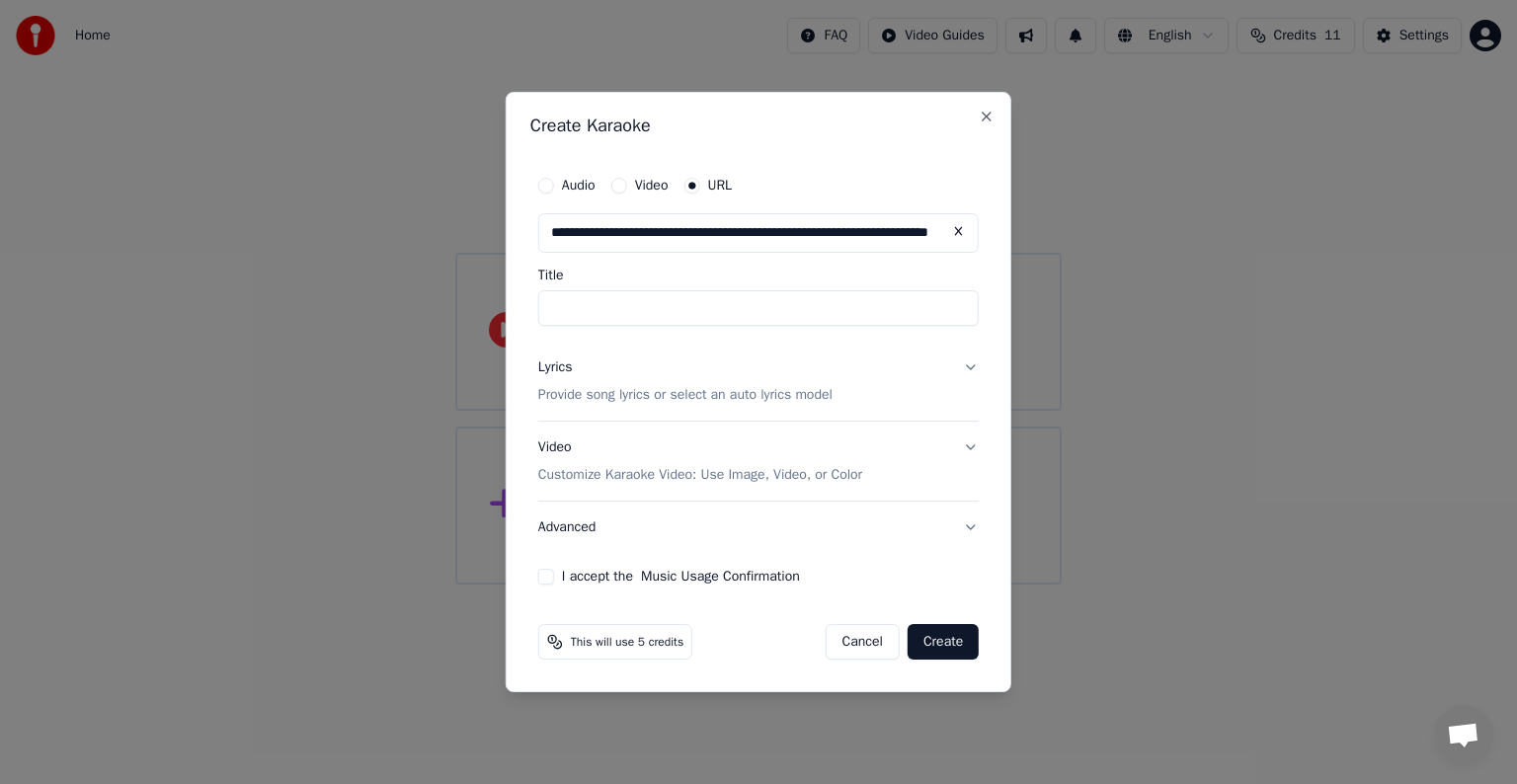 type on "**********" 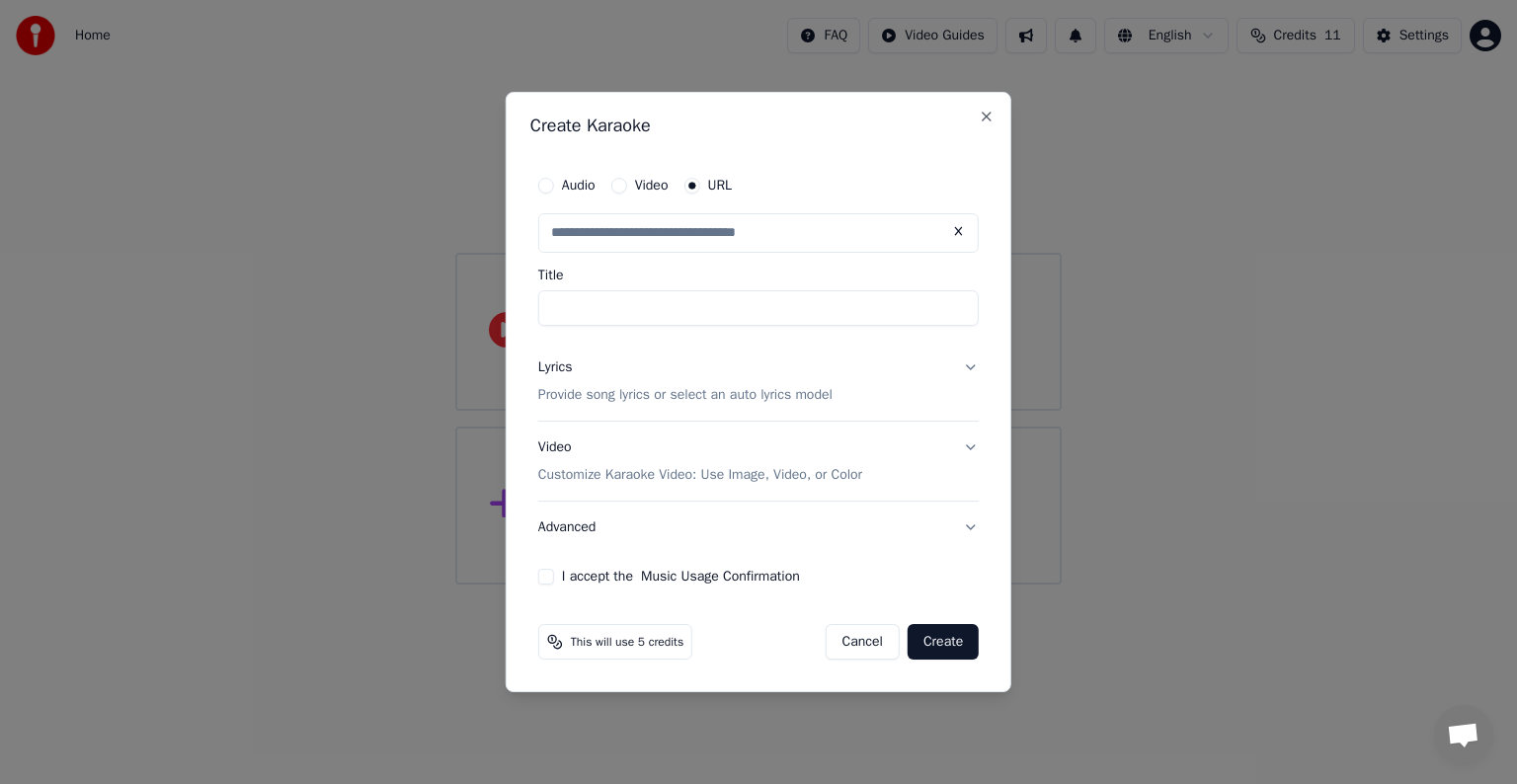 scroll, scrollTop: 0, scrollLeft: 0, axis: both 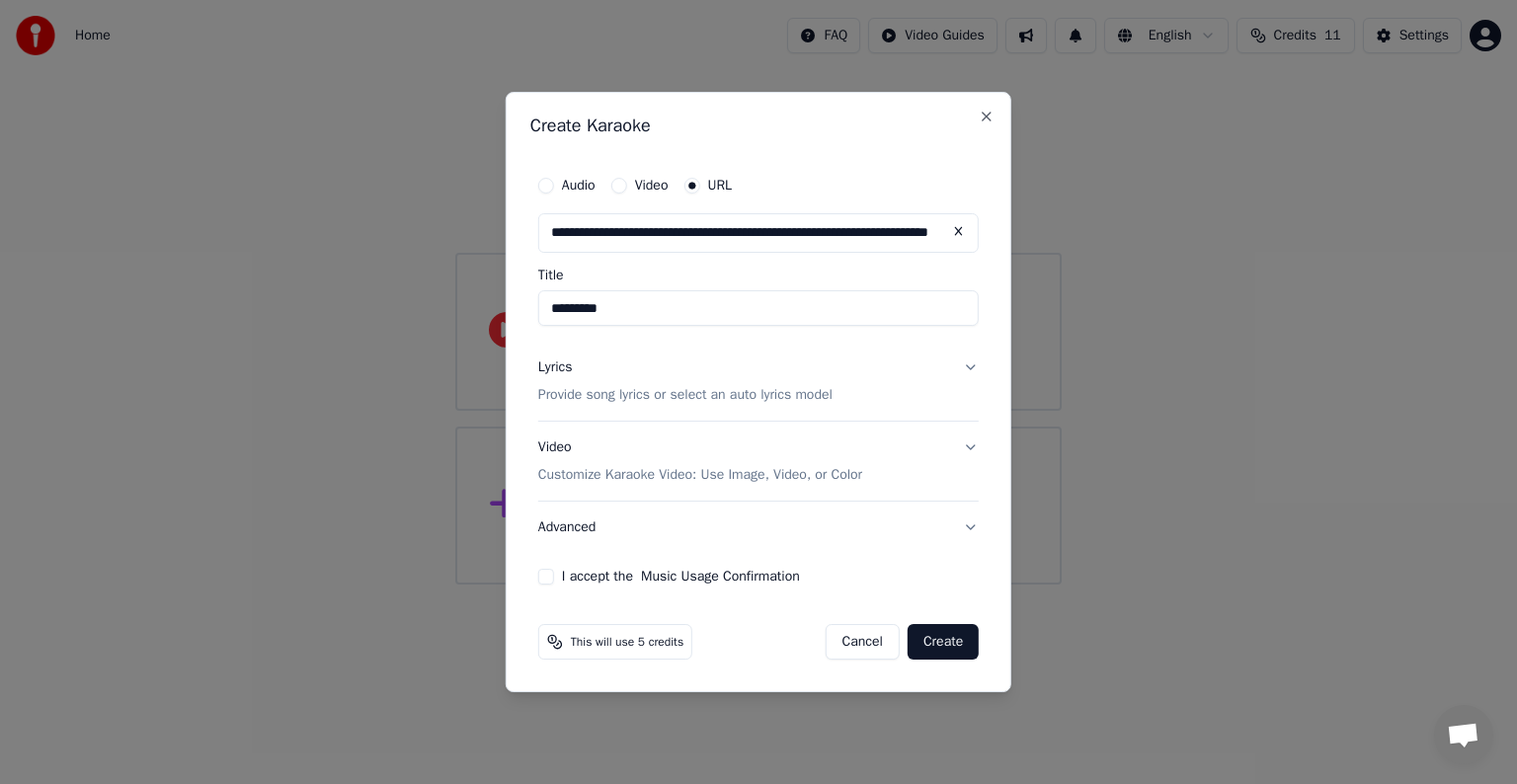 type on "*********" 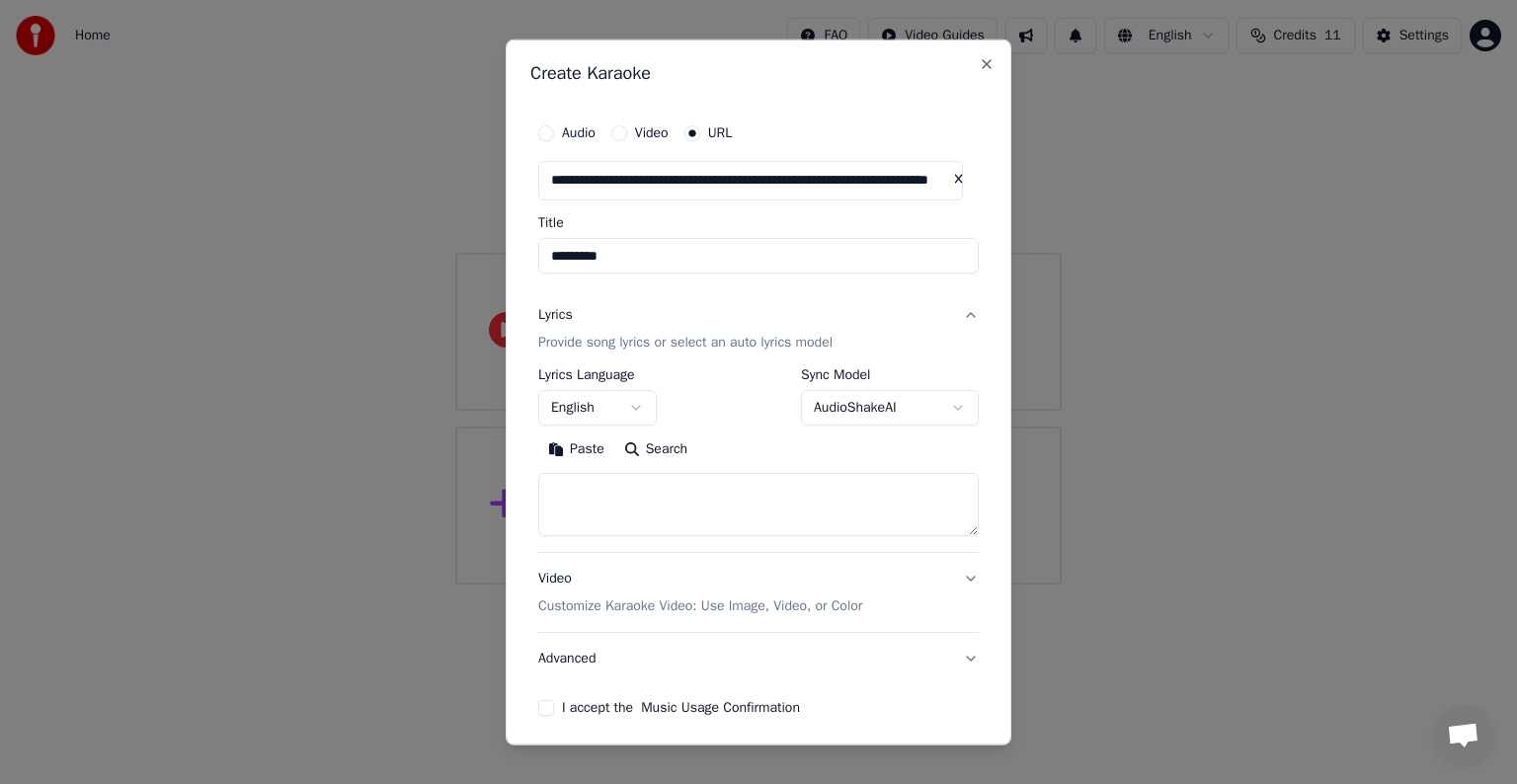 click on "I accept the   Music Usage Confirmation" at bounding box center (546, 708) 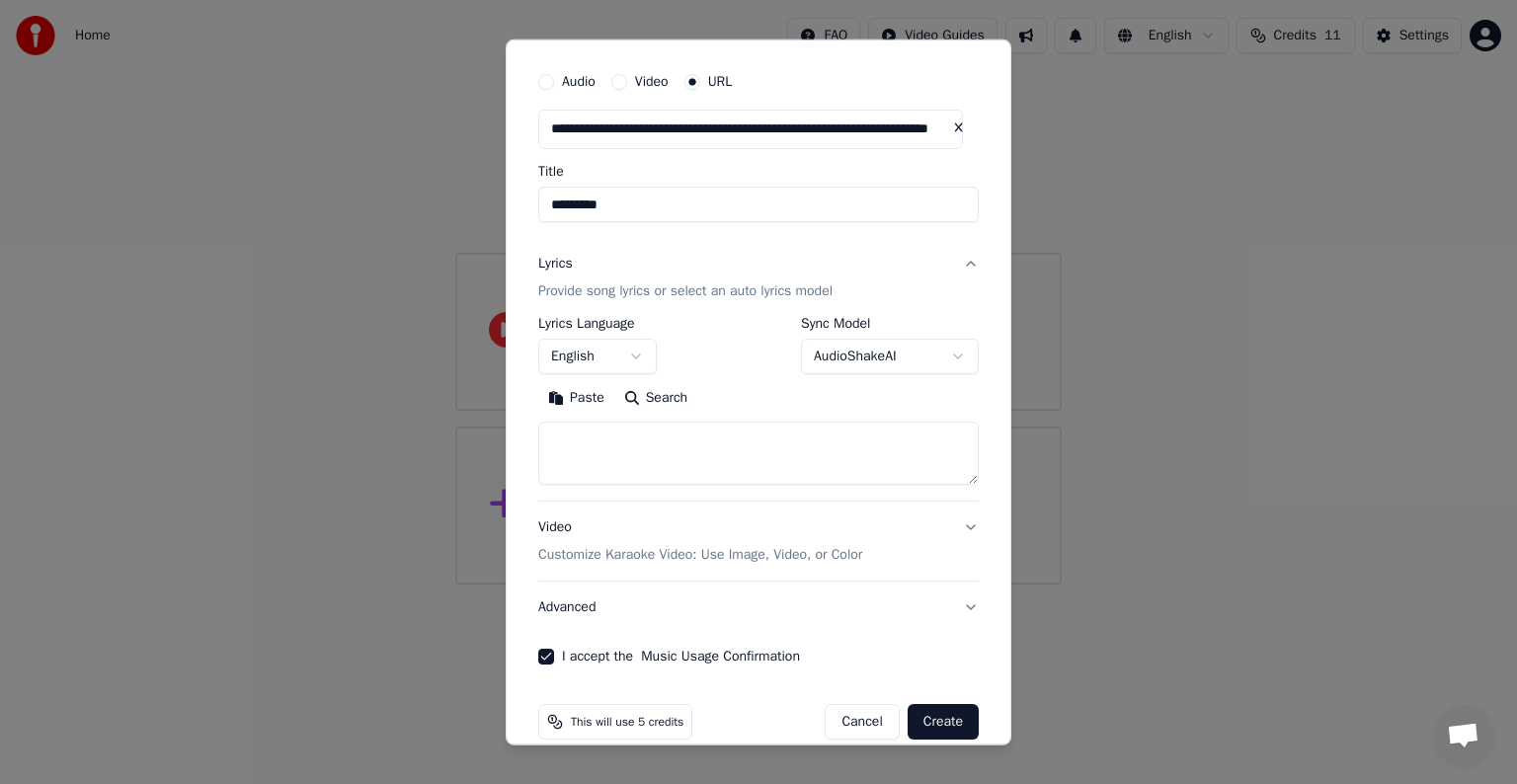scroll, scrollTop: 77, scrollLeft: 0, axis: vertical 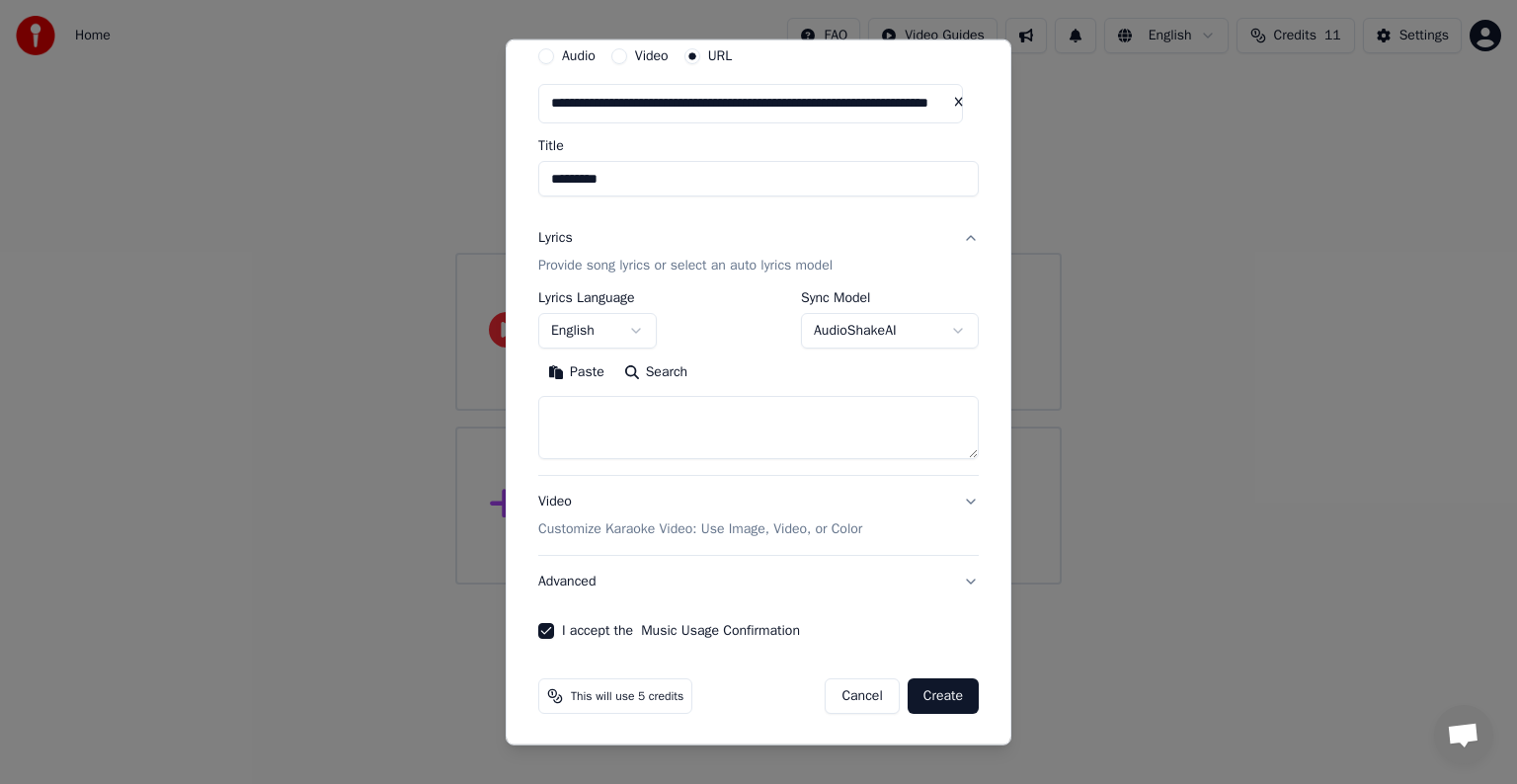click on "Create" at bounding box center [943, 696] 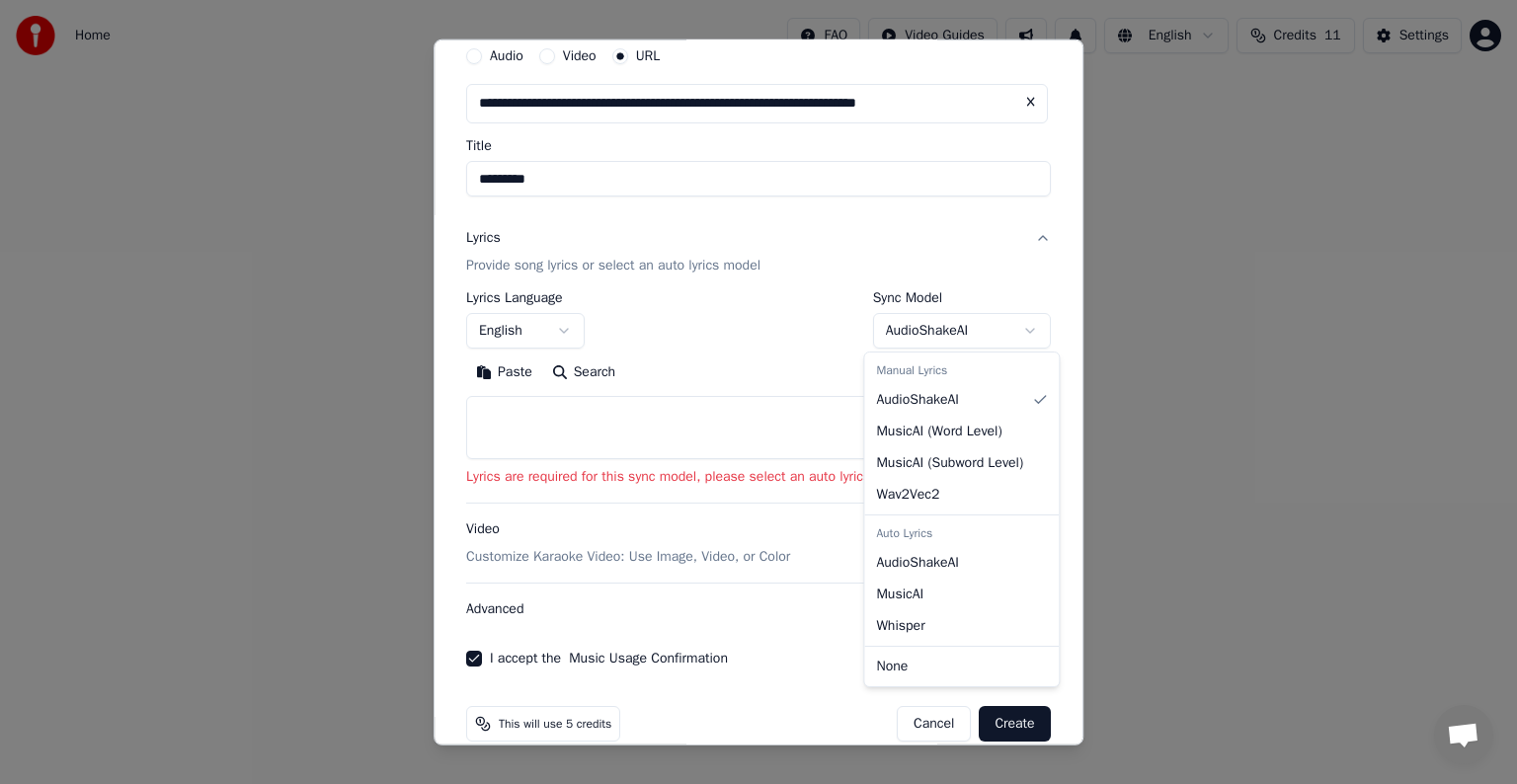 click on "**********" at bounding box center (758, 292) 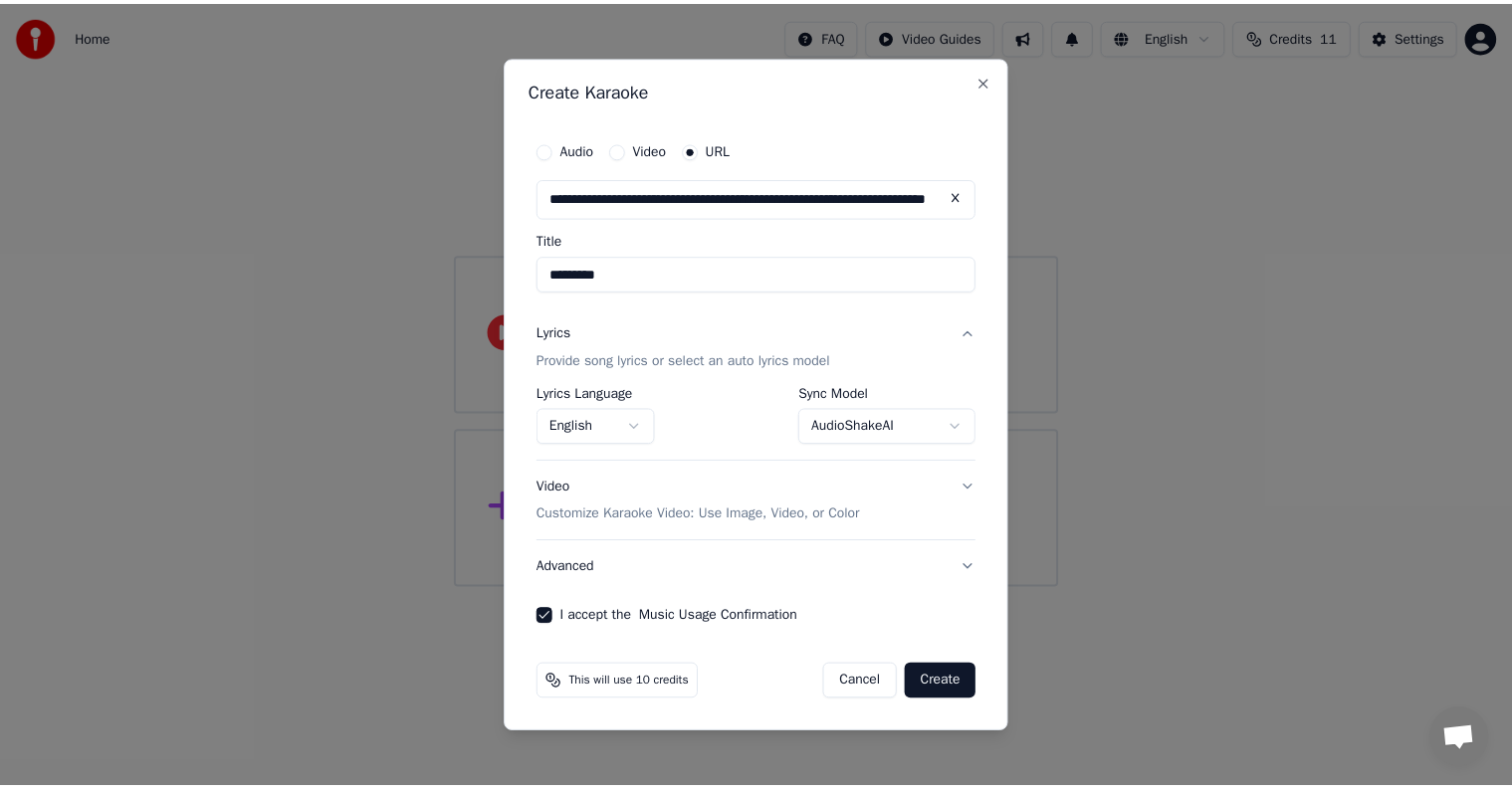 scroll, scrollTop: 0, scrollLeft: 0, axis: both 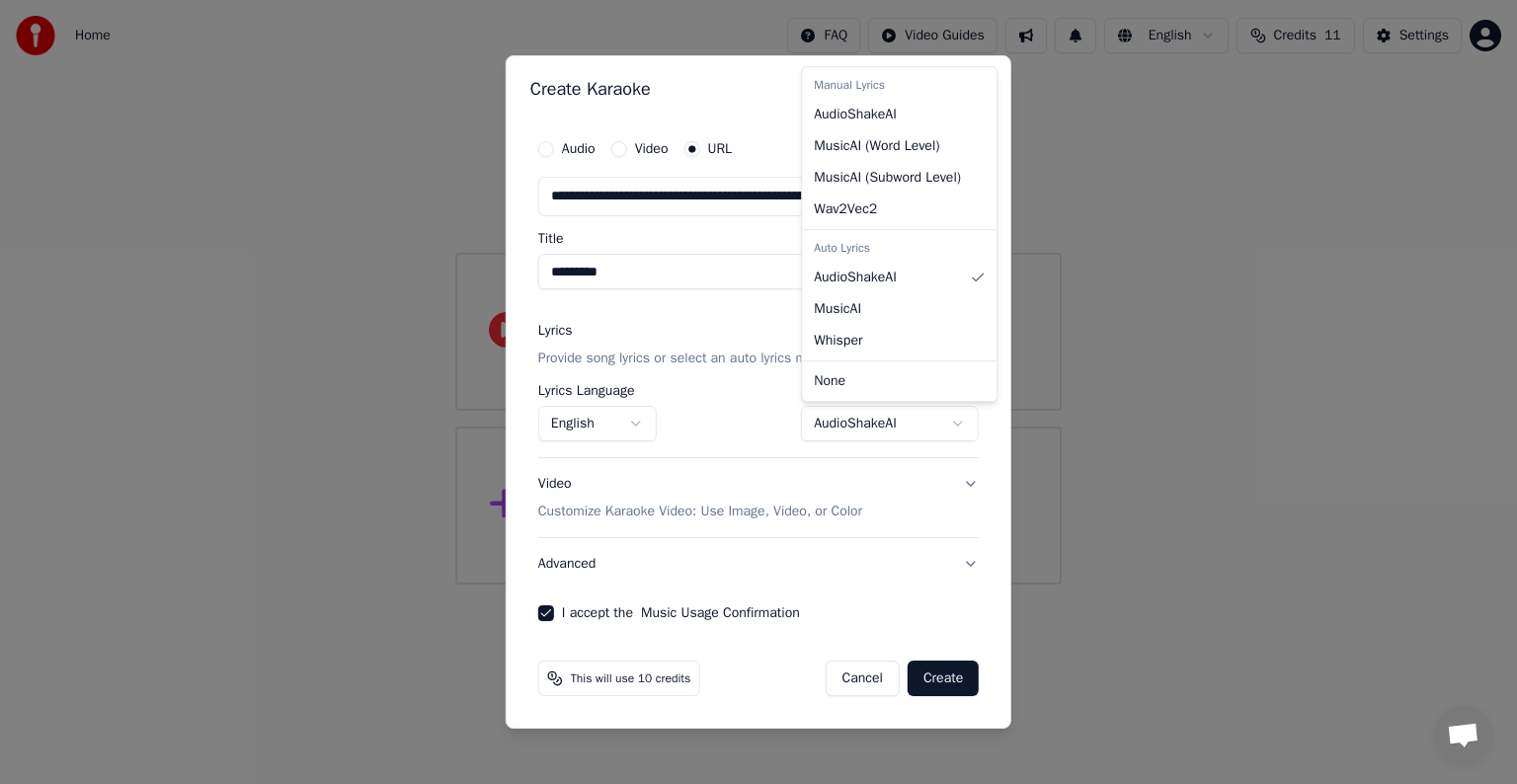 click on "**********" at bounding box center (758, 292) 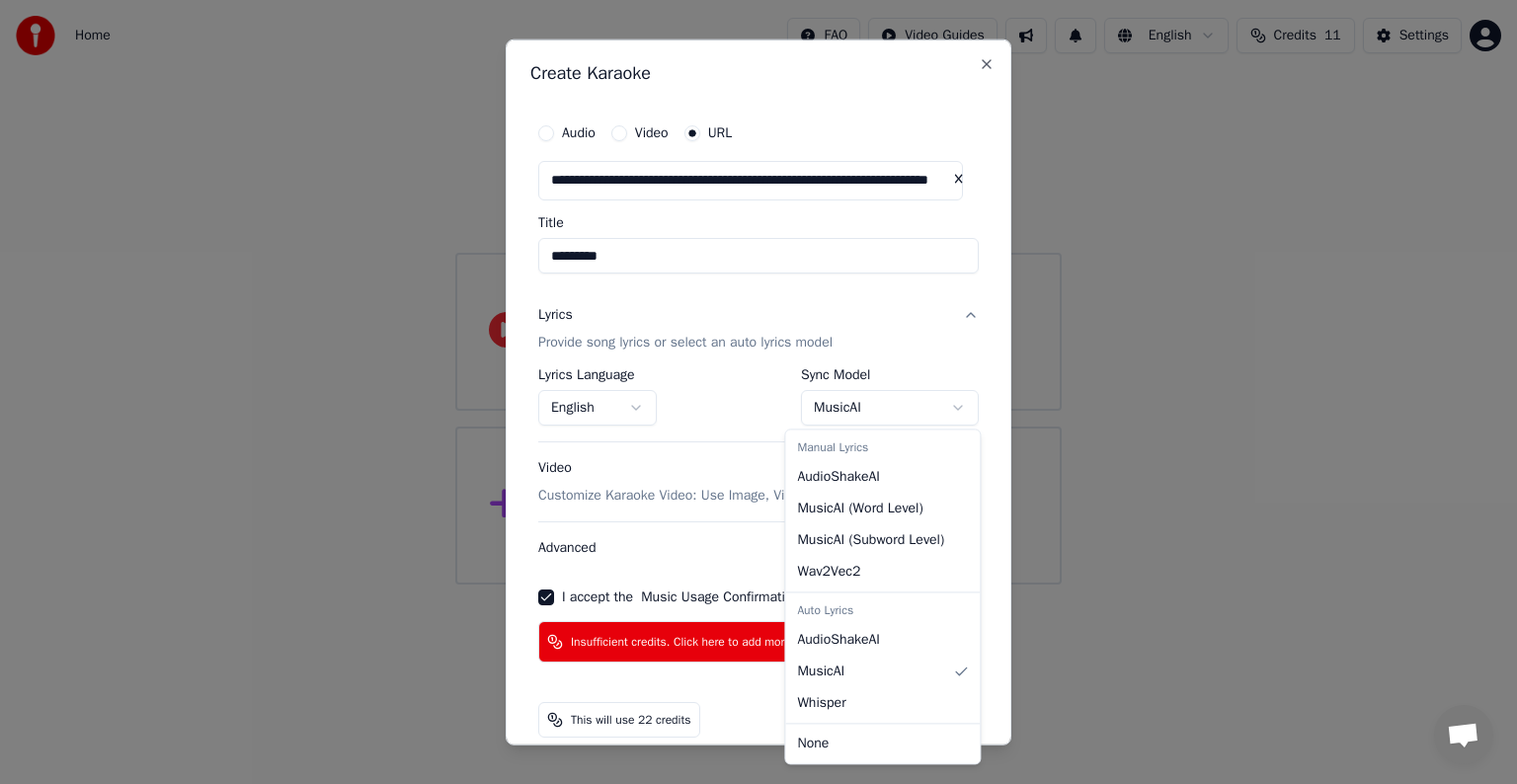 click on "**********" at bounding box center [758, 292] 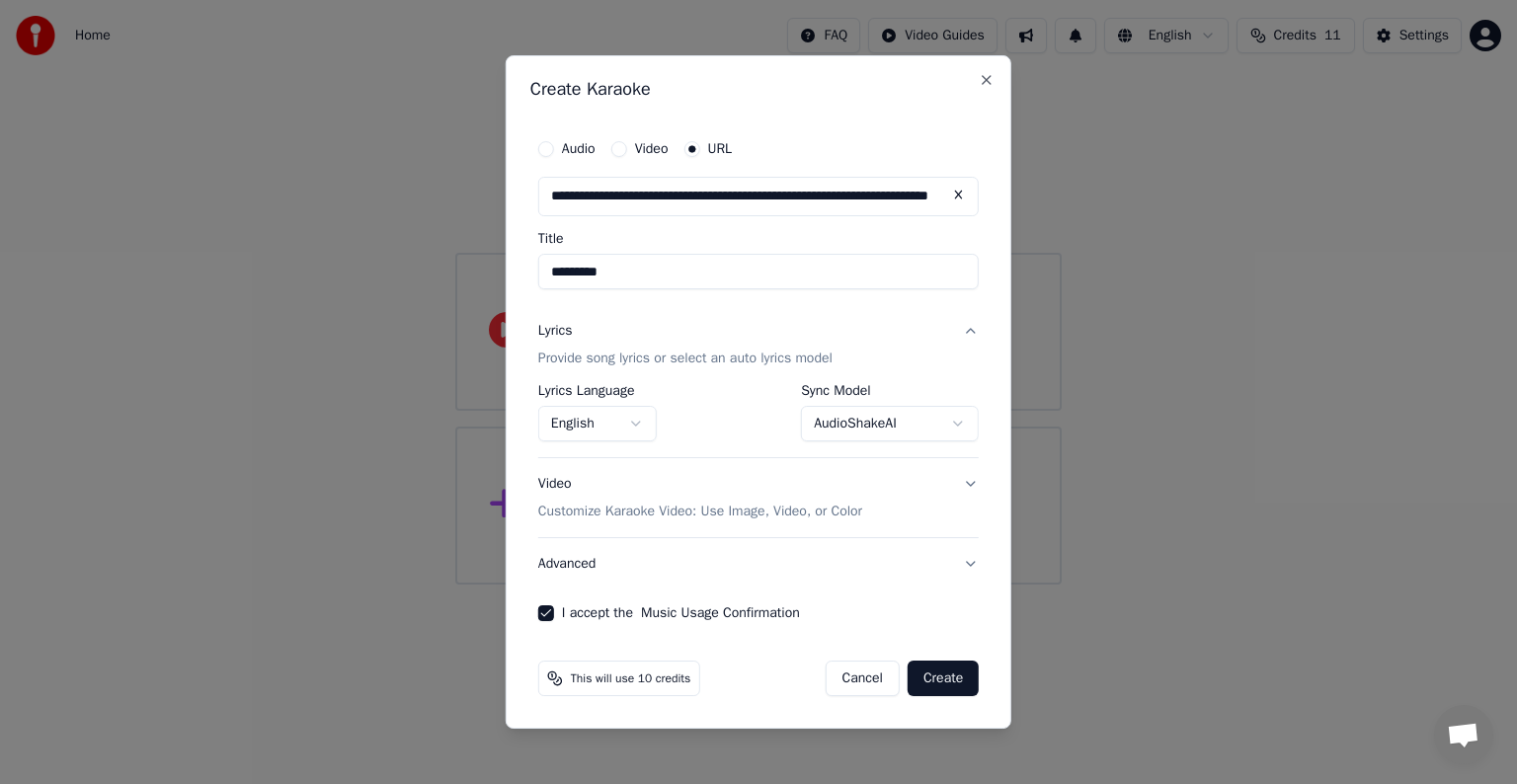 click on "**********" at bounding box center (758, 292) 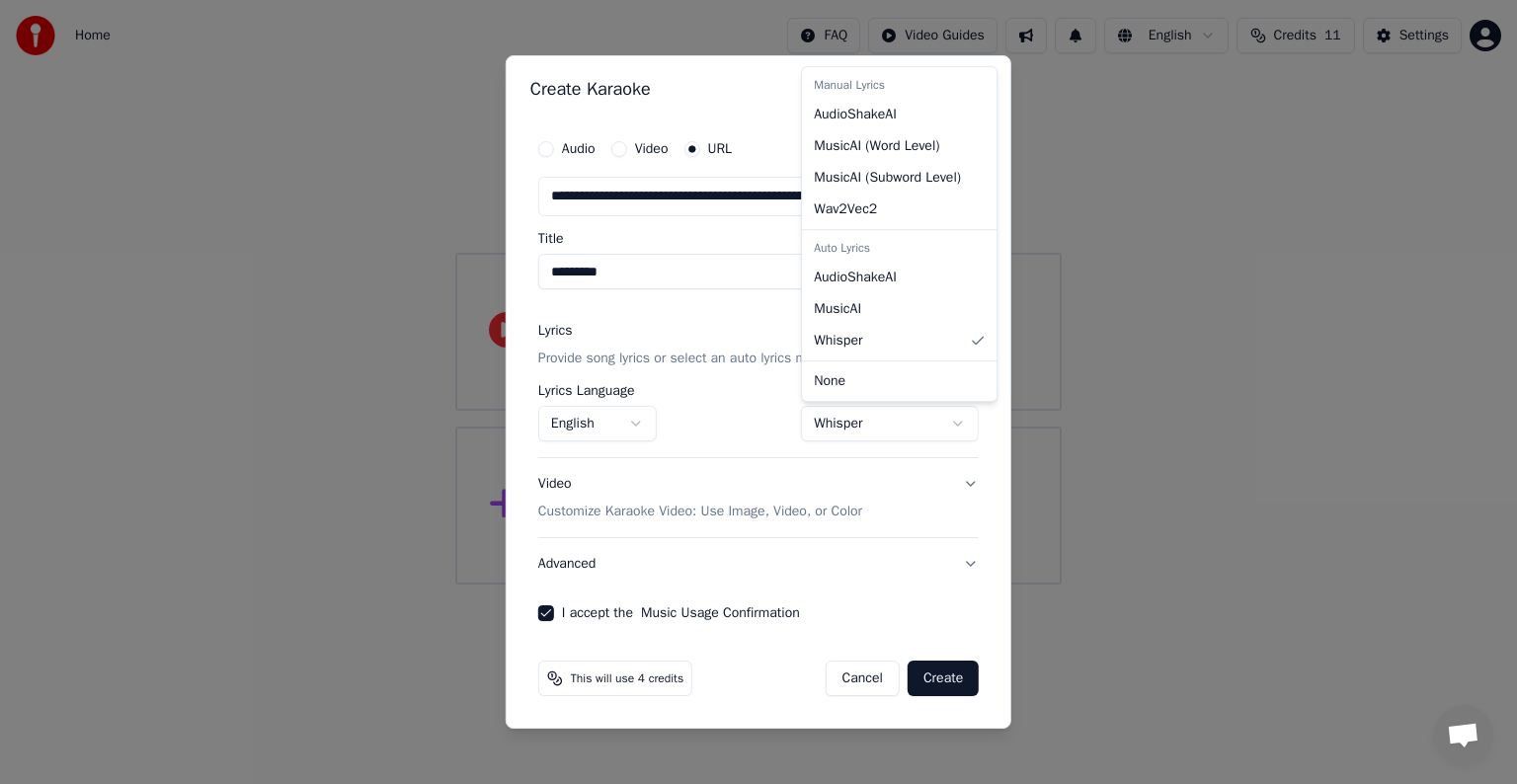 click on "**********" at bounding box center [758, 292] 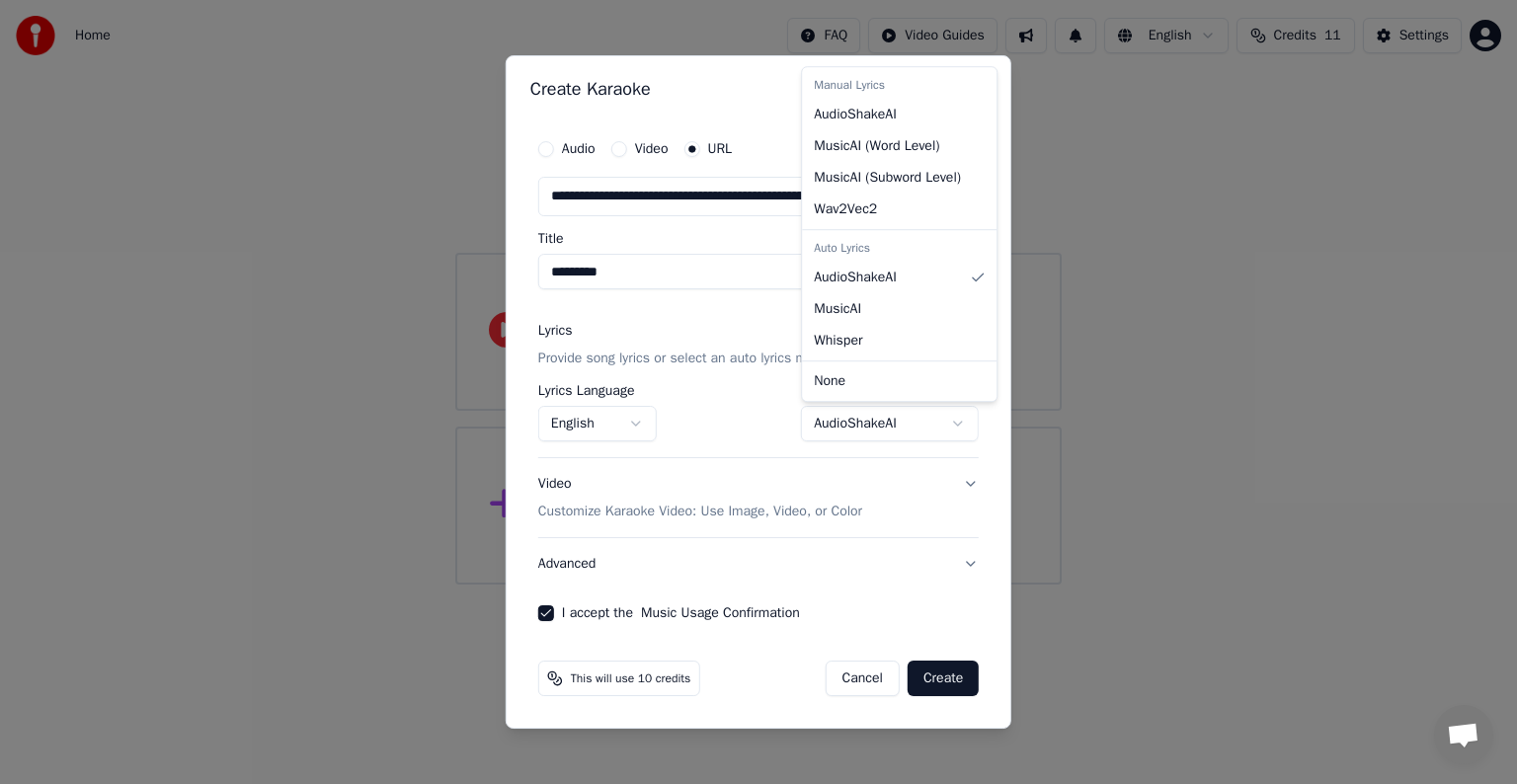 click on "**********" at bounding box center (758, 292) 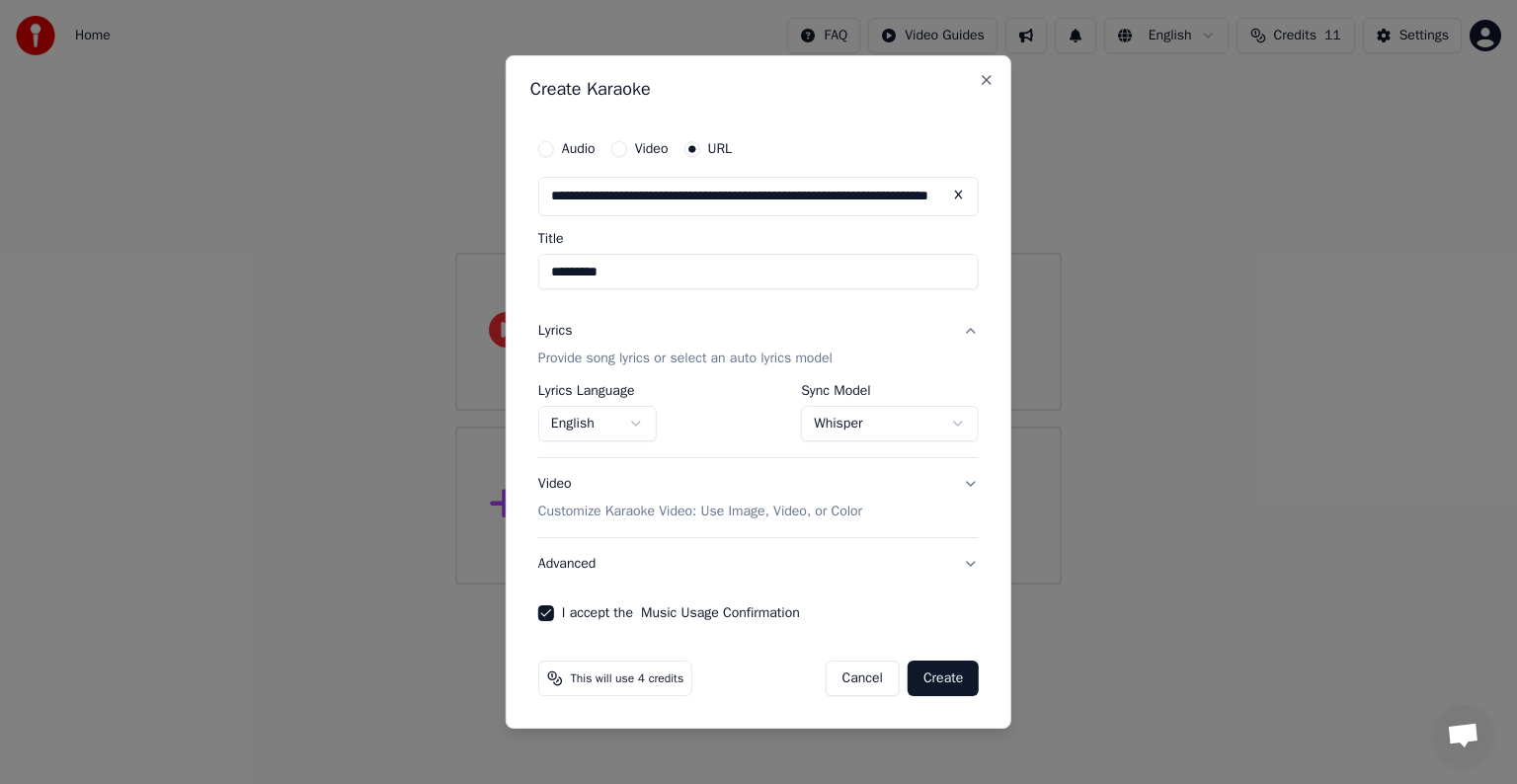 click on "Create" at bounding box center [943, 678] 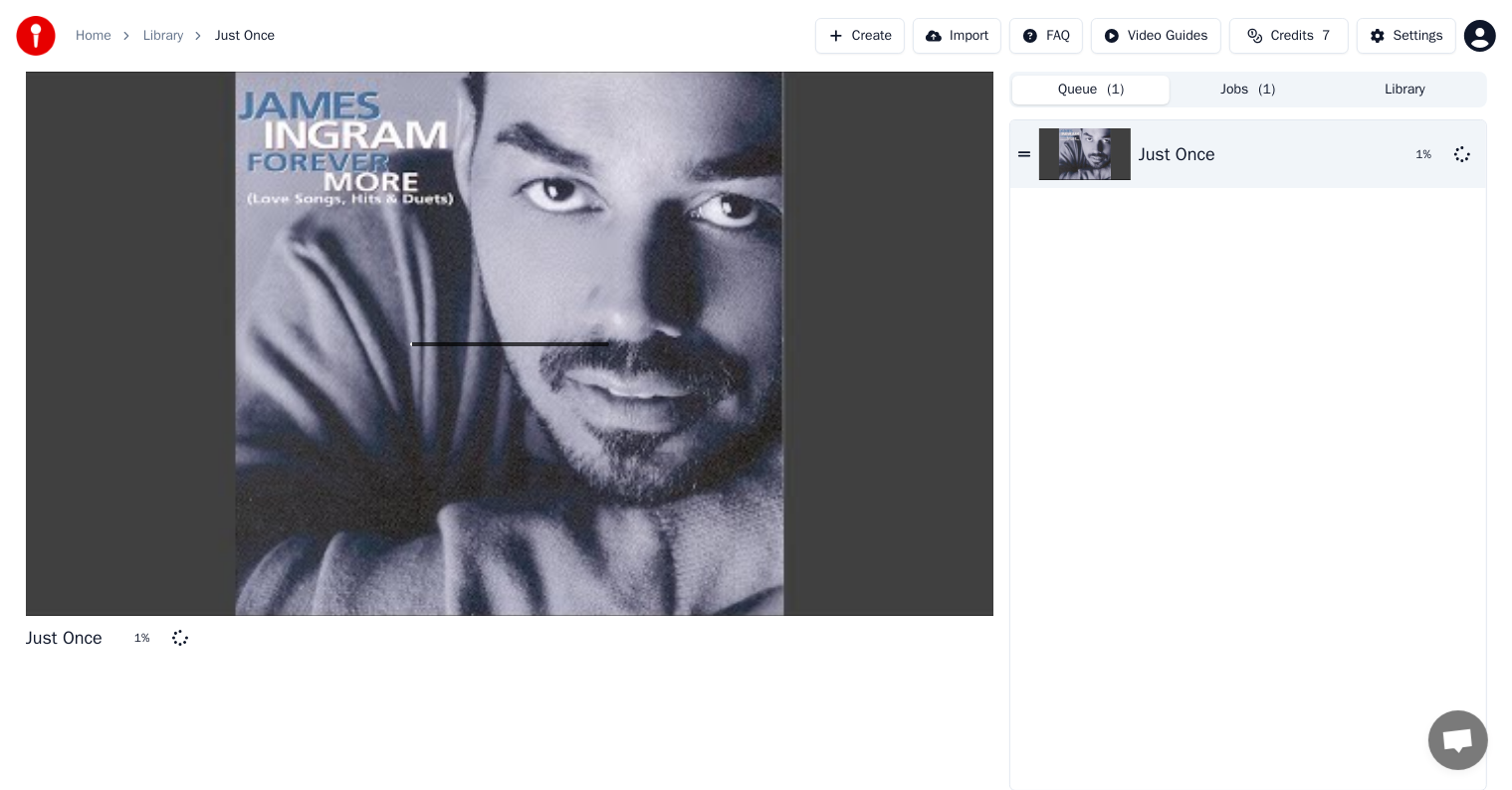 click on "Queue ( 1 )" at bounding box center (1091, 90) 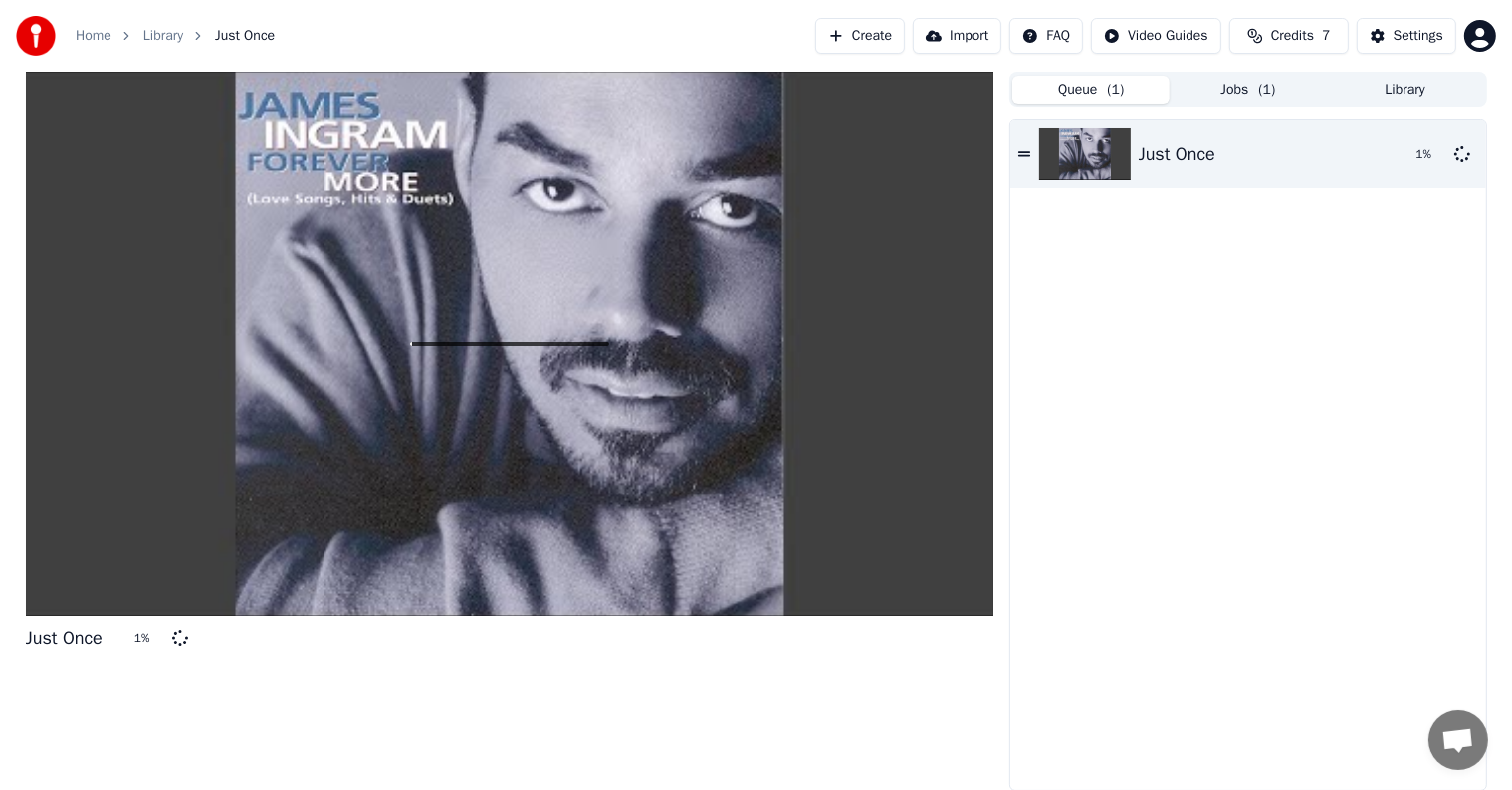 click on "Jobs ( 1 )" at bounding box center [1248, 90] 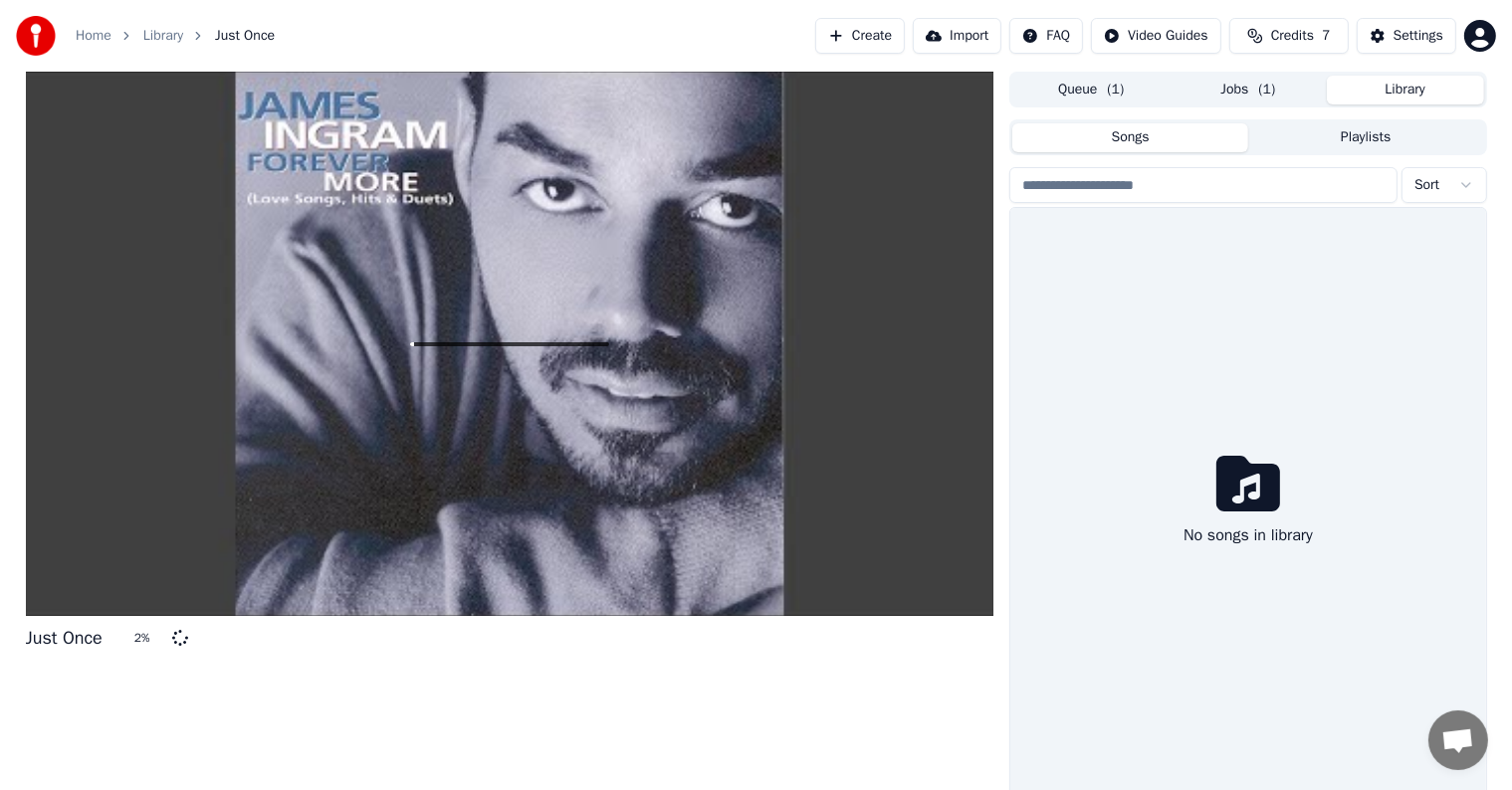 click on "Library" at bounding box center [1405, 90] 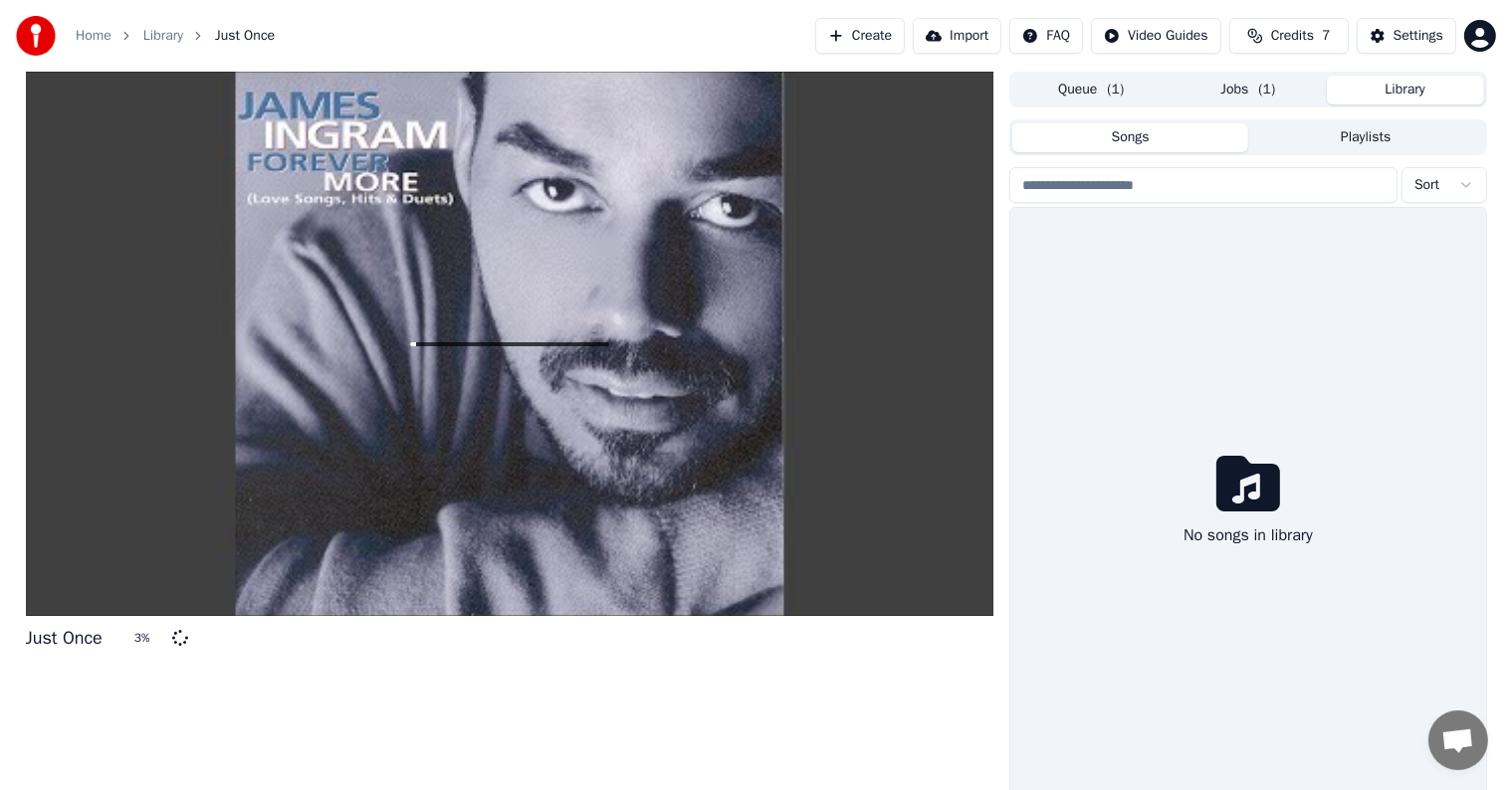 click on "Queue ( 1 )" at bounding box center (1091, 90) 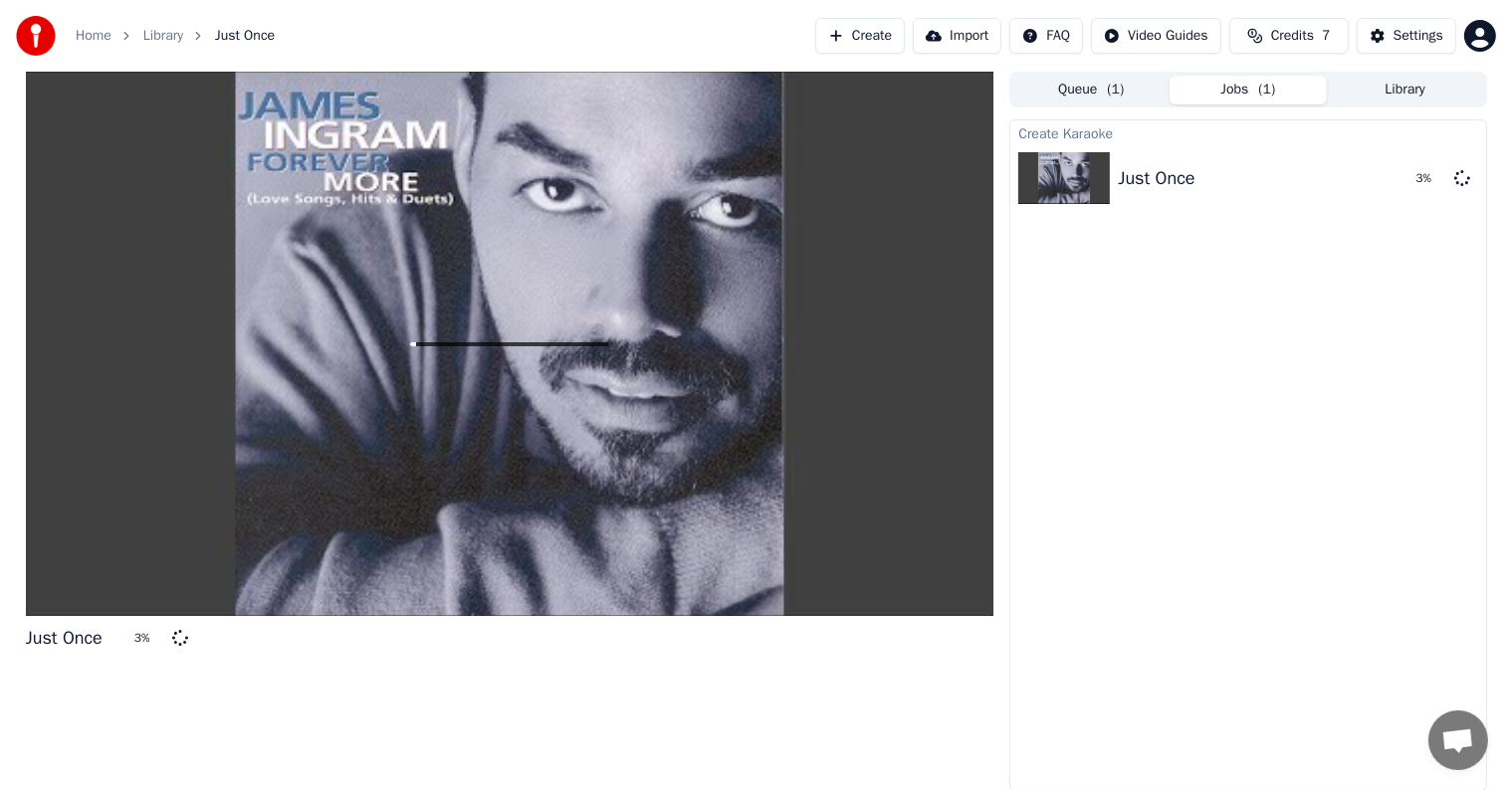 click on "Jobs ( 1 )" at bounding box center (1248, 90) 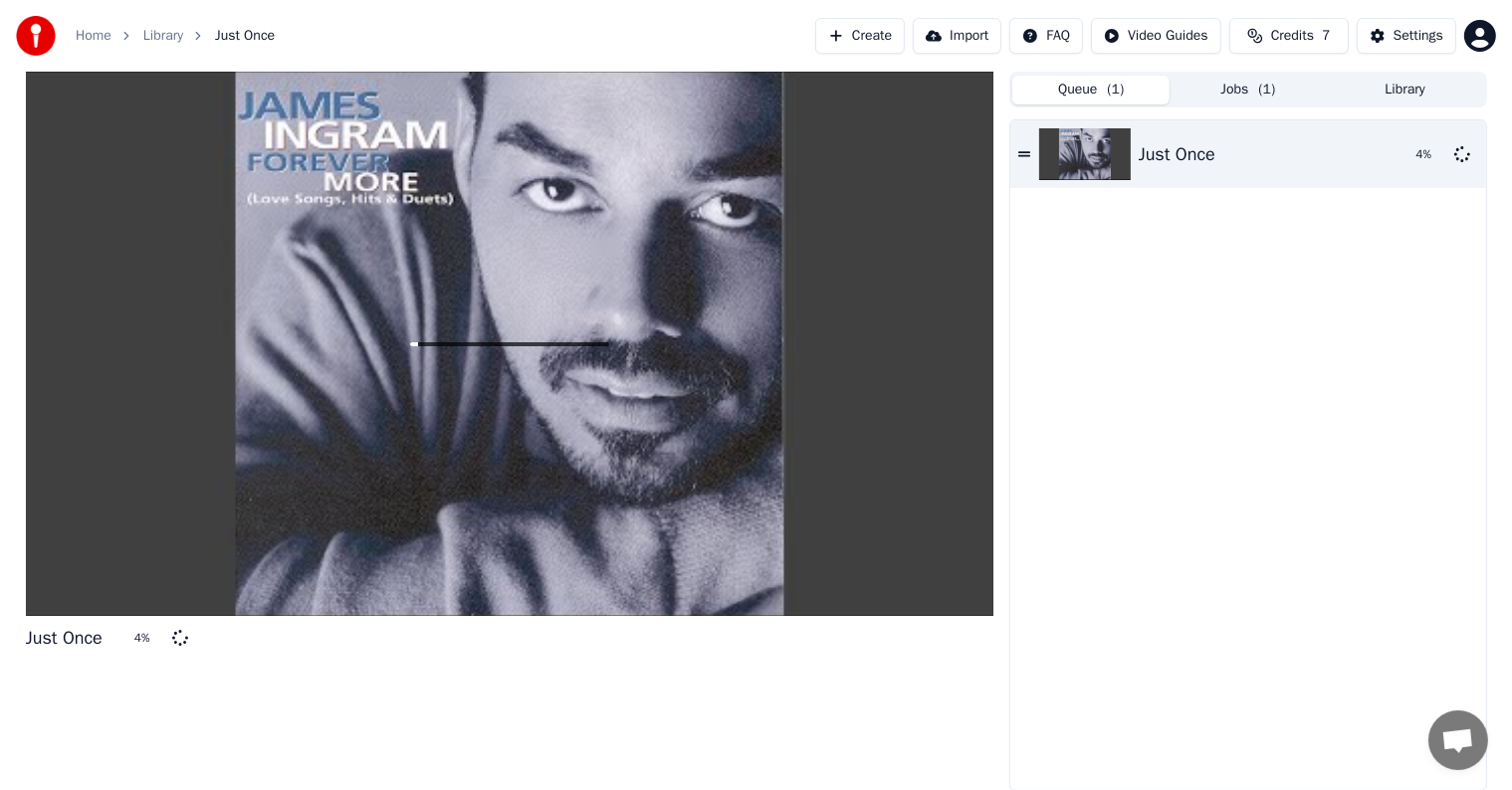 click on "Queue ( 1 )" at bounding box center (1091, 90) 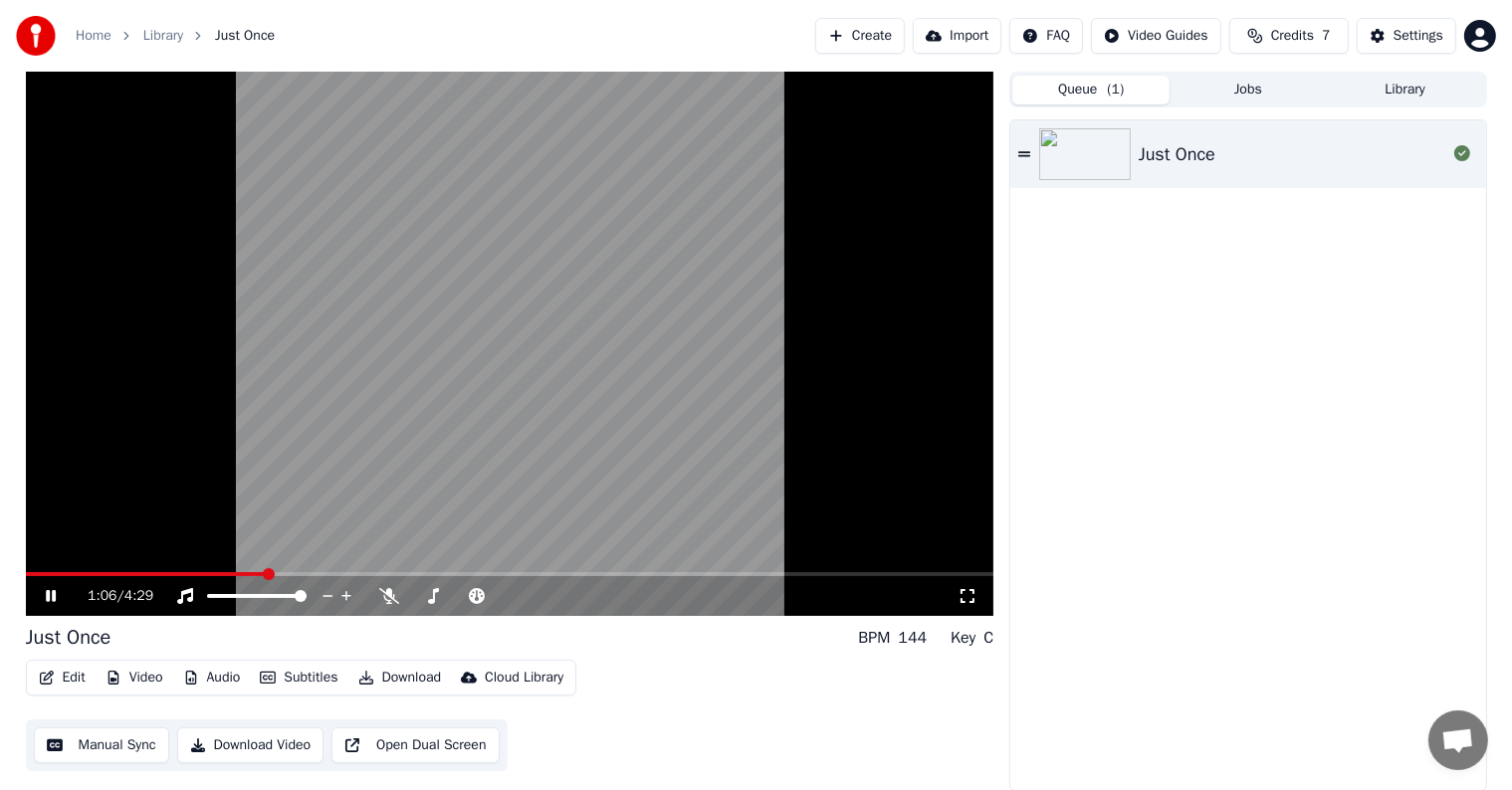 click 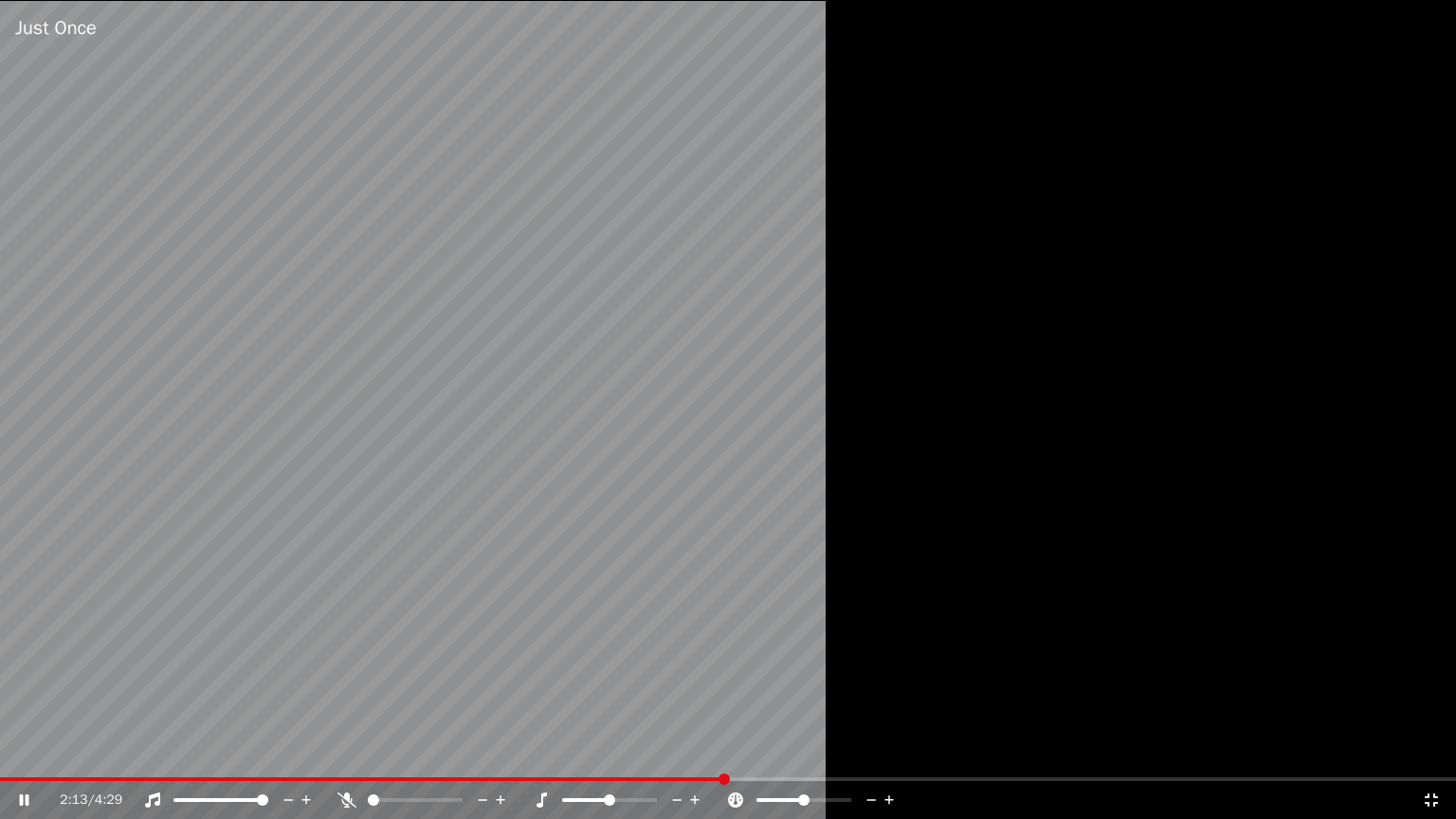 click 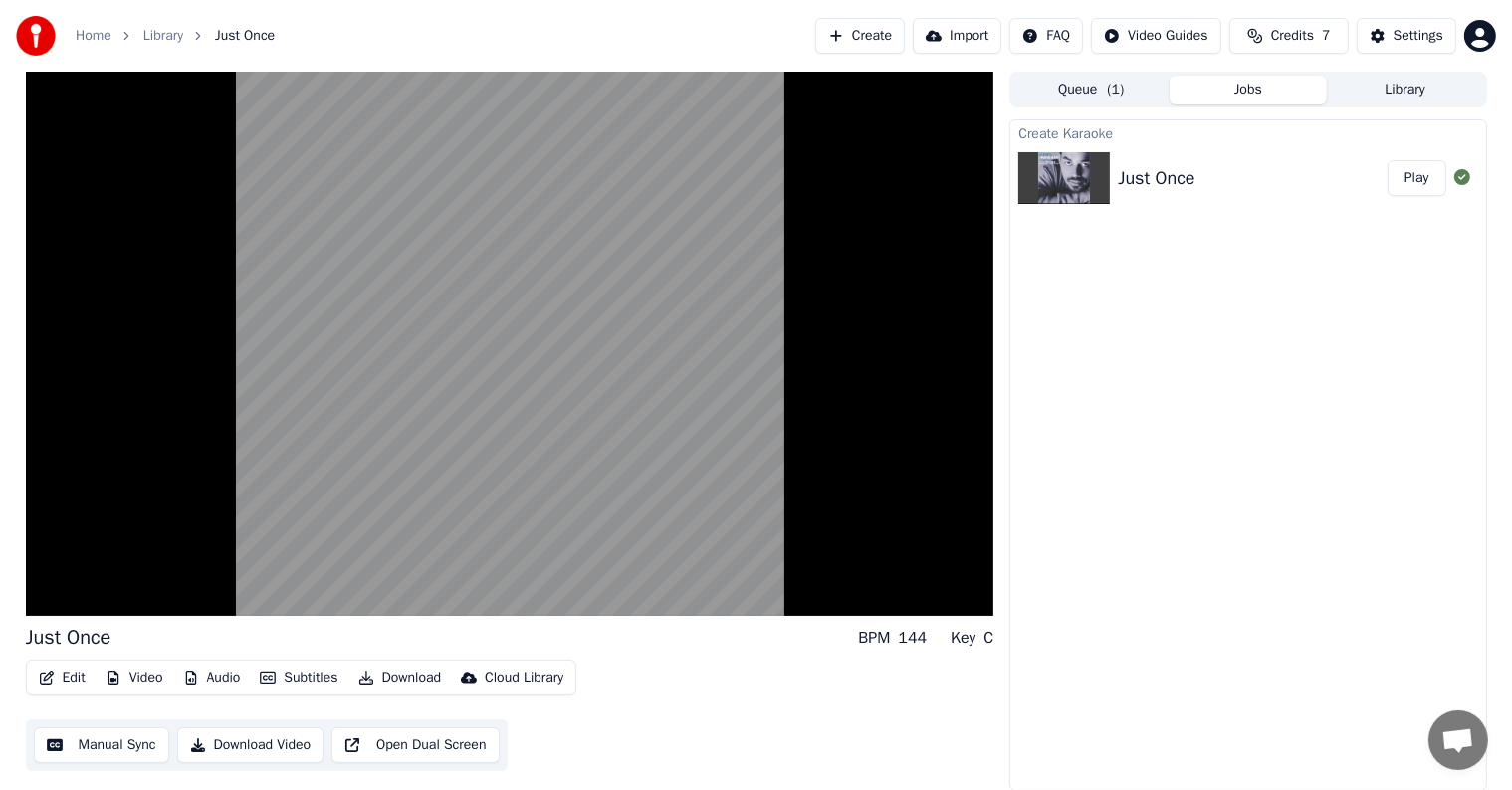 click on "Jobs" at bounding box center (1248, 90) 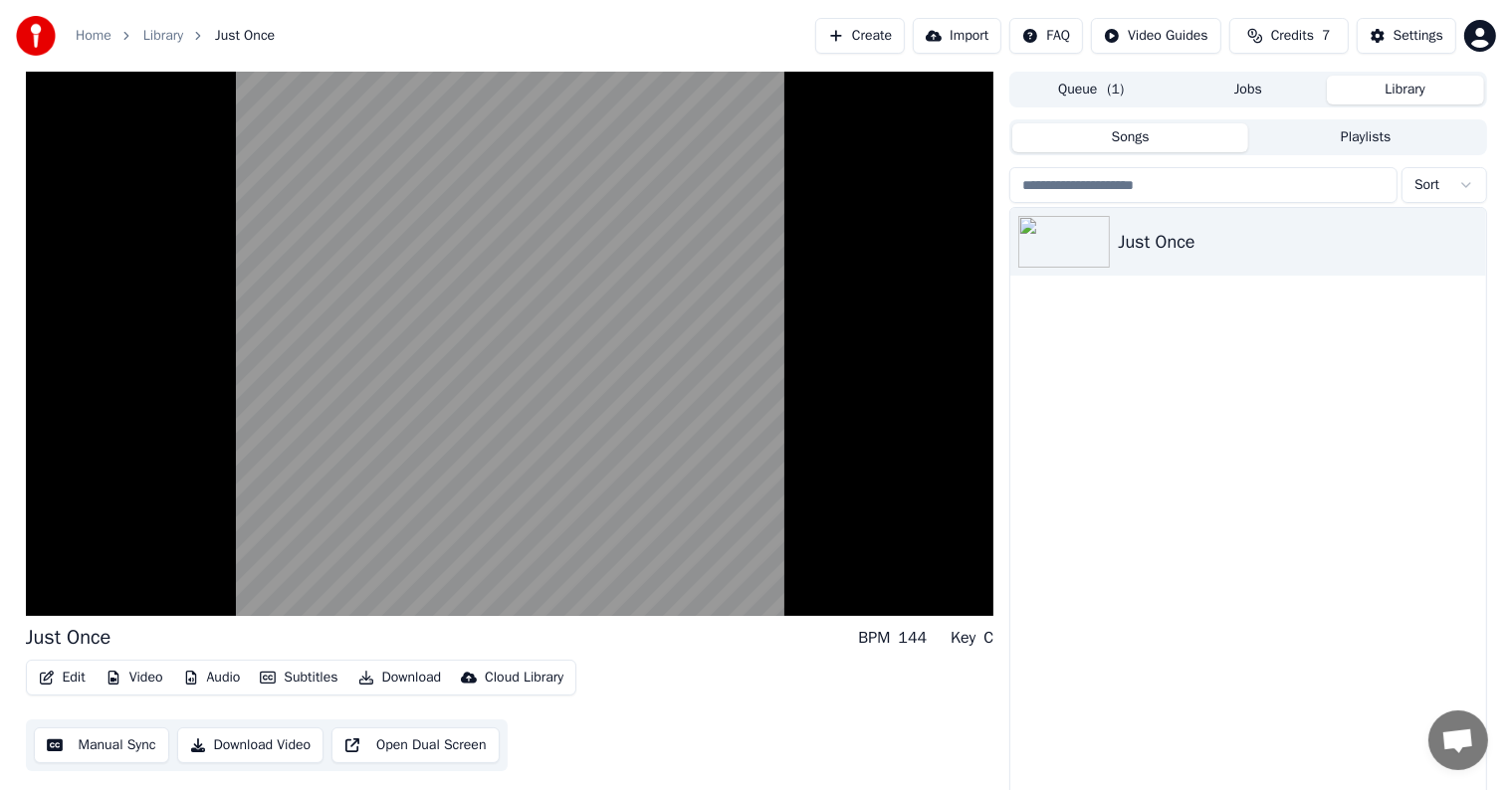 click on "Library" at bounding box center (1405, 90) 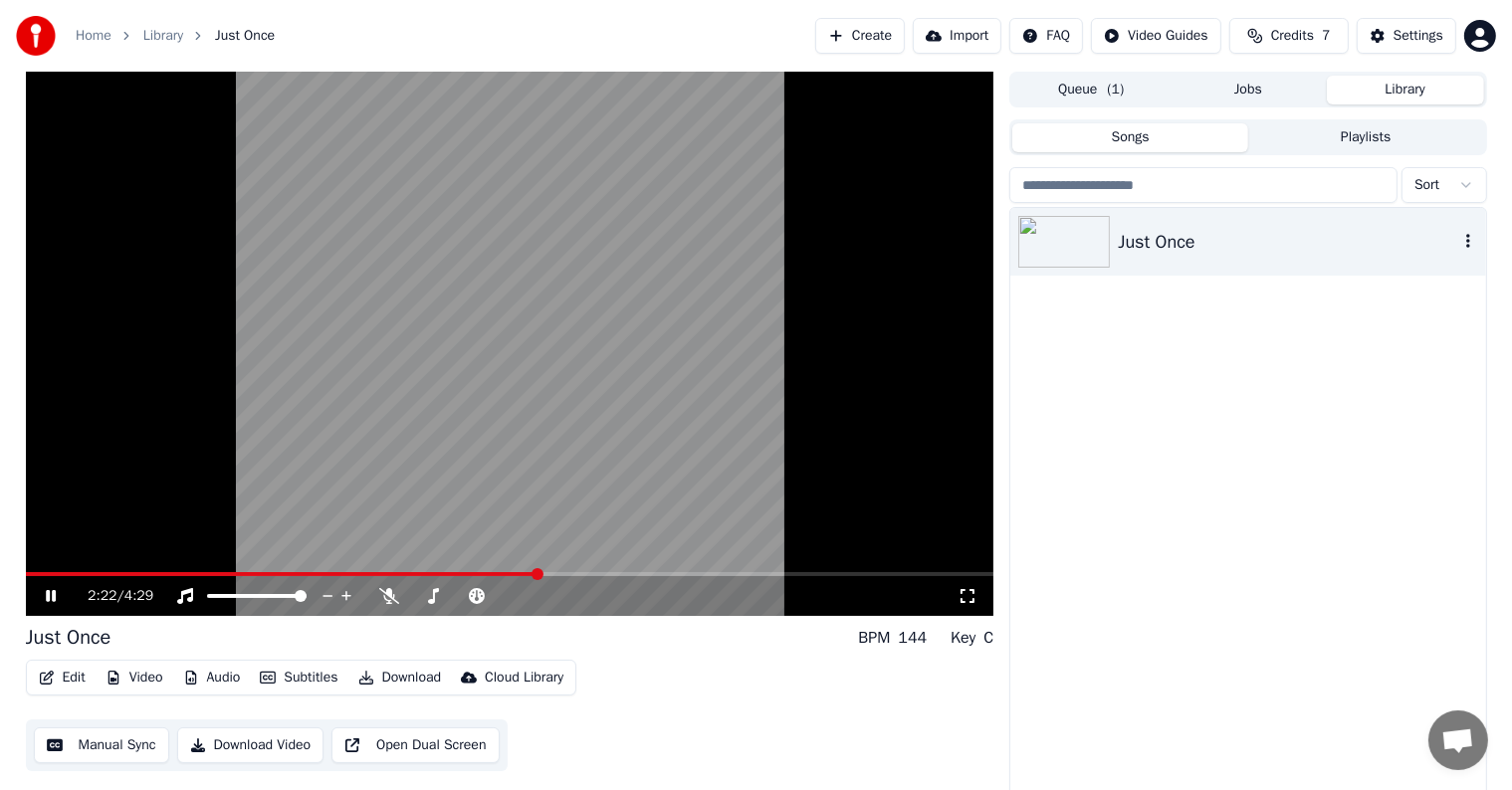 click on "Just Once" at bounding box center (1247, 242) 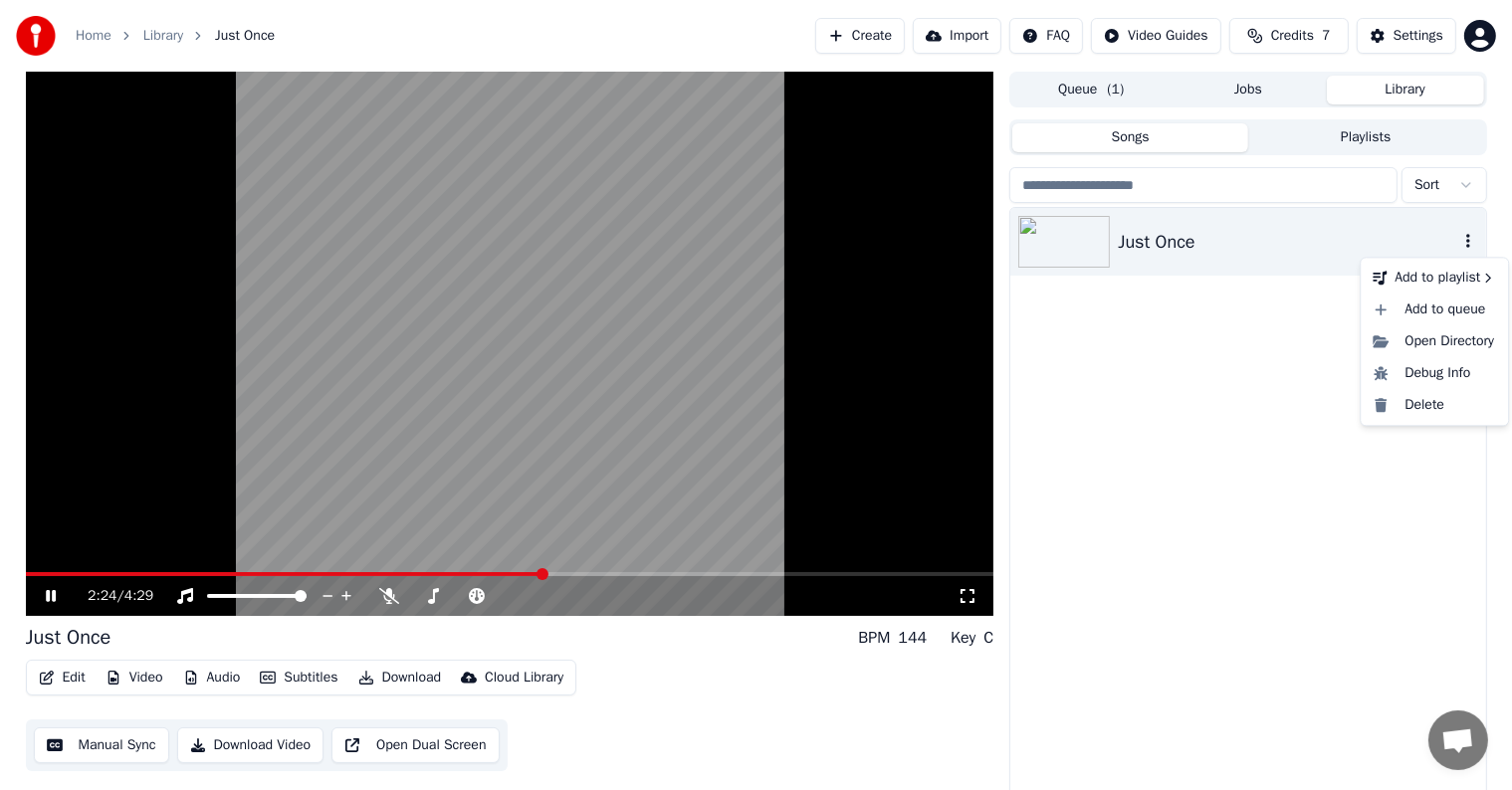 click 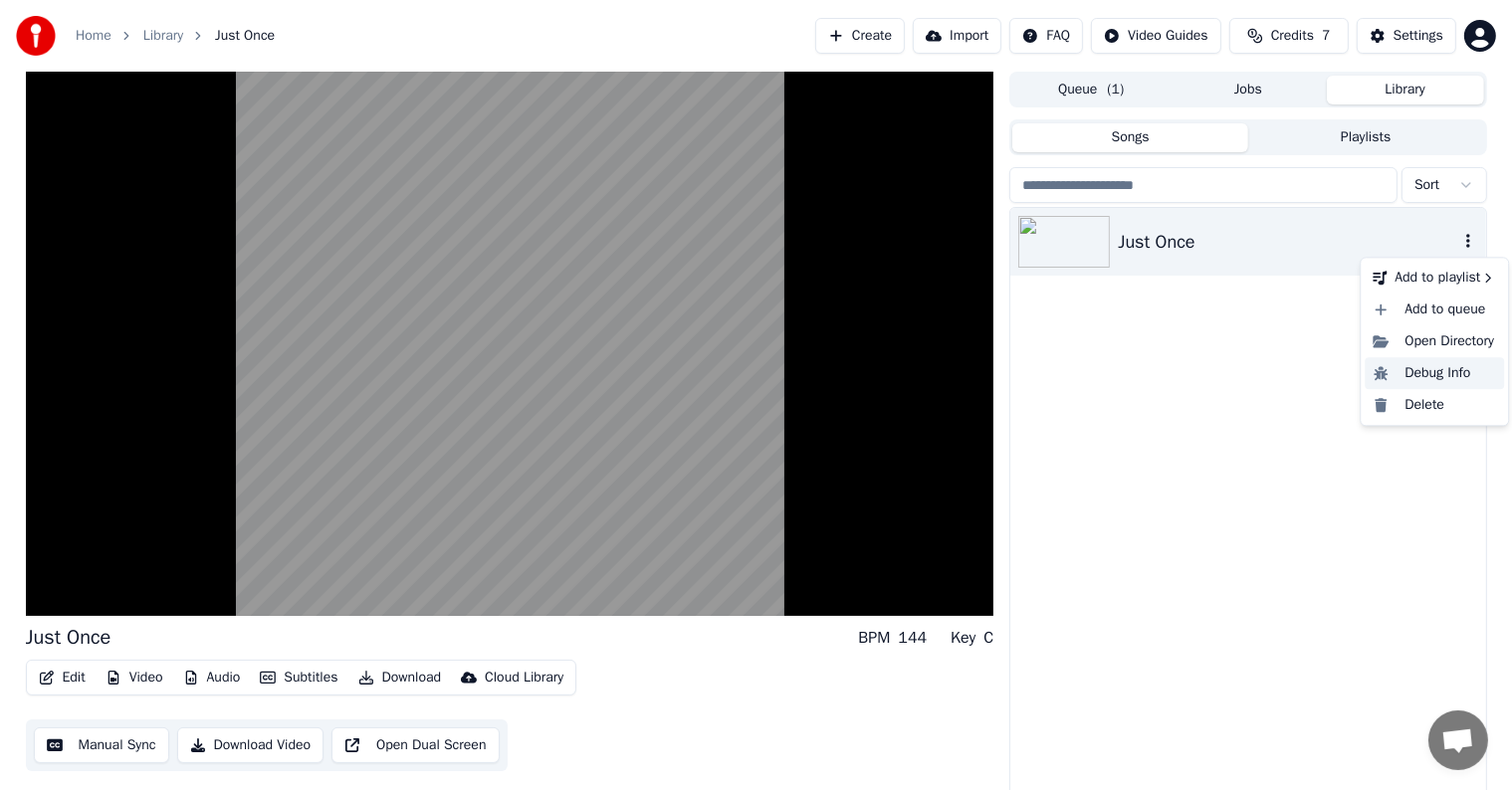 click on "Debug Info" at bounding box center [1434, 373] 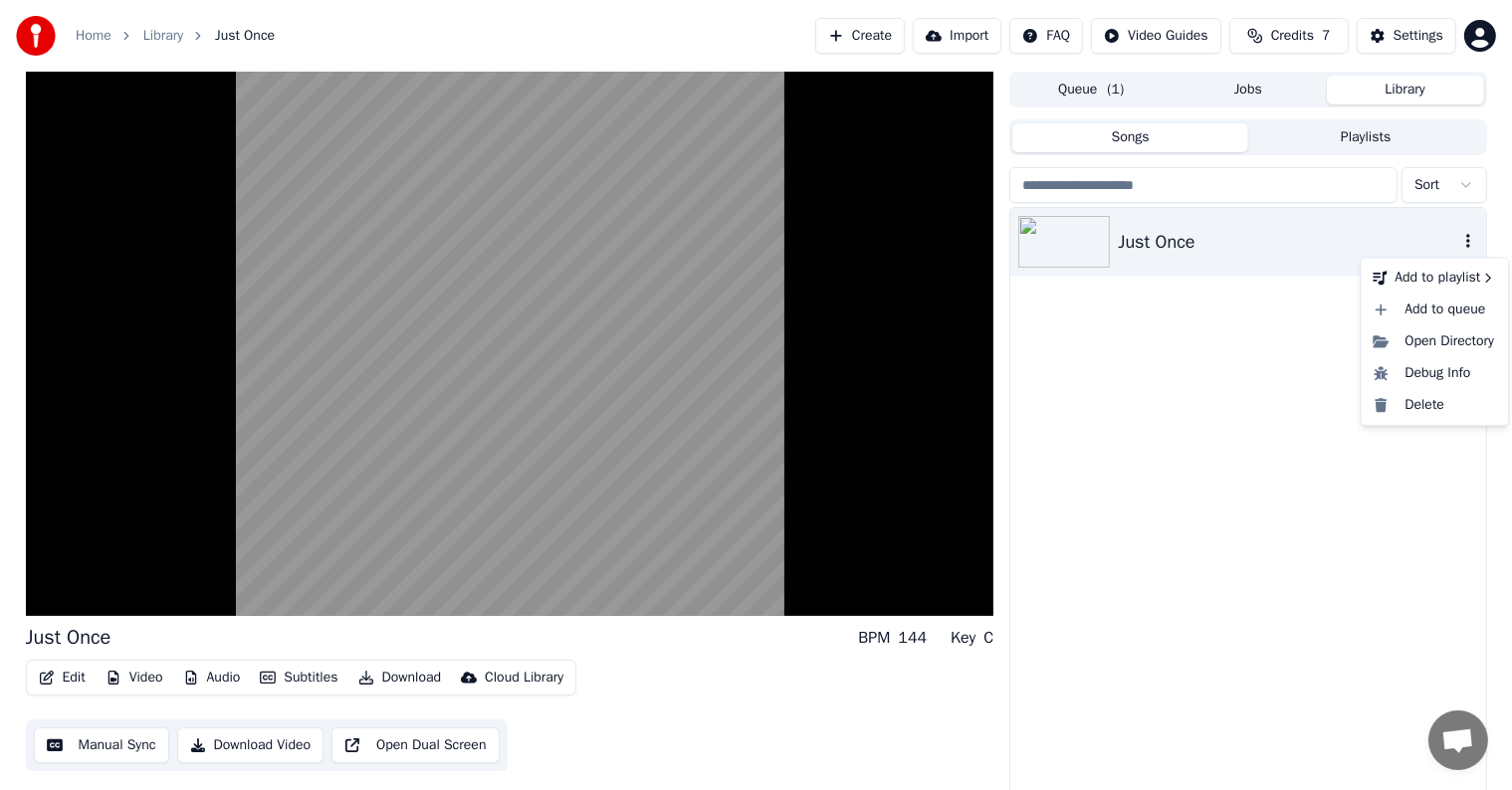 click 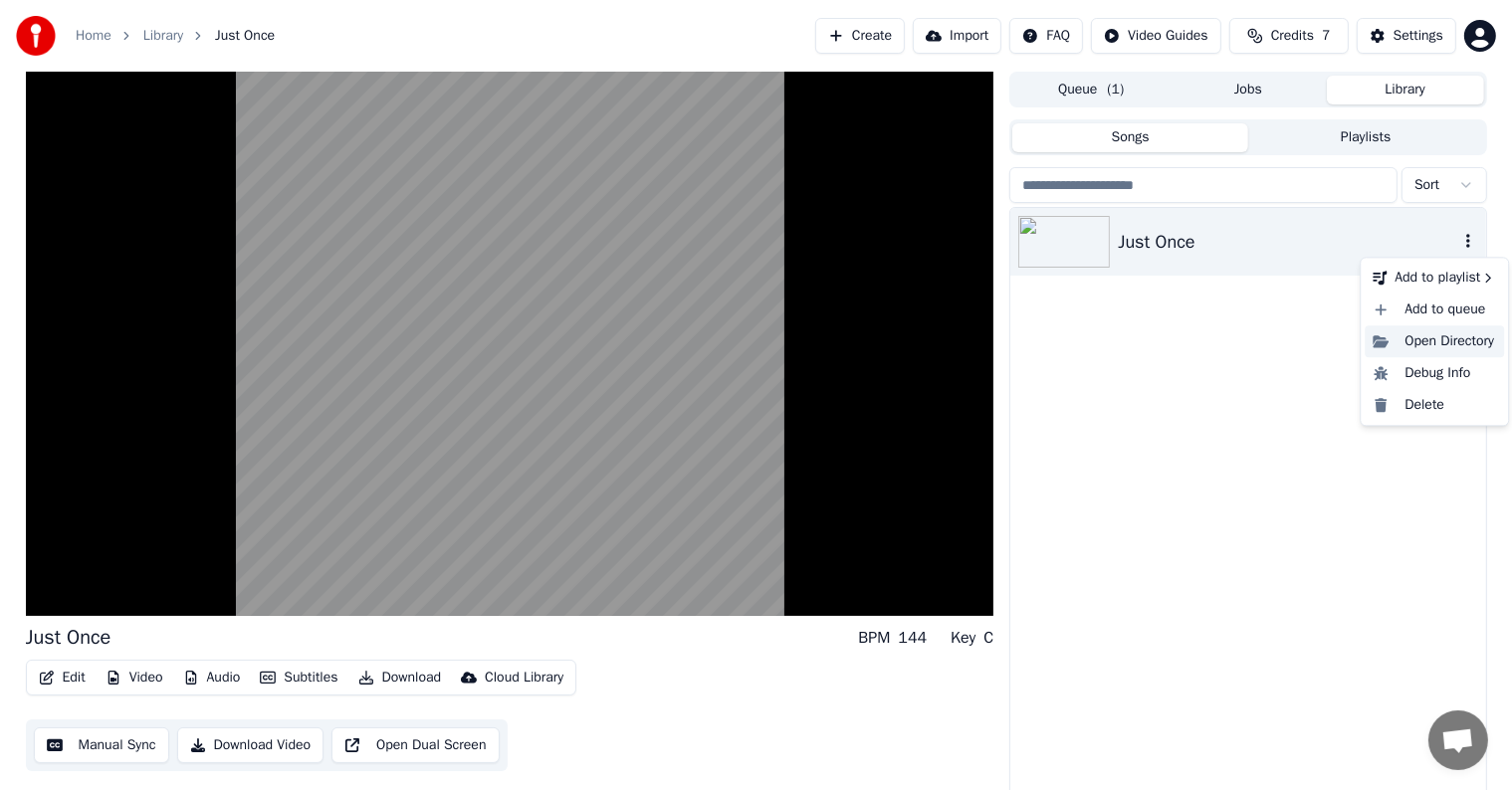 click on "Open Directory" at bounding box center (1434, 341) 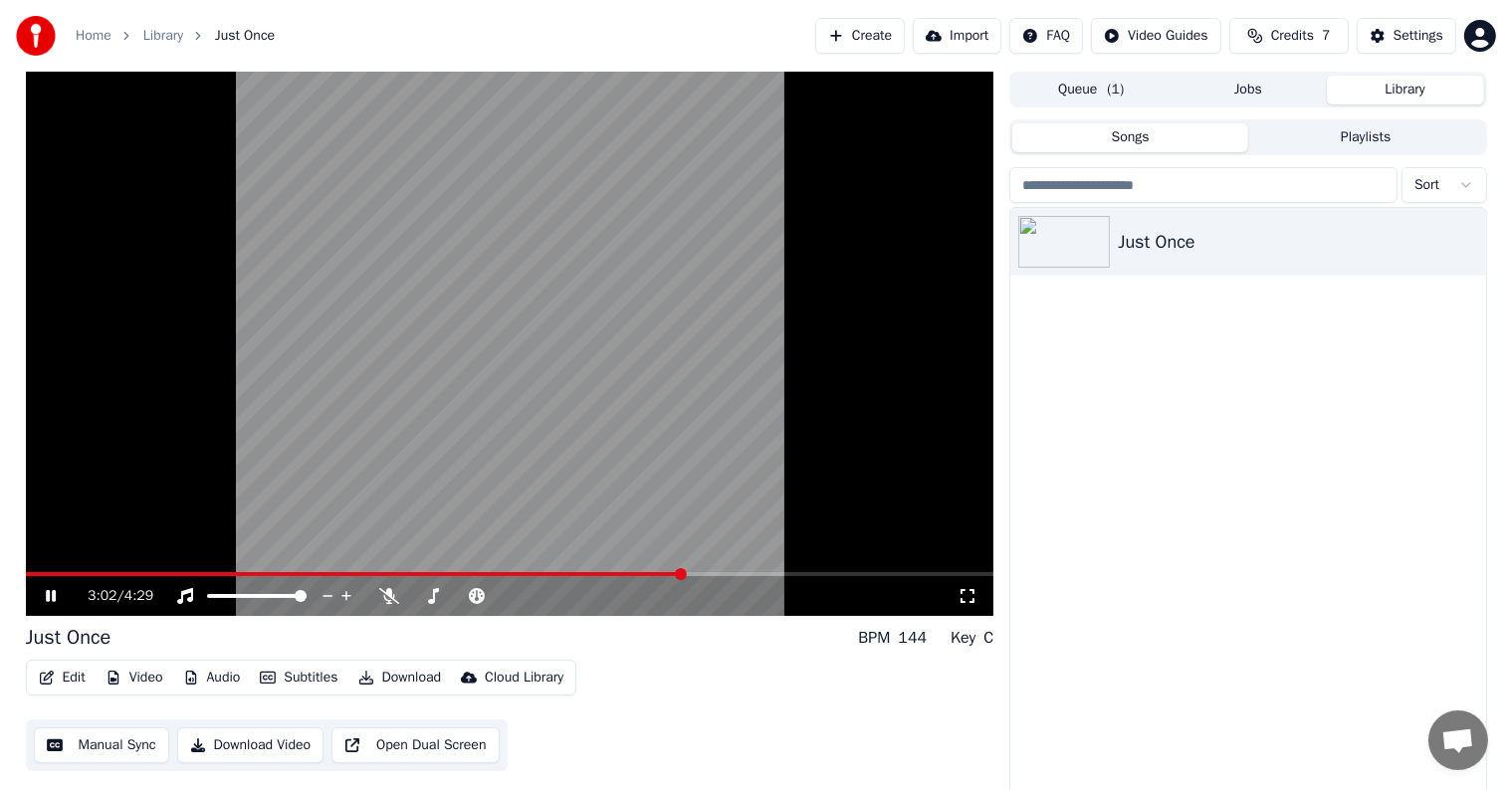 click on "Manual Sync" at bounding box center (102, 745) 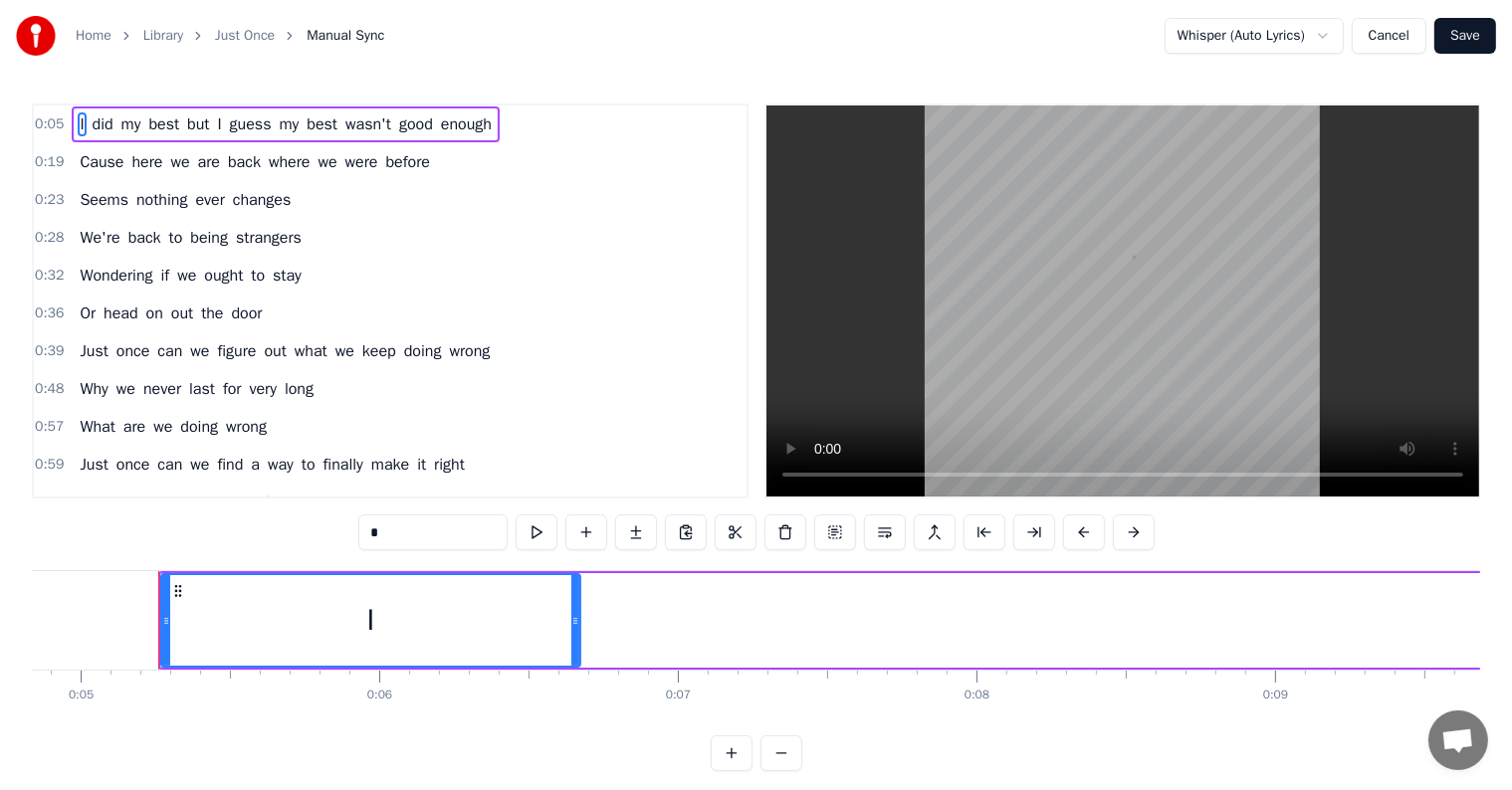 scroll, scrollTop: 0, scrollLeft: 1470, axis: horizontal 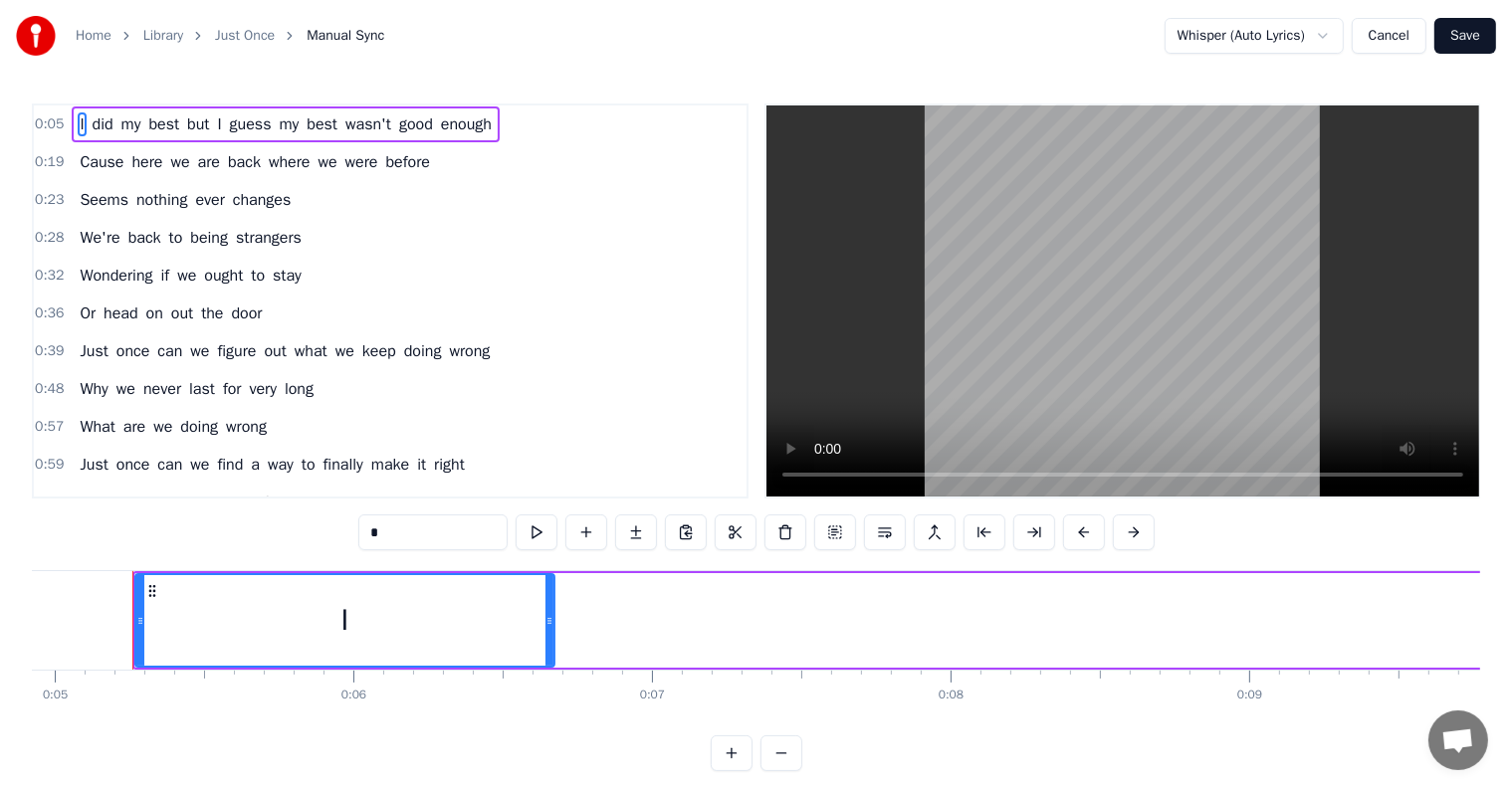 click on "Just once can we figure out what we keep doing wrong" at bounding box center (285, 351) 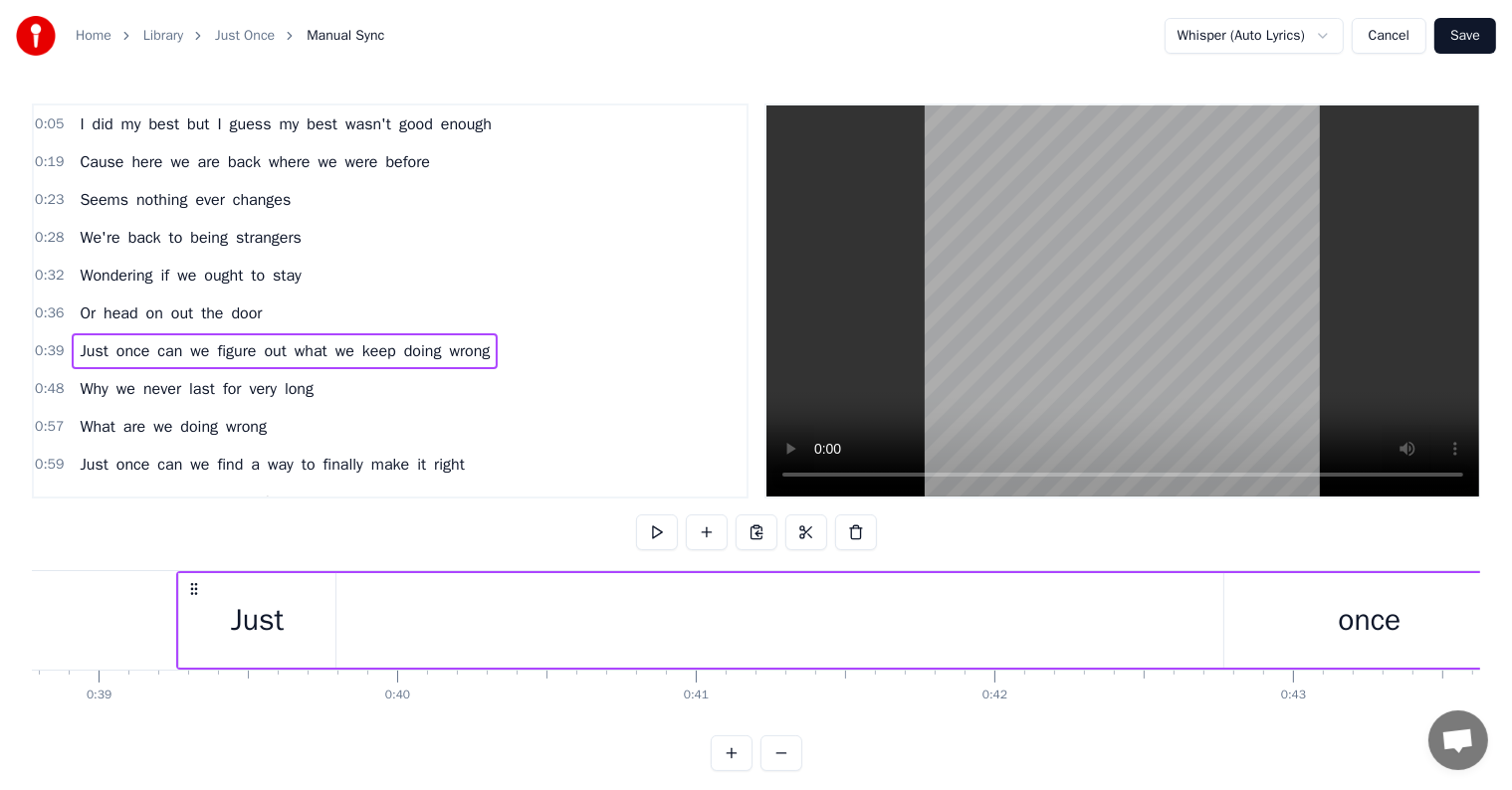 scroll, scrollTop: 0, scrollLeft: 11623, axis: horizontal 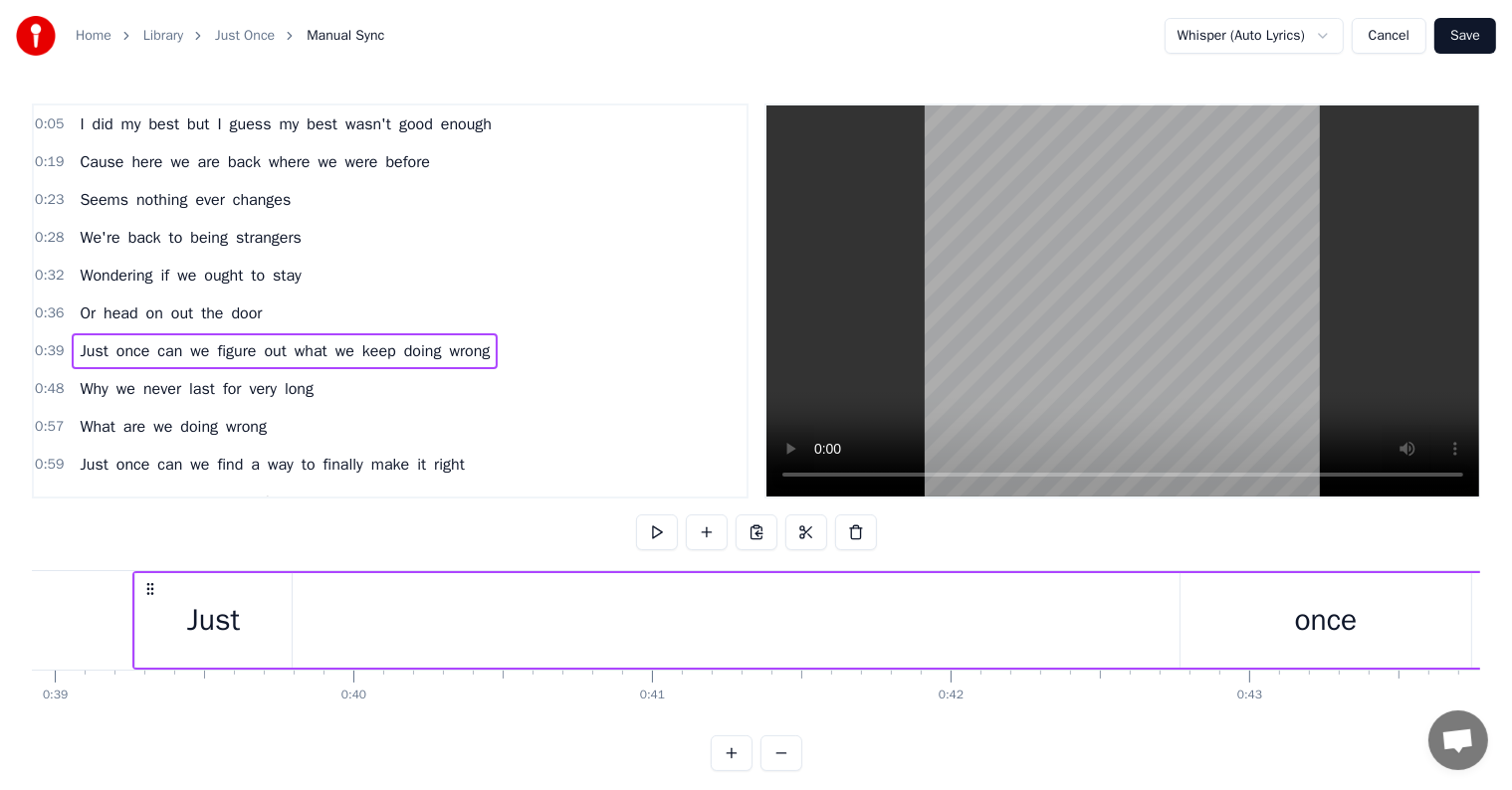 click at bounding box center (1123, 300) 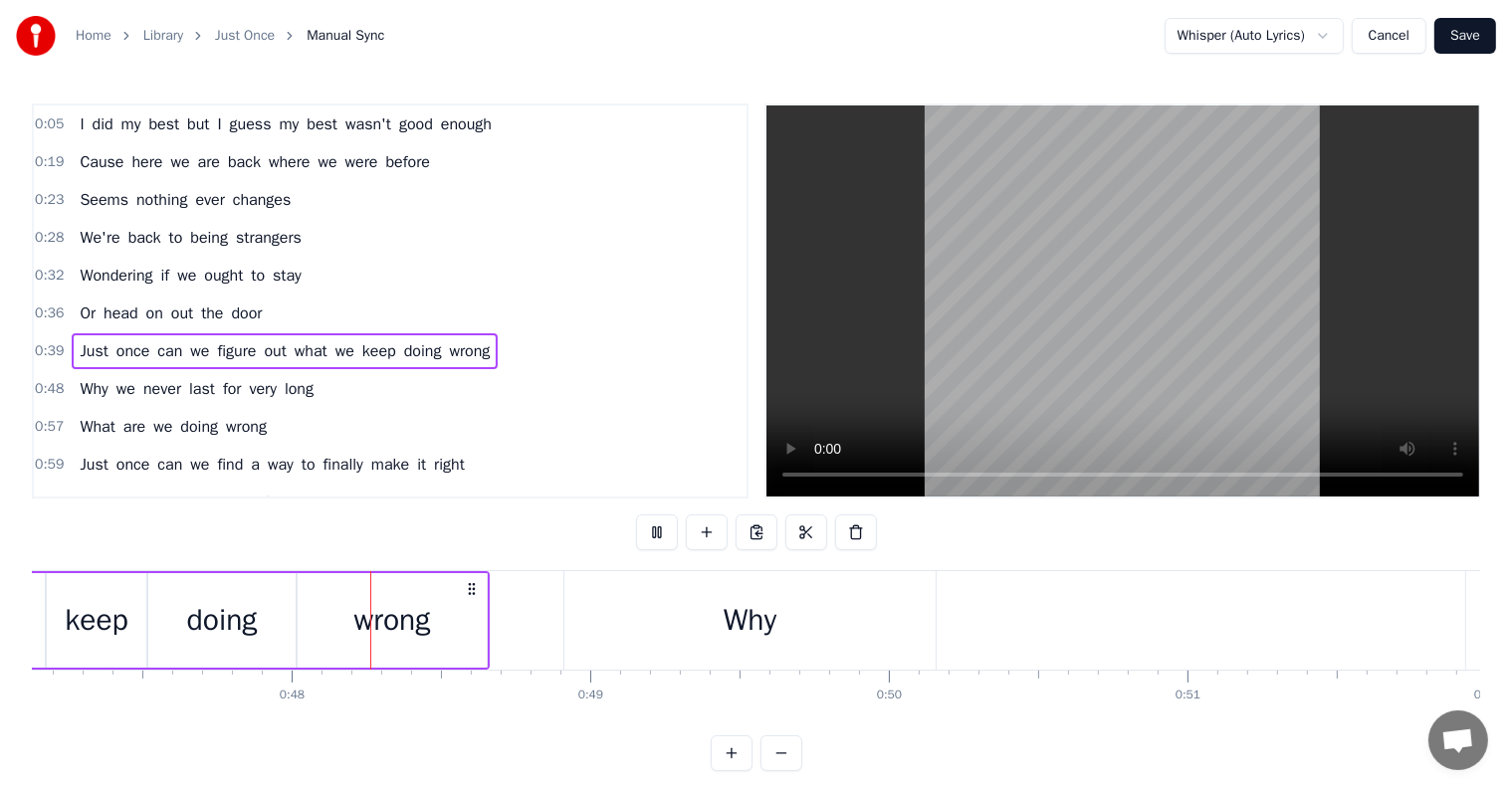 scroll, scrollTop: 0, scrollLeft: 14150, axis: horizontal 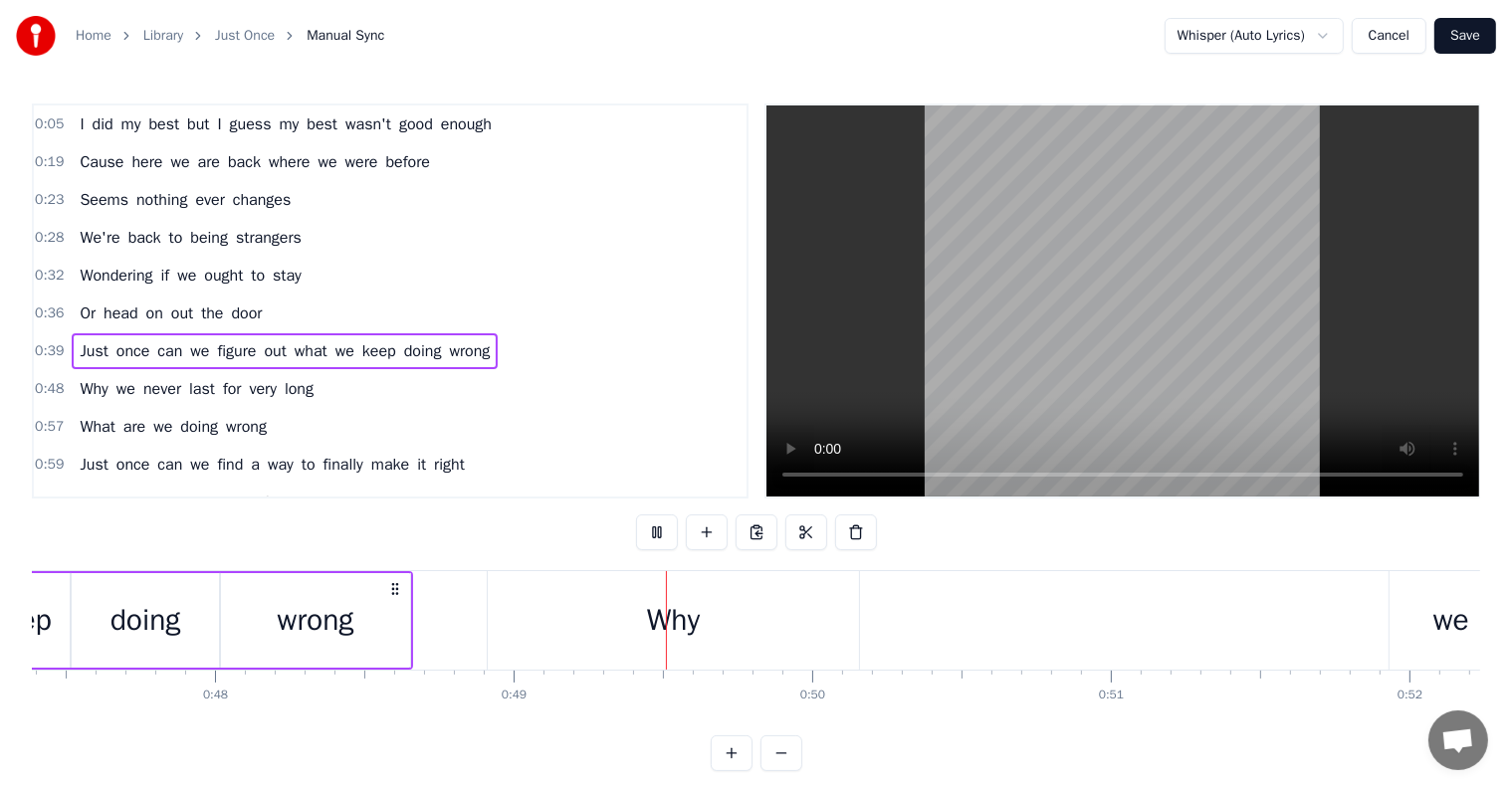 click on "0:05 I did my best but I guess my best wasn't good enough 0:19 Cause here we are back where we were before 0:23 Seems nothing ever changes 0:28 We're back to being strangers 0:32 Wondering if we ought to stay 0:36 Or head on out the door 0:39 Just once can we figure out what we keep doing wrong 0:48 Why we never last for very long 0:57 What are we doing wrong 0:59 Just once can we find a way to finally make it right 1:08 To make the magic last for more than just one night 1:16 Just once can we figure out what we keep doing wrong 1:18 If we could just get to it 1:20 I know we could break 1:39 I gave my all 1:40 But I think my all may have been too much 1:45 The Lord knows we're not getting anywhere 1:51 Seems we're always blowing 1:53 Whatever we've got going 1:57 And it seems the time before we've got 2:01 We haven't got the time 2:02 We haven't got the time 2:03 We haven't got a prayer 2:04 Just once can we figure out what we keep doing wrong 2:13 Why the good times never last for long 2:22 Where are we 2:24" at bounding box center (756, 437) 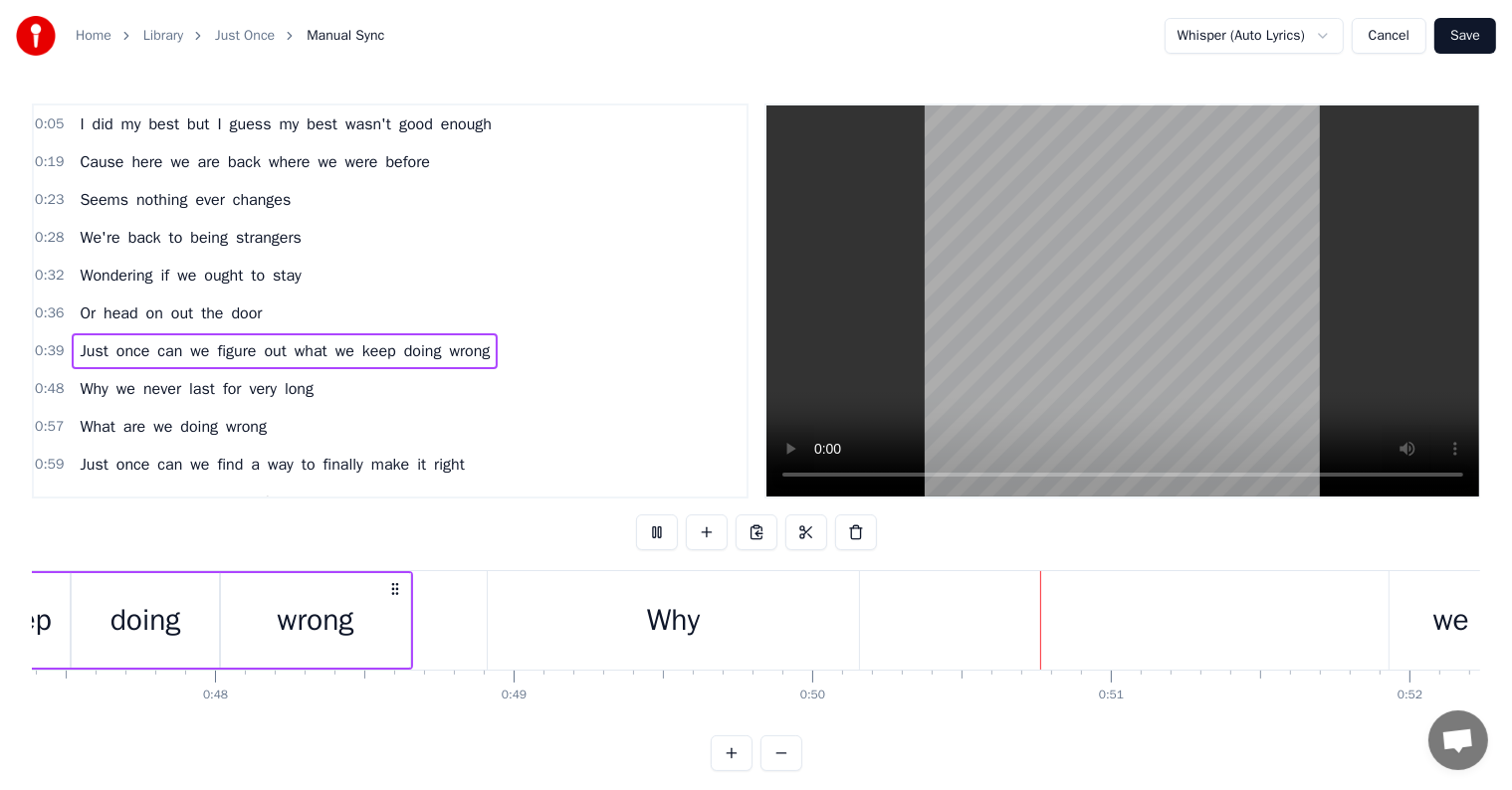 click on "just" at bounding box center [385, 502] 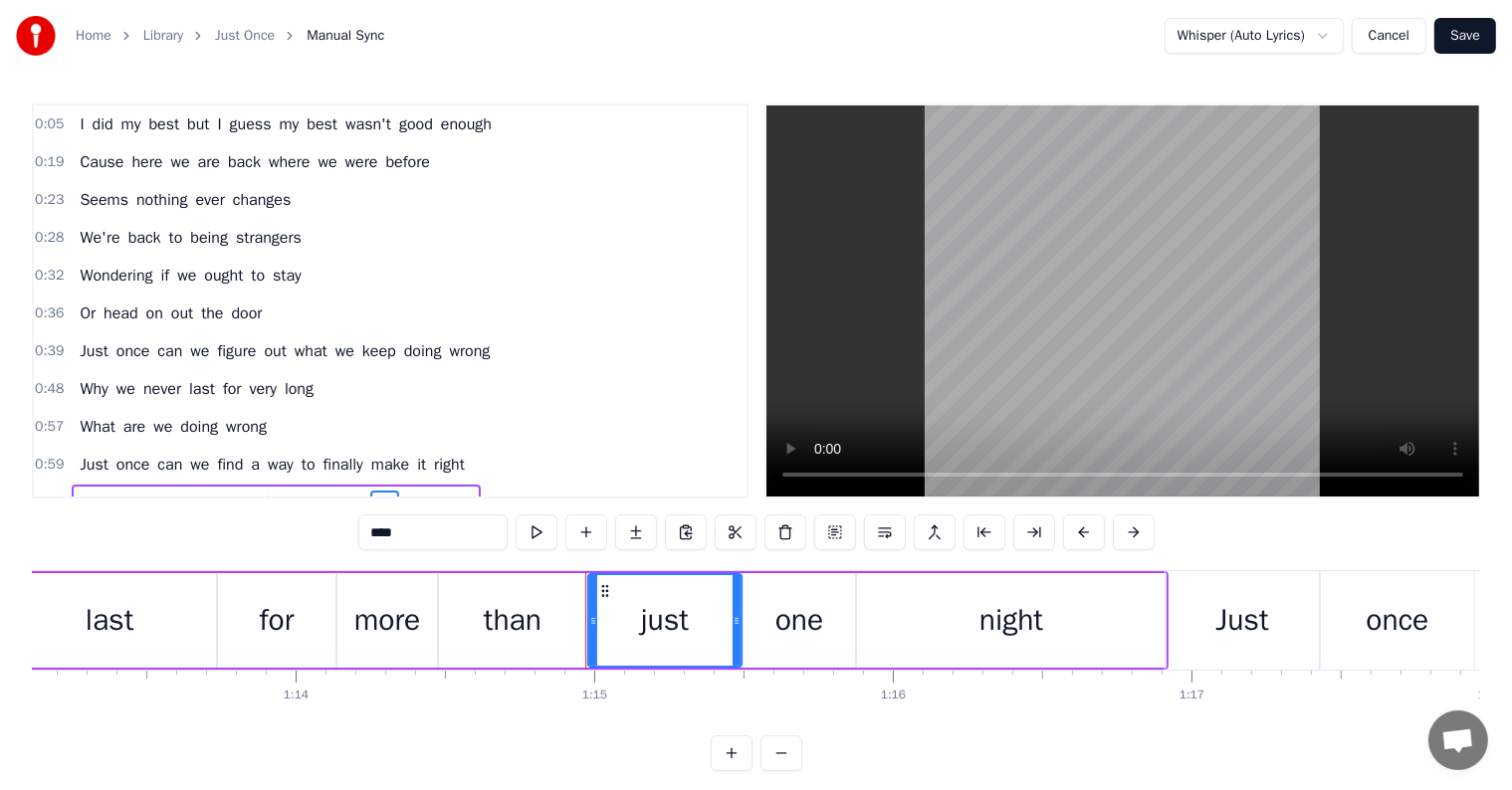 scroll, scrollTop: 0, scrollLeft: 22287, axis: horizontal 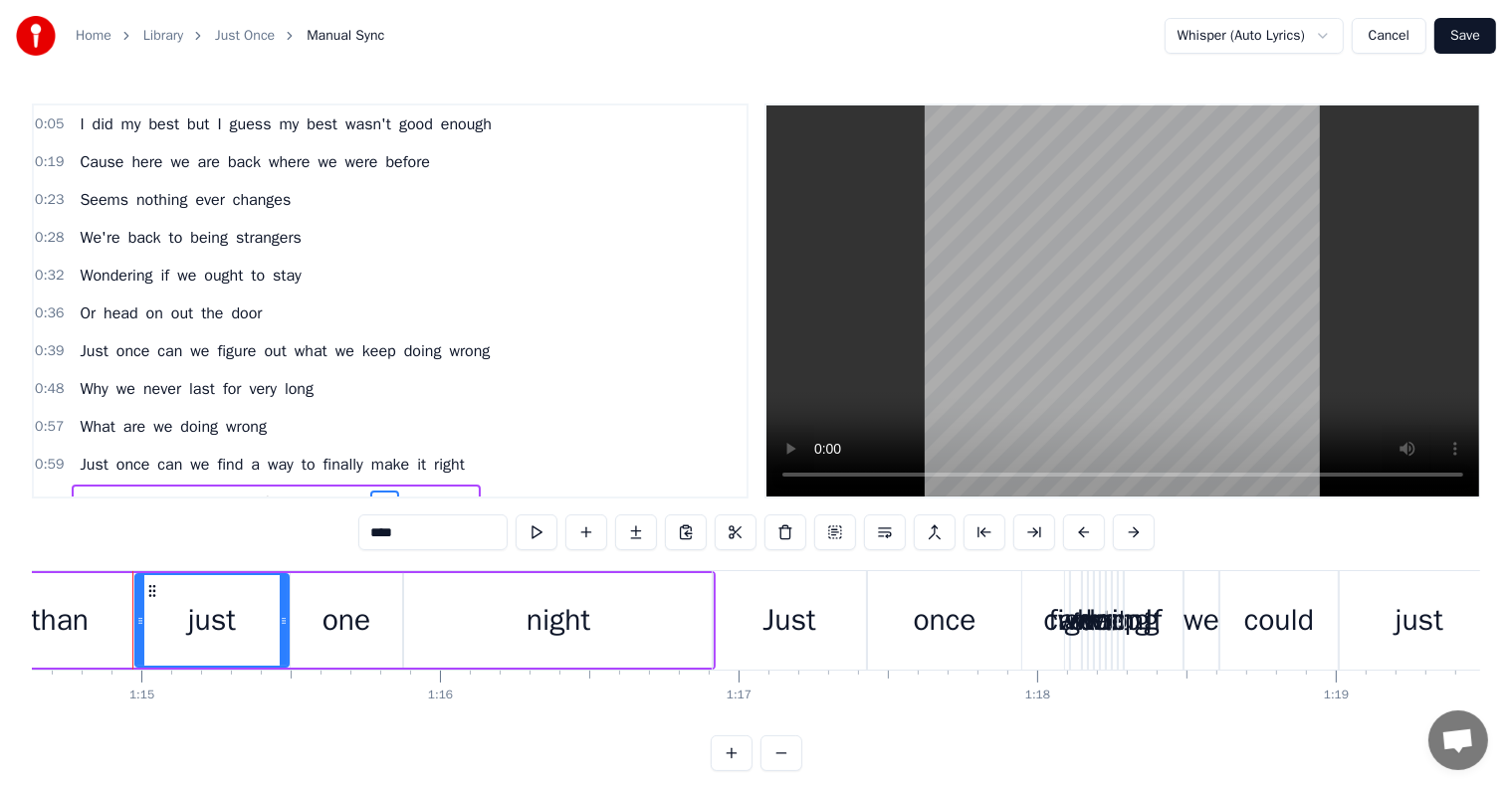 click at bounding box center (1123, 300) 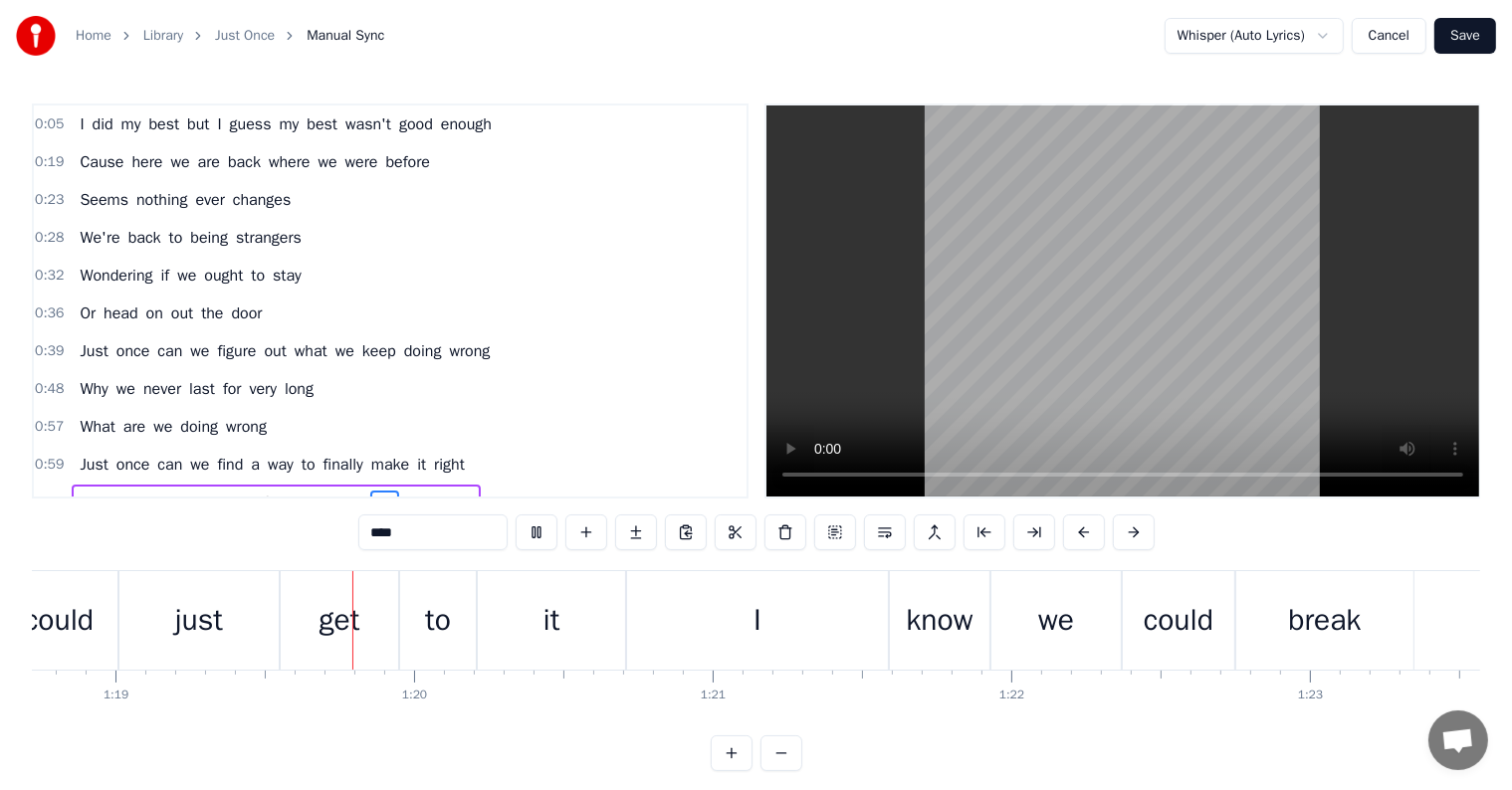 scroll, scrollTop: 0, scrollLeft: 23542, axis: horizontal 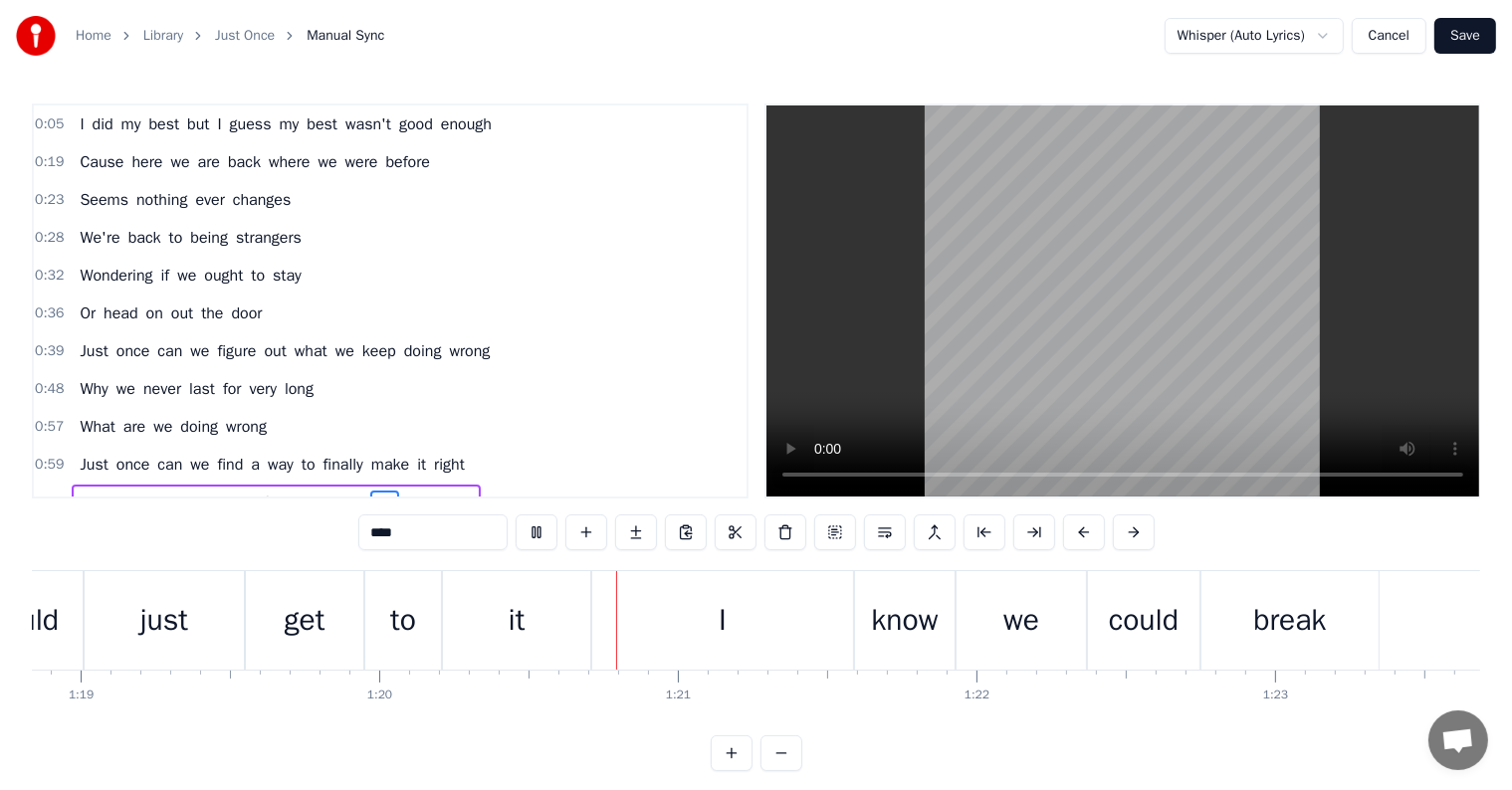 click at bounding box center [1123, 300] 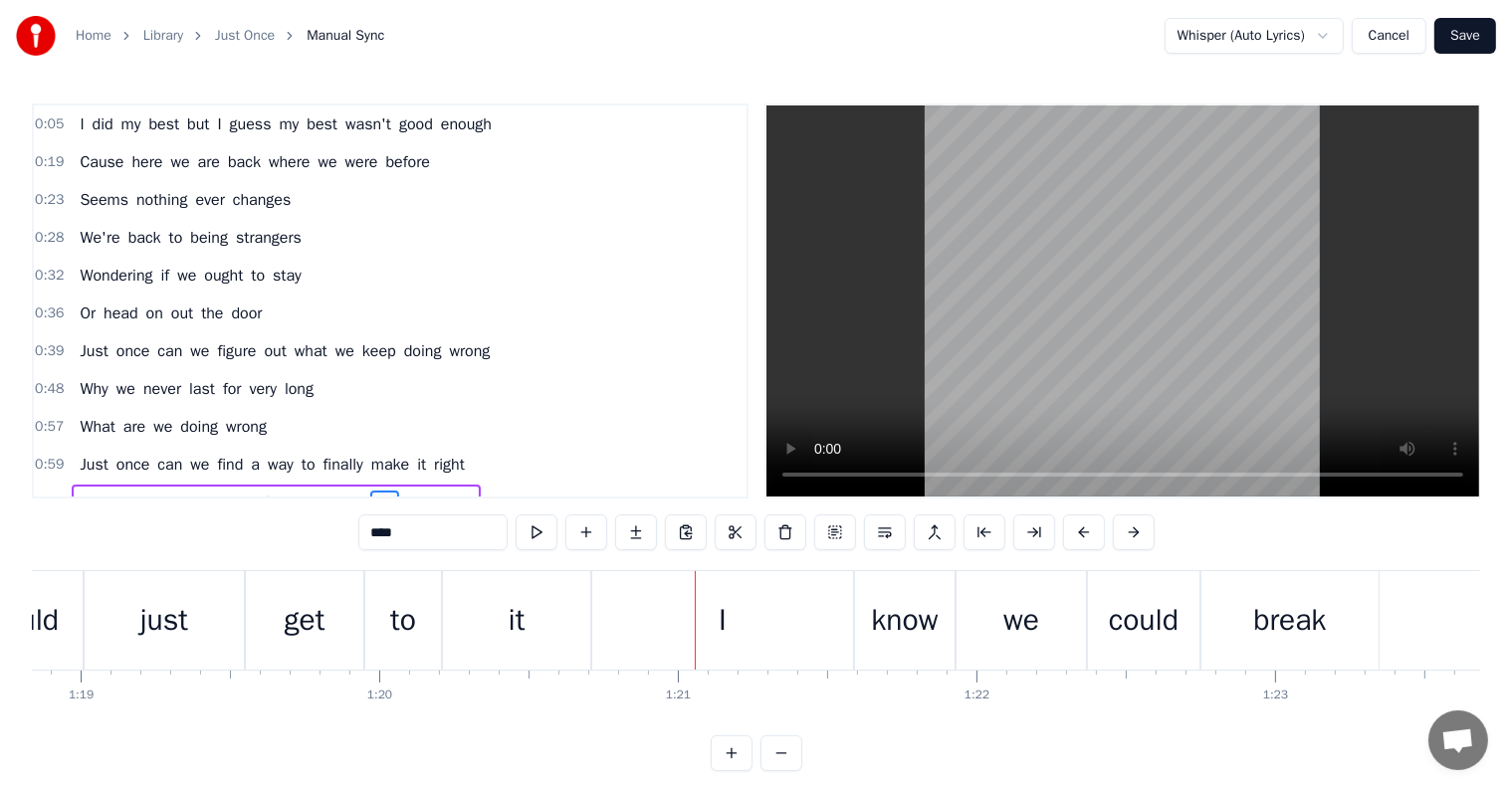 click at bounding box center [1123, 300] 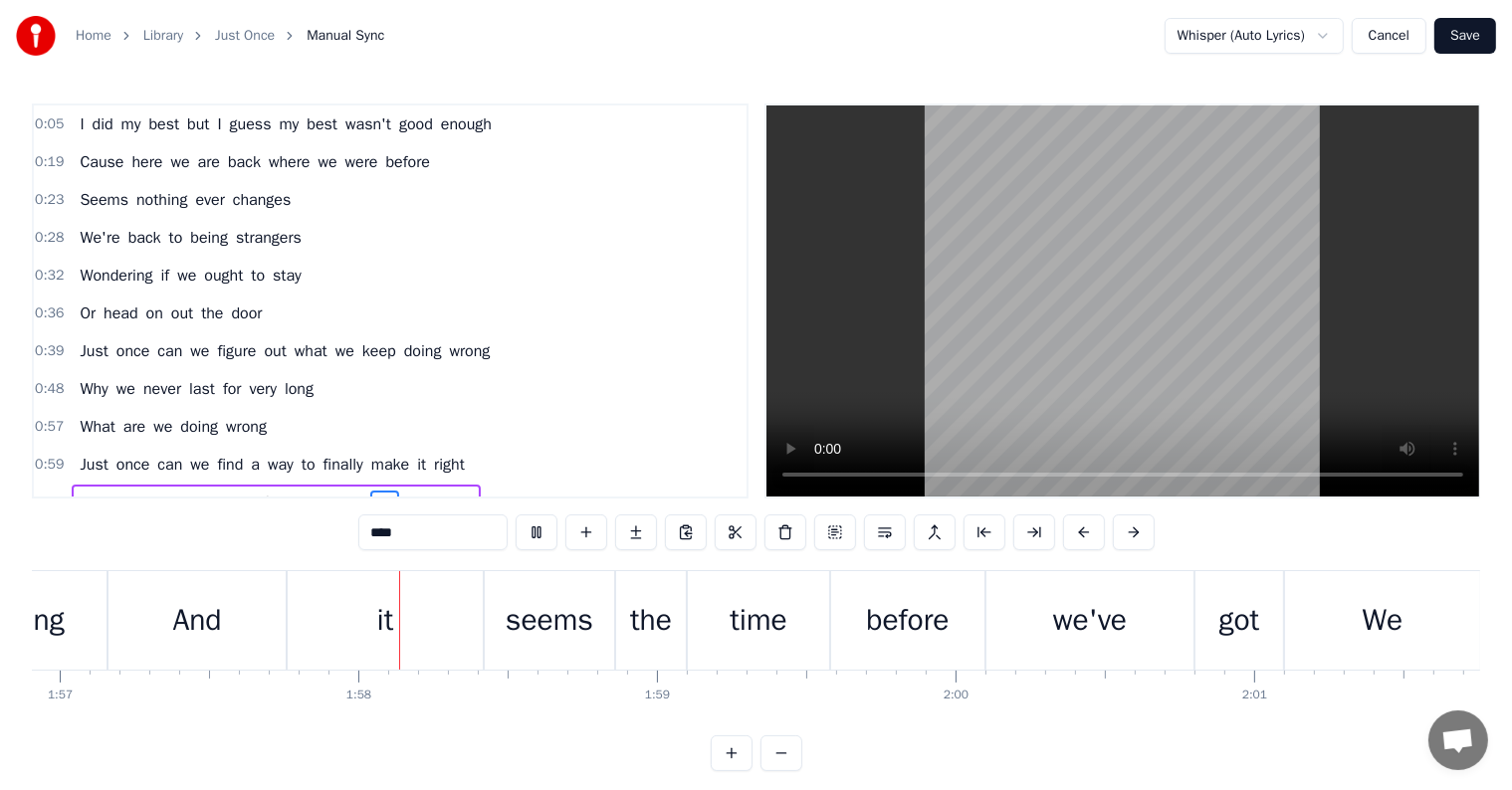 scroll, scrollTop: 0, scrollLeft: 34967, axis: horizontal 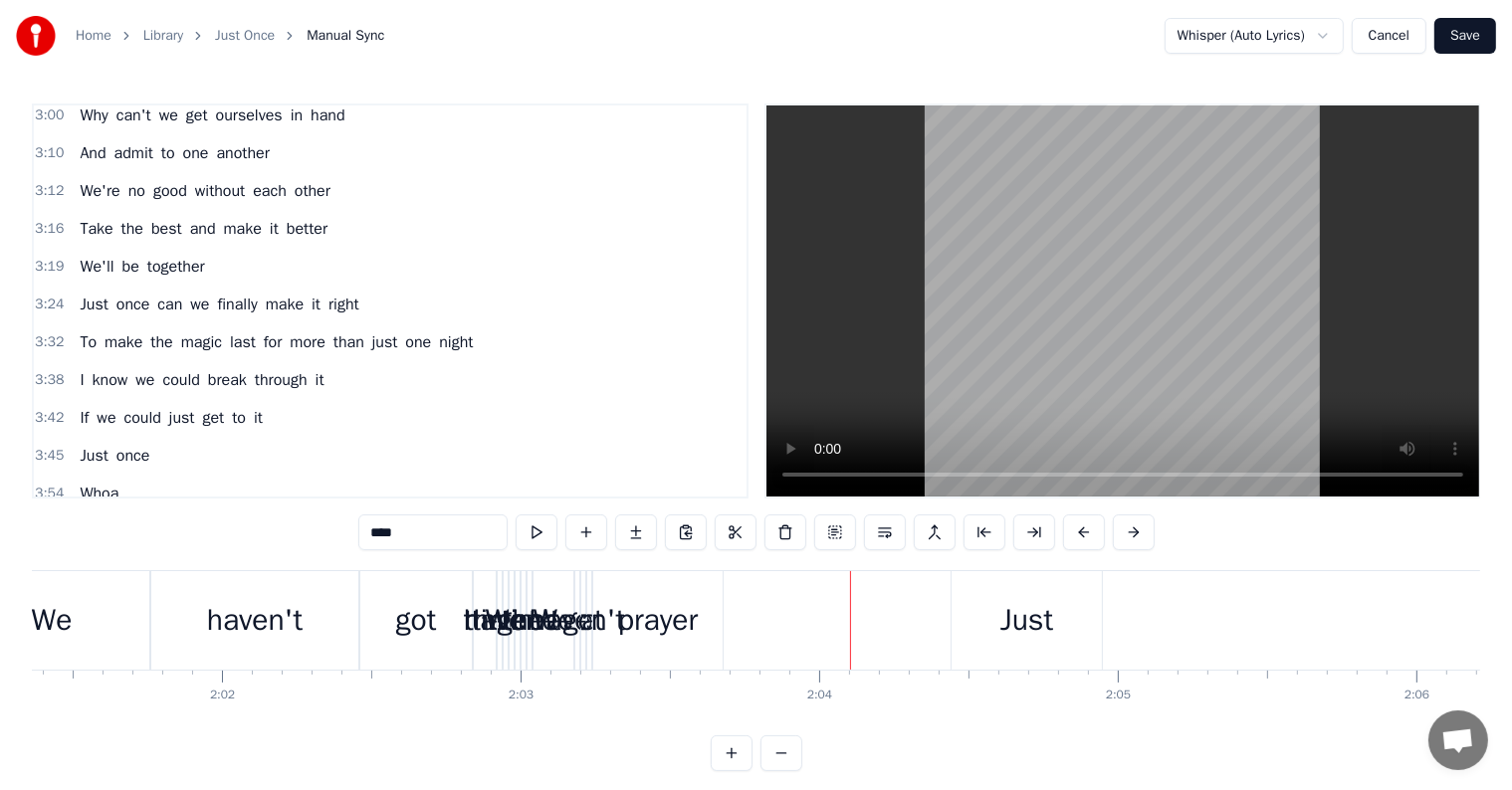 click on "4:02 Just once" at bounding box center (390, 531) 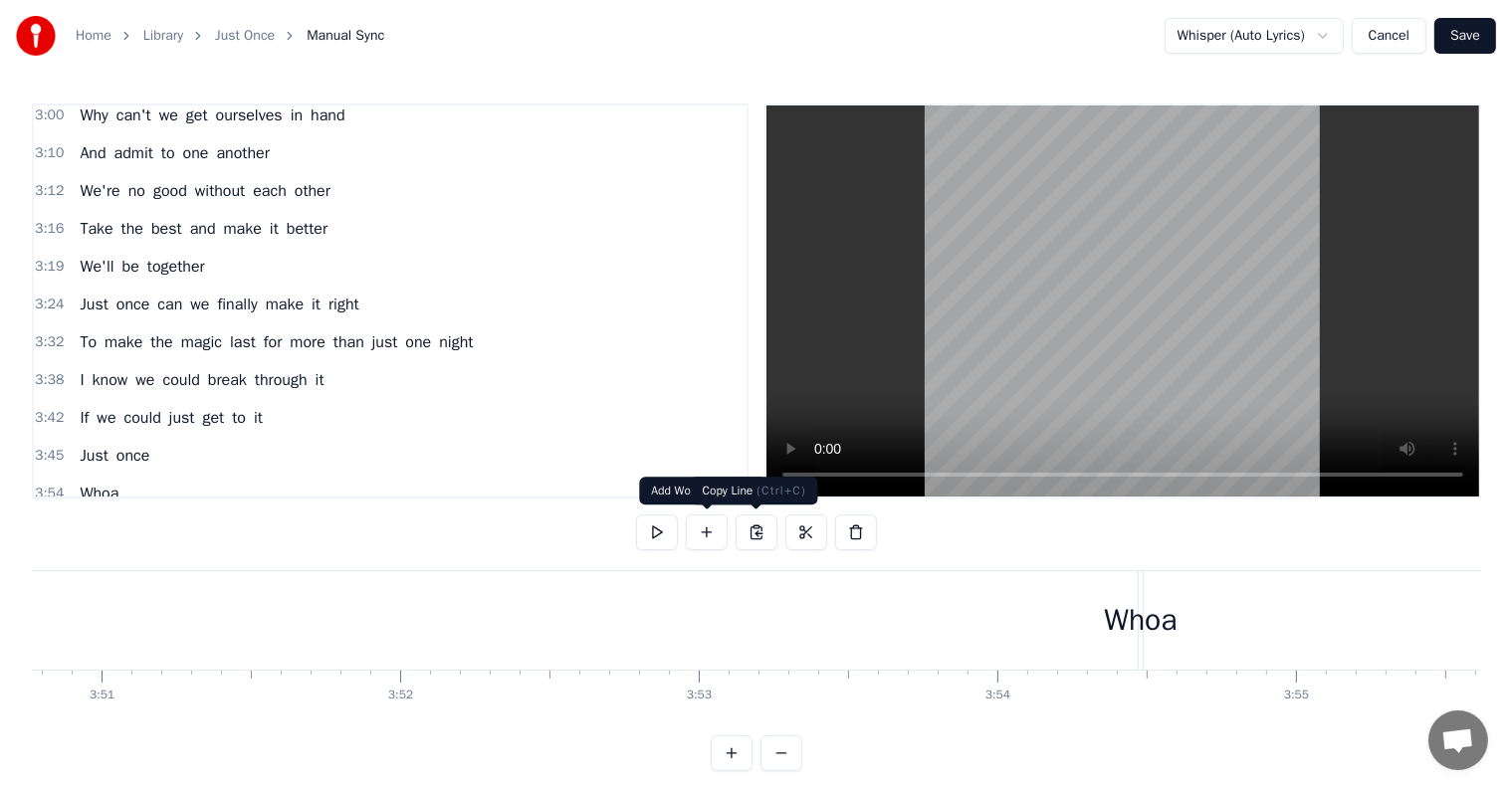 scroll, scrollTop: 0, scrollLeft: 72302, axis: horizontal 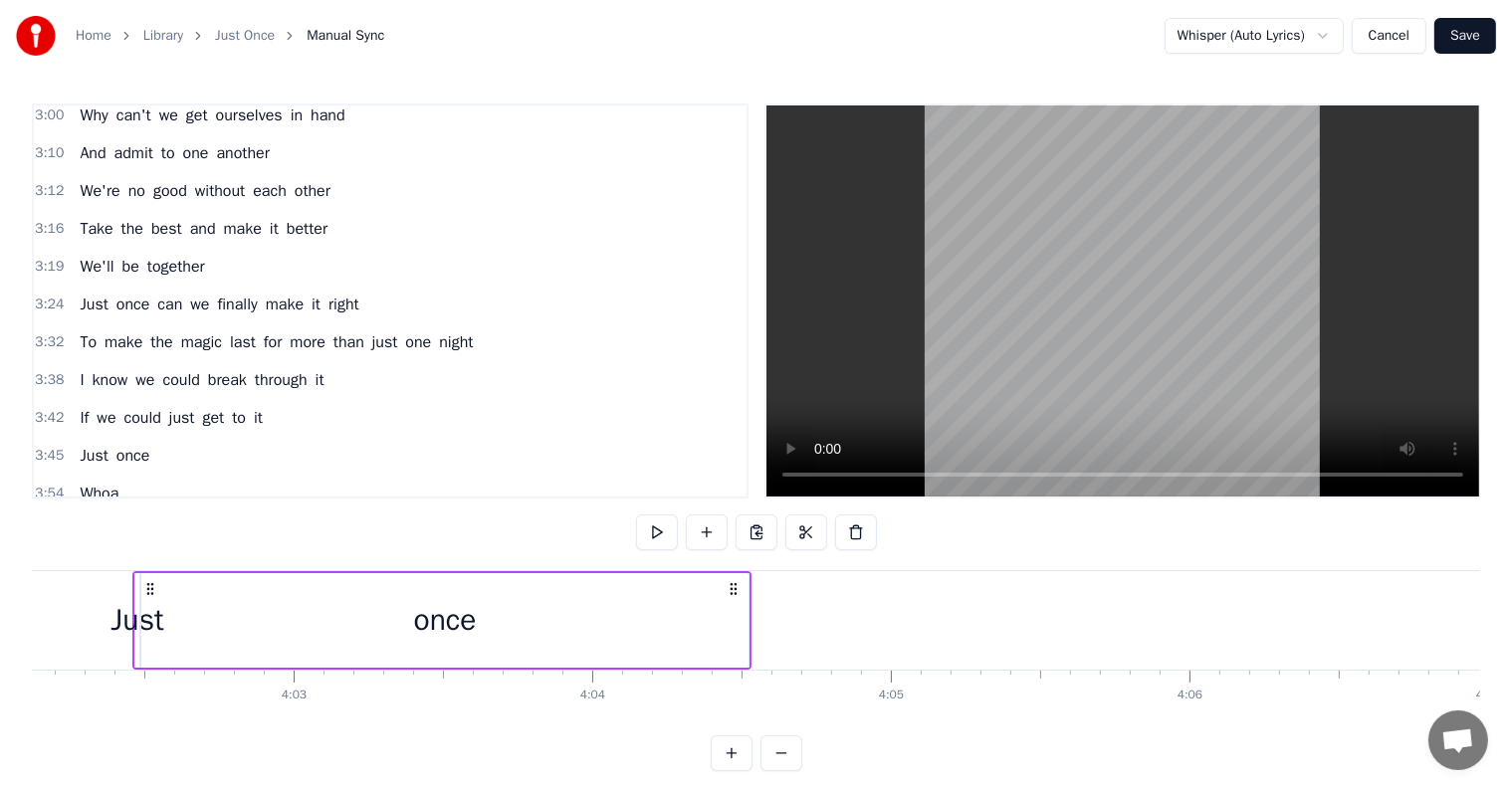 click at bounding box center (1123, 300) 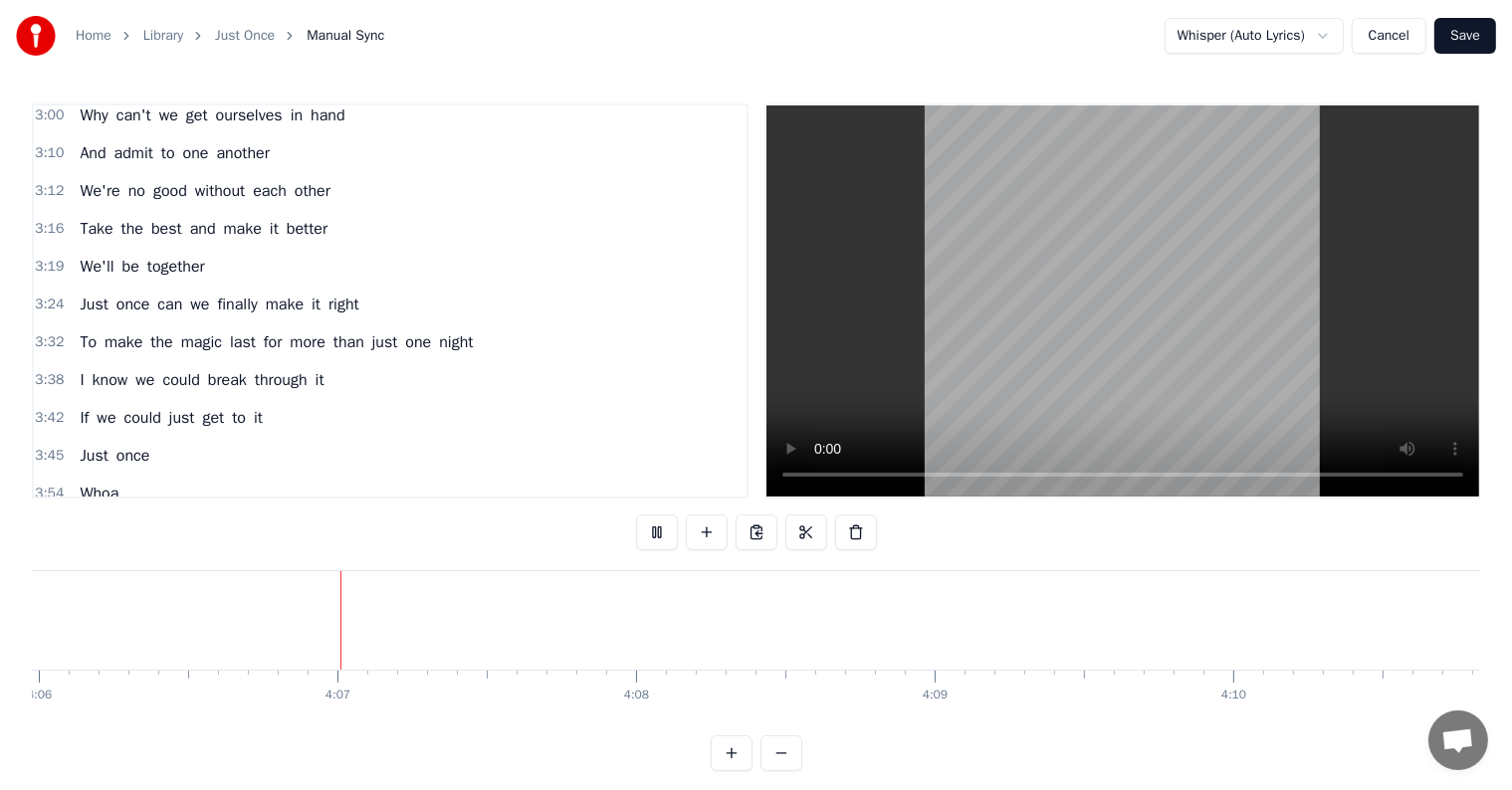 click on "once" at bounding box center (133, 456) 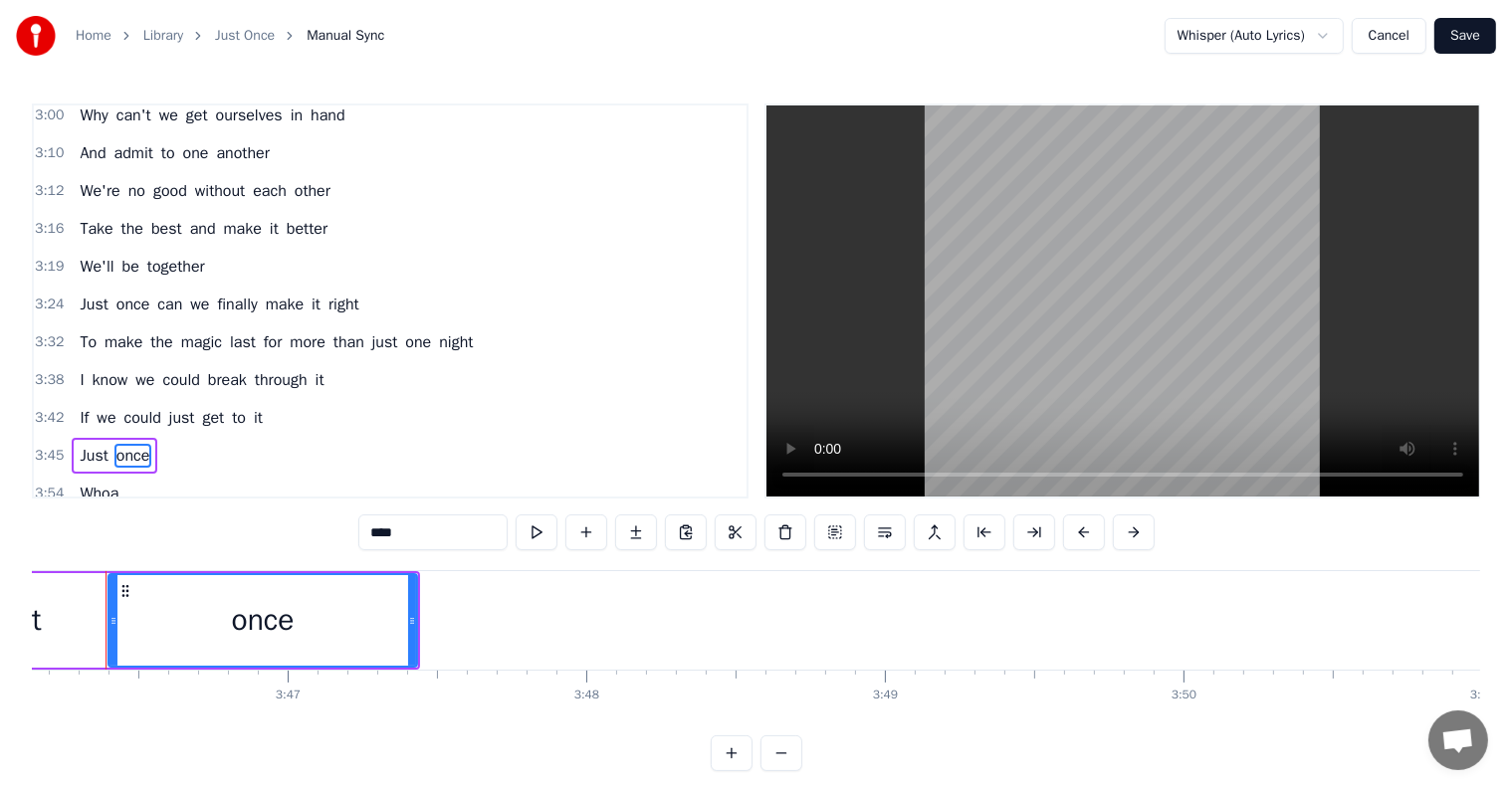 scroll, scrollTop: 0, scrollLeft: 67503, axis: horizontal 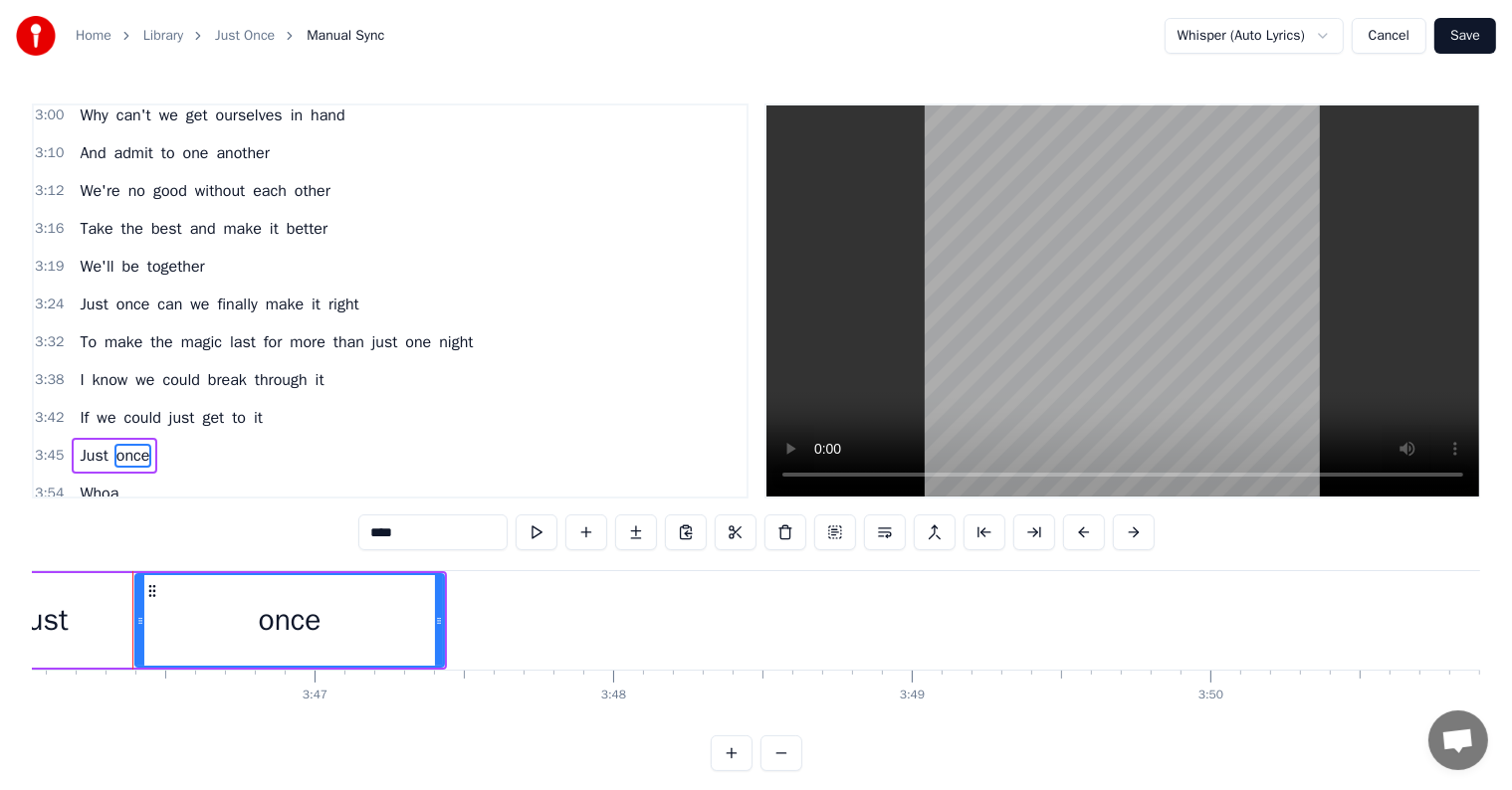 click at bounding box center (1123, 300) 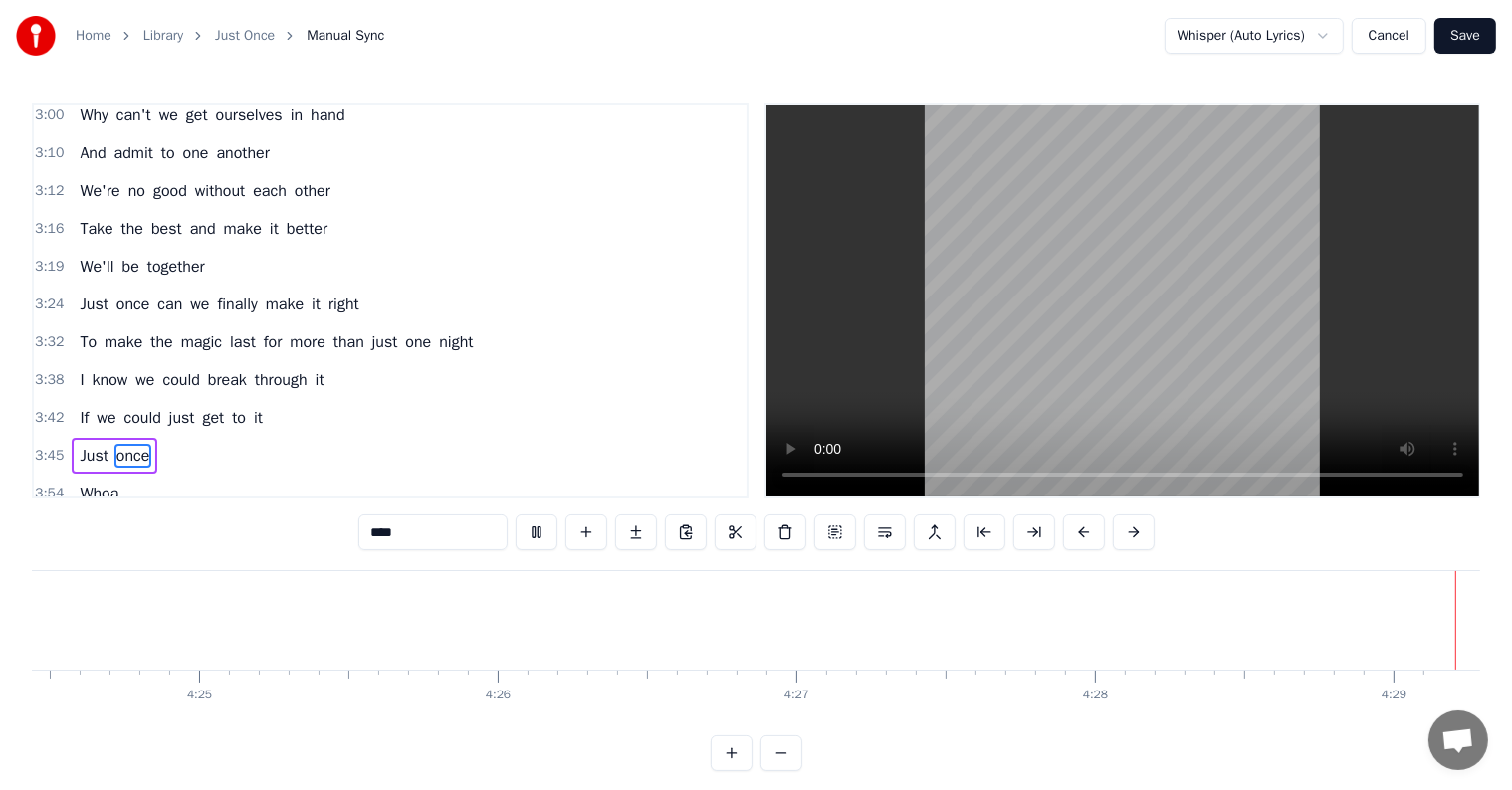 scroll, scrollTop: 0, scrollLeft: 78971, axis: horizontal 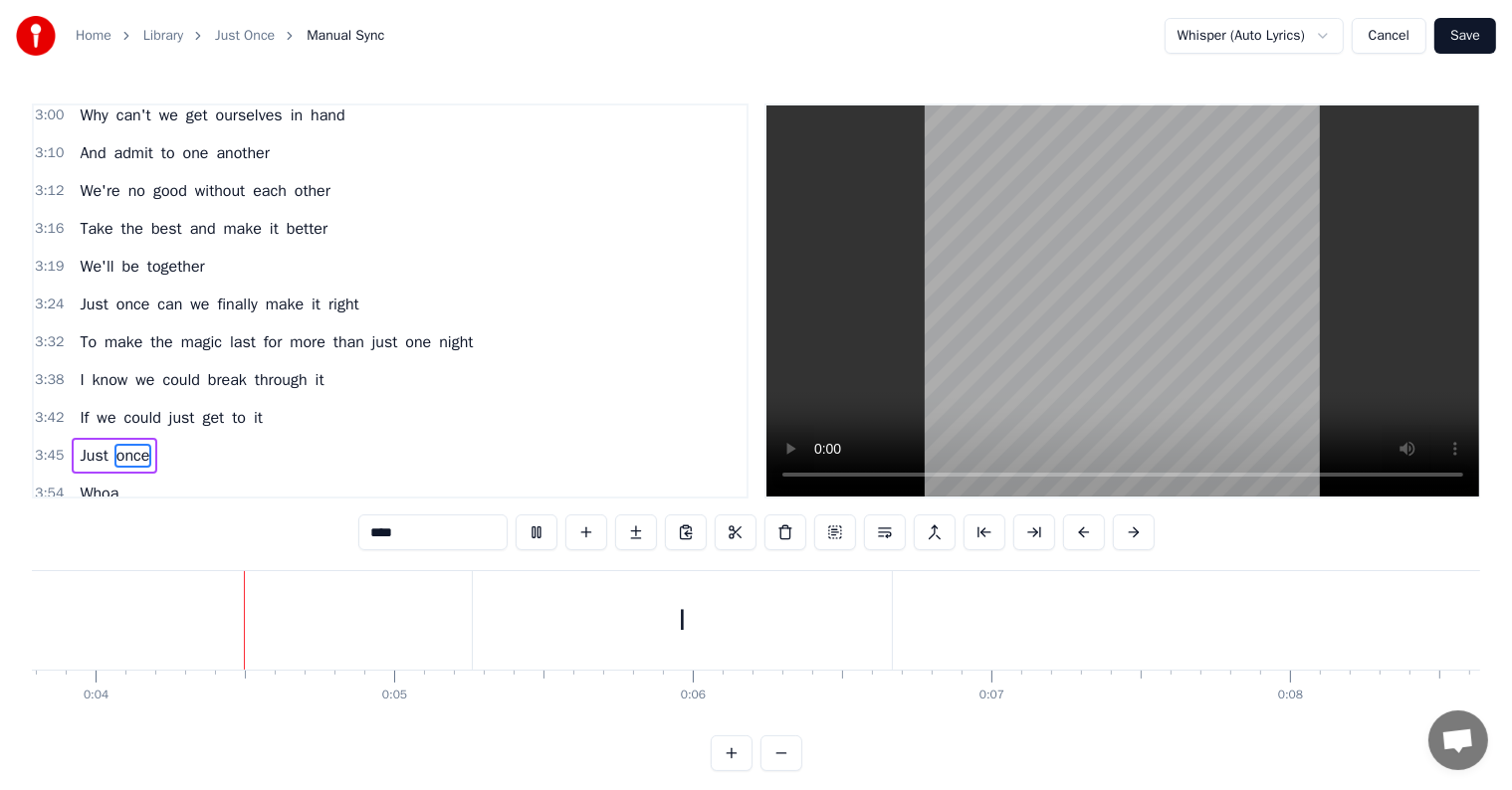click on "no" at bounding box center [136, 191] 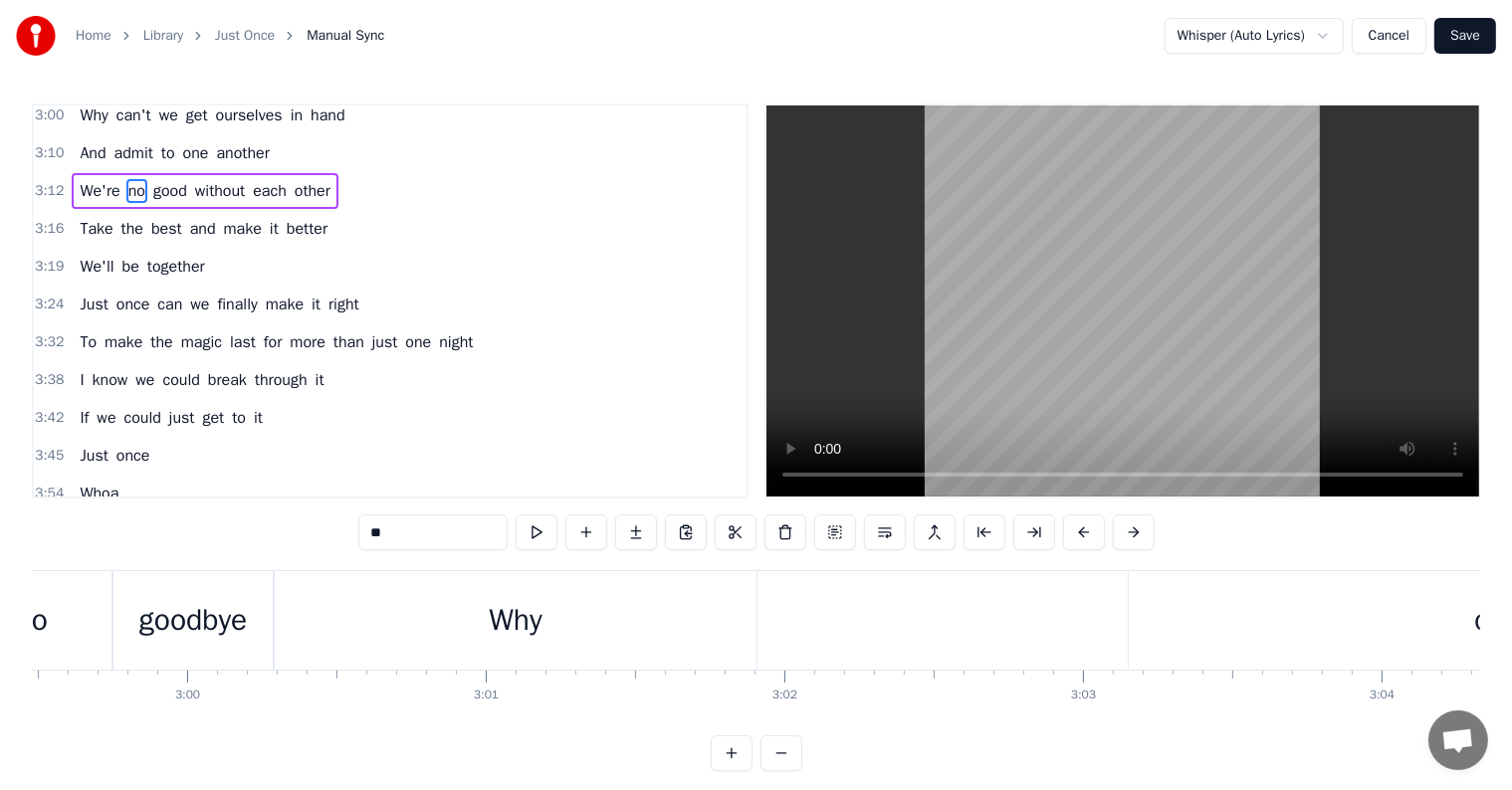 scroll, scrollTop: 0, scrollLeft: 57769, axis: horizontal 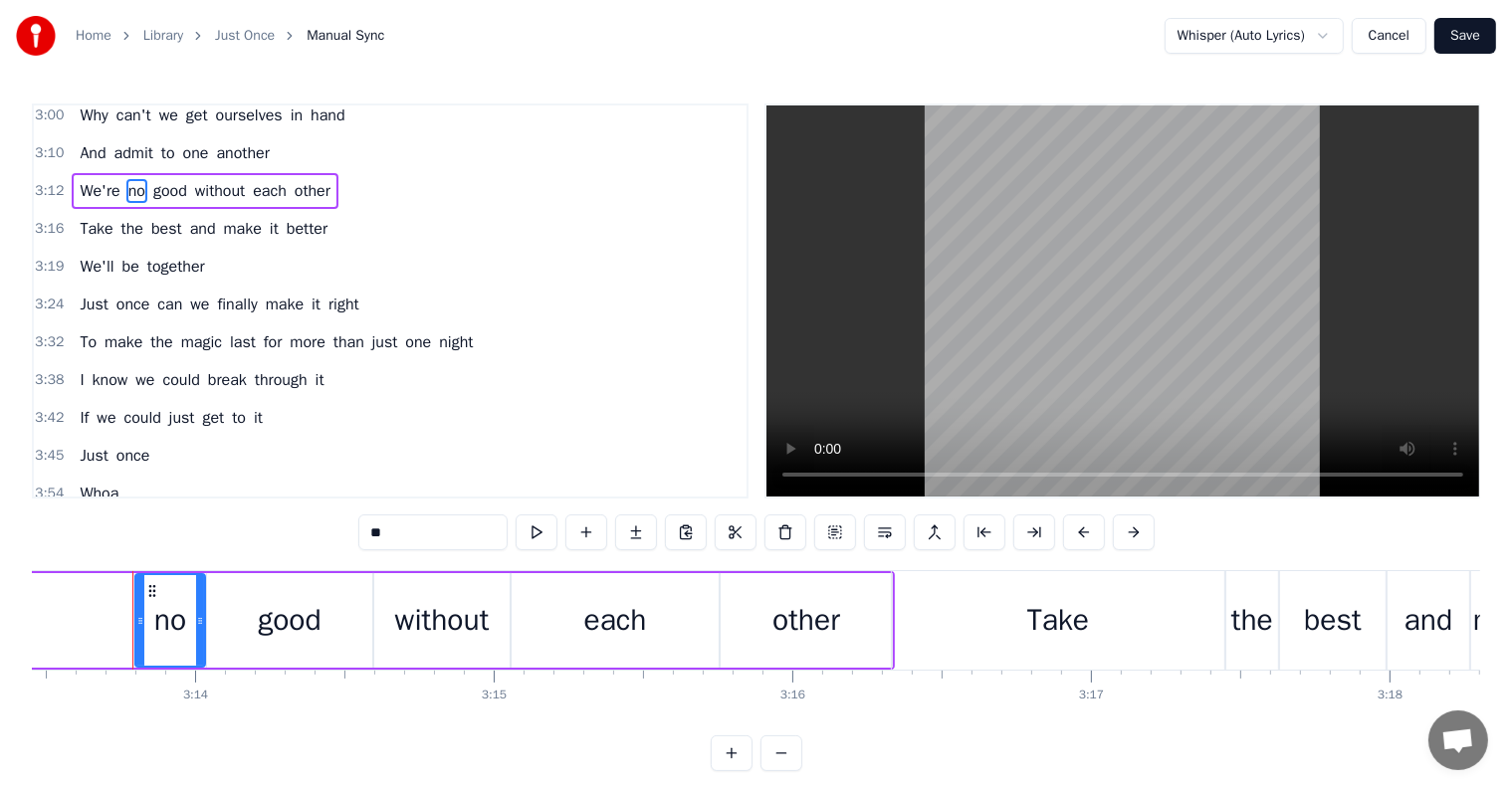 click at bounding box center [1123, 300] 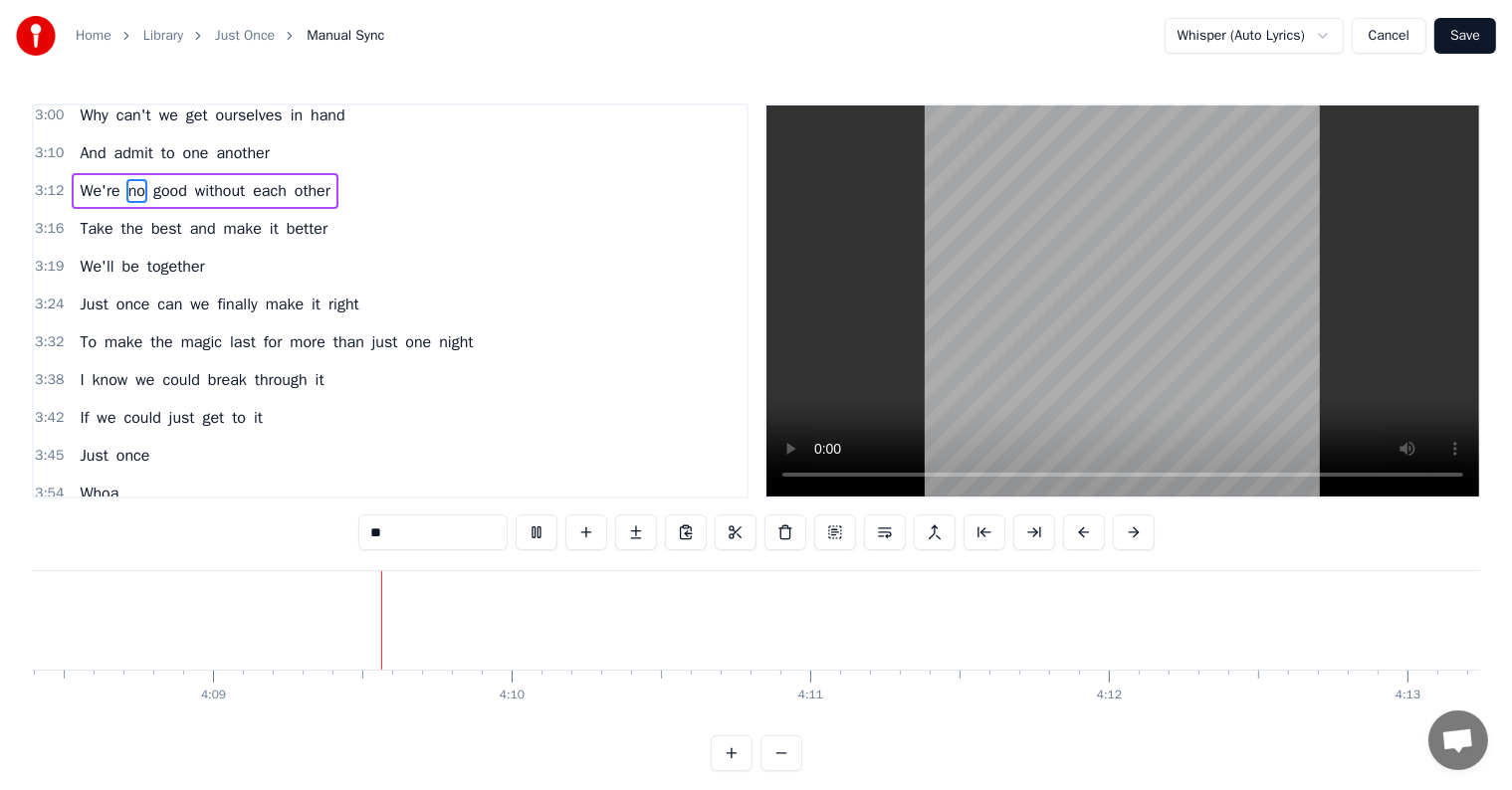 scroll, scrollTop: 0, scrollLeft: 74252, axis: horizontal 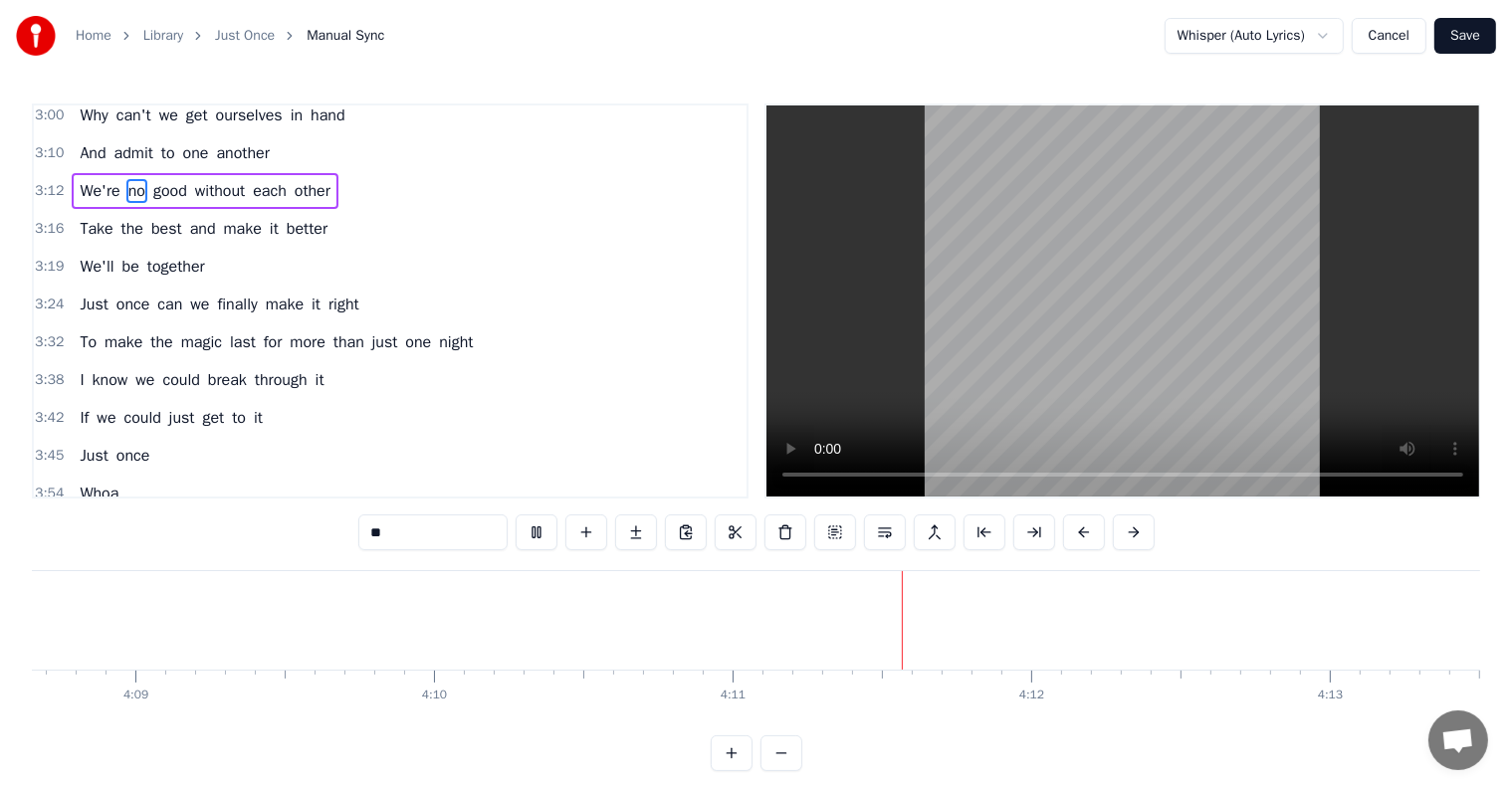 click at bounding box center (1123, 300) 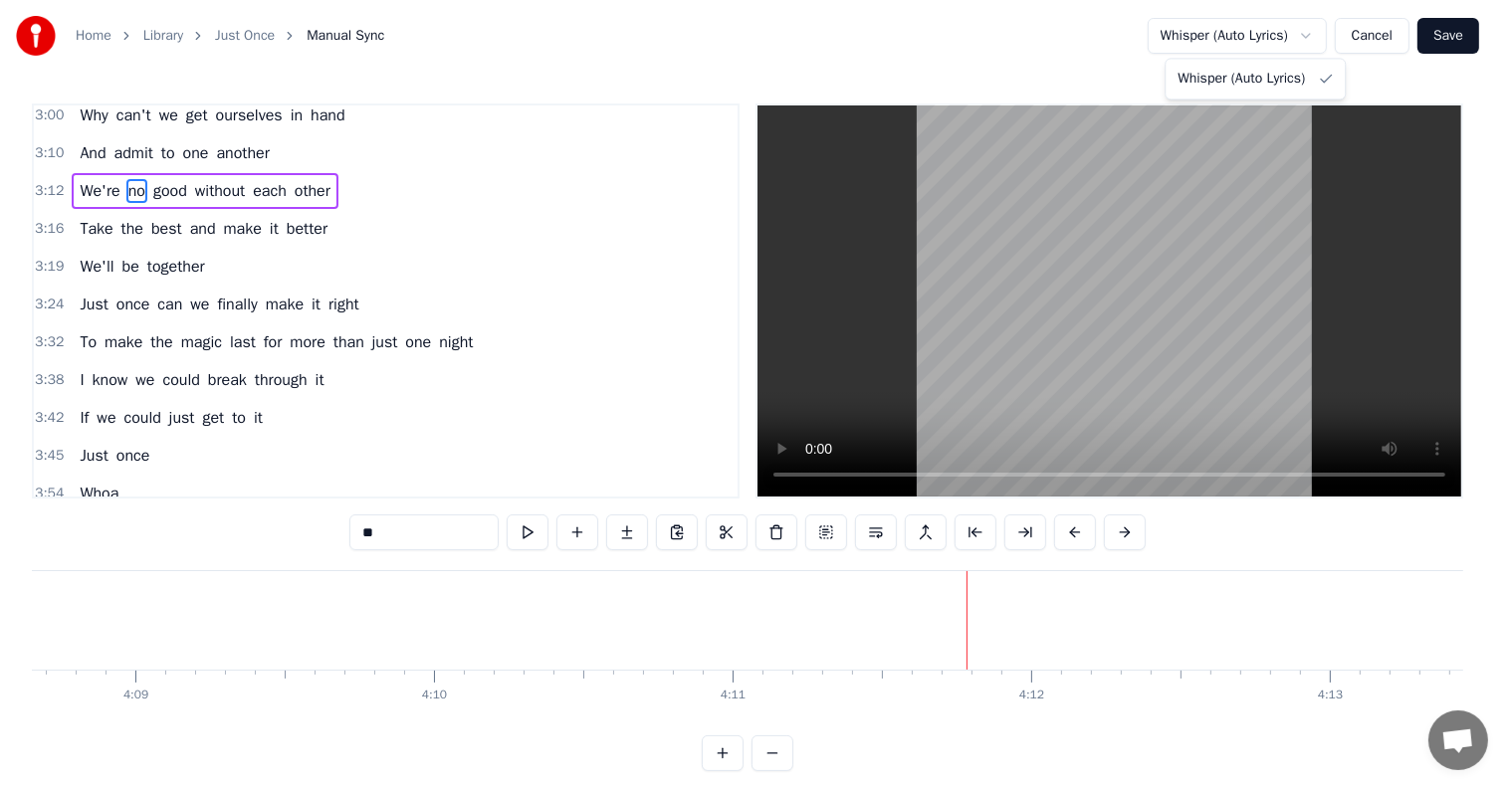click on "Home Library Just Once Manual Sync Whisper (Auto Lyrics) Cancel Save 0:05 I did my best but I guess my best wasn't good enough 0:19 Cause here we are back where we were before 0:23 Seems nothing ever changes 0:28 We're back to being strangers 0:32 Wondering if we ought to stay 0:36 Or head on out the door 0:39 Just once can we figure out what we keep doing wrong 0:48 Why we never last for very long 0:57 What are we doing wrong 0:59 Just once can we find a way to finally make it right 1:08 To make the magic last for more than just one night 1:16 Just once can we figure out what we keep doing wrong 1:18 If we could just get to it 1:20 I know we could break 1:39 I gave my all 1:40 But I think my all may have been too much 1:45 The Lord knows we're not getting anywhere 1:51 Seems we're always blowing 1:53 Whatever we've got going 1:57 And it seems the time before we've got 2:01 We haven't got the time 2:02 We haven't got the time 2:03 We haven't got a prayer 2:04 Just once can we figure out what we keep doing Why" at bounding box center (756, 401) 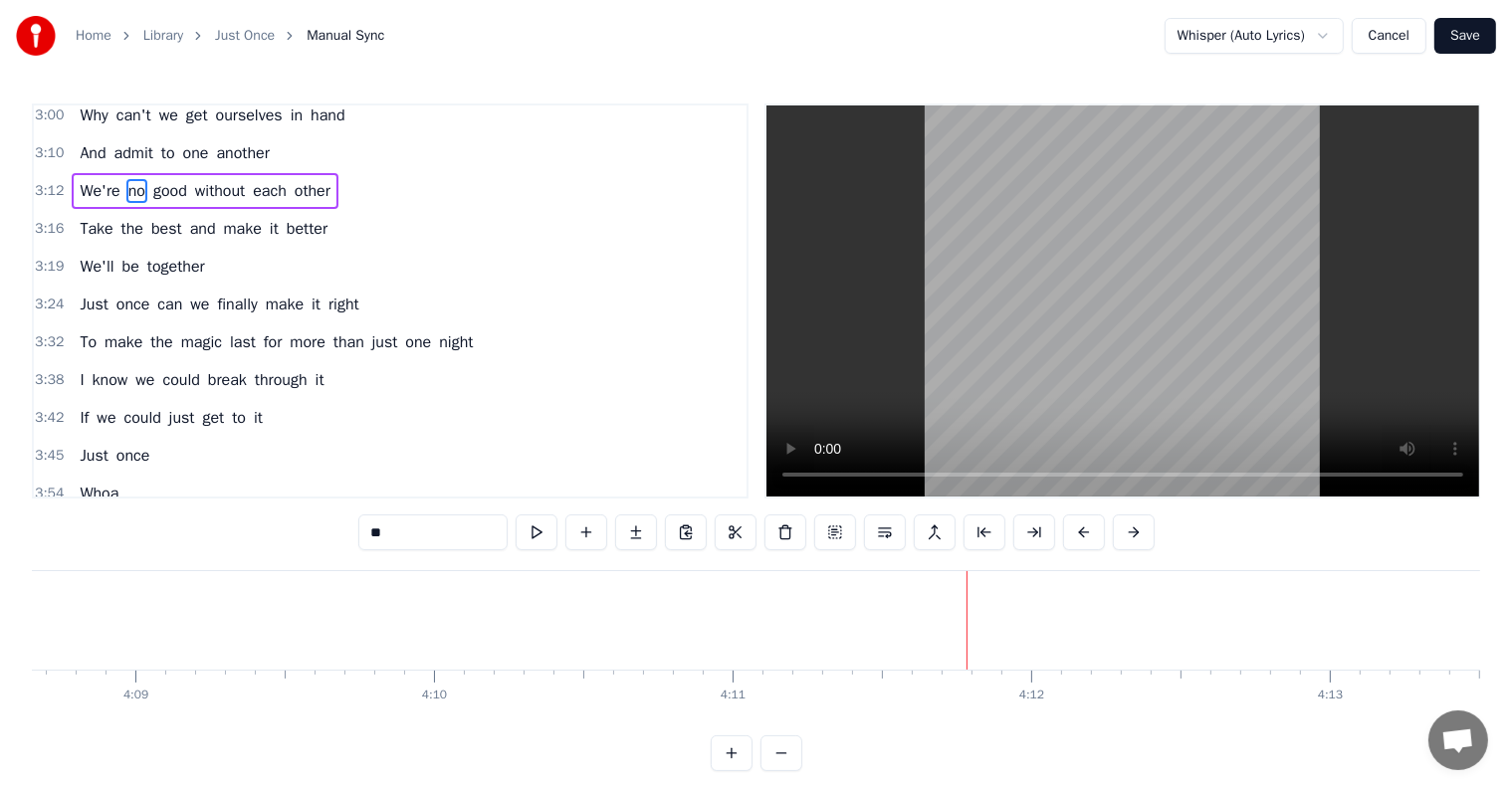click on "Home Library Just Once Manual Sync Whisper (Auto Lyrics) Cancel Save 0:05 I did my best but I guess my best wasn't good enough 0:19 Cause here we are back where we were before 0:23 Seems nothing ever changes 0:28 We're back to being strangers 0:32 Wondering if we ought to stay 0:36 Or head on out the door 0:39 Just once can we figure out what we keep doing wrong 0:48 Why we never last for very long 0:57 What are we doing wrong 0:59 Just once can we find a way to finally make it right 1:08 To make the magic last for more than just one night 1:16 Just once can we figure out what we keep doing wrong 1:18 If we could just get to it 1:20 I know we could break 1:39 I gave my all 1:40 But I think my all may have been too much 1:45 The Lord knows we're not getting anywhere 1:51 Seems we're always blowing 1:53 Whatever we've got going 1:57 And it seems the time before we've got 2:01 We haven't got the time 2:02 We haven't got the time 2:03 We haven't got a prayer 2:04 Just once can we figure out what we keep doing Why" at bounding box center [756, 401] 